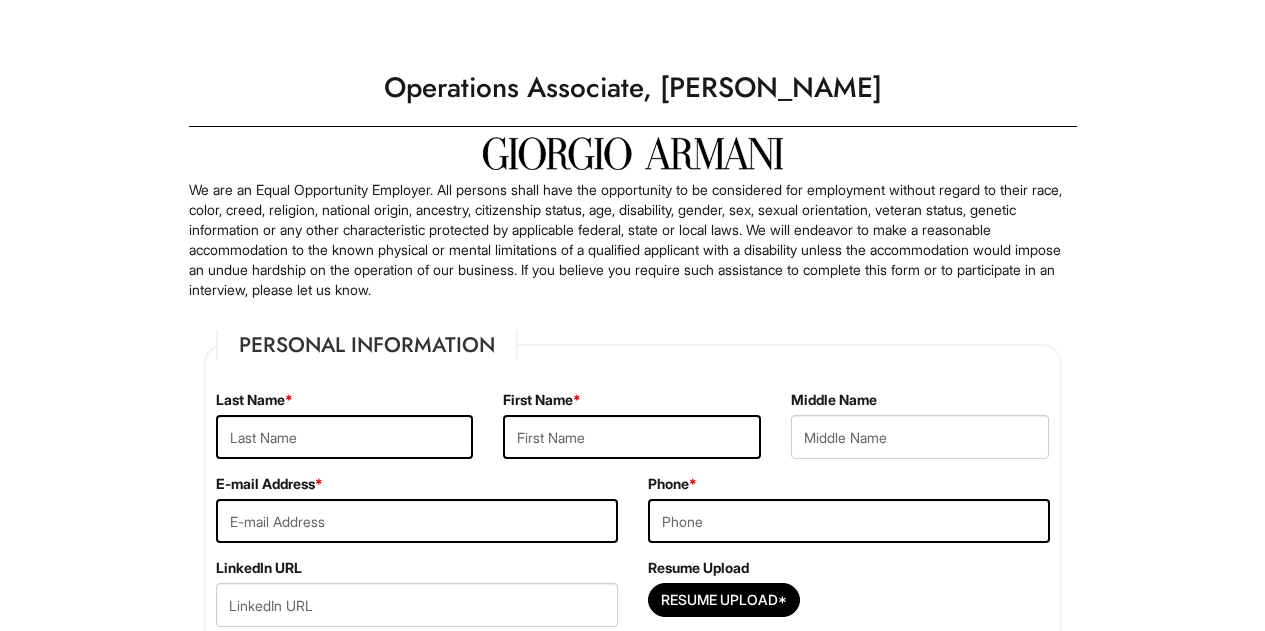 scroll, scrollTop: 0, scrollLeft: 0, axis: both 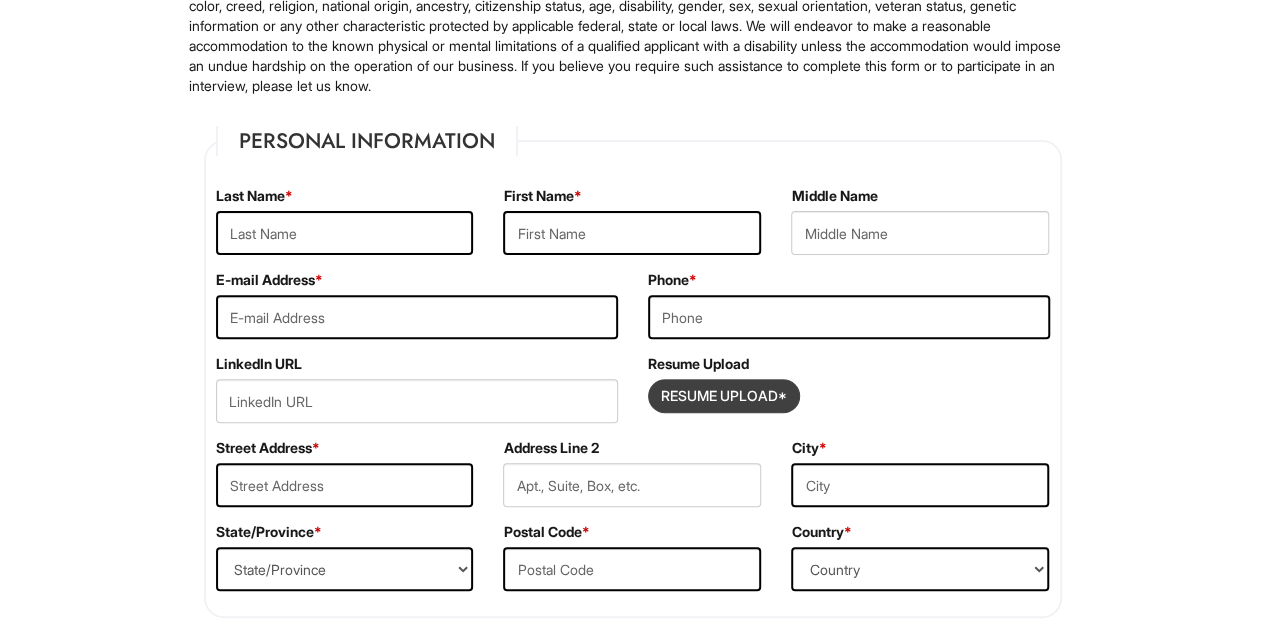 click at bounding box center (724, 396) 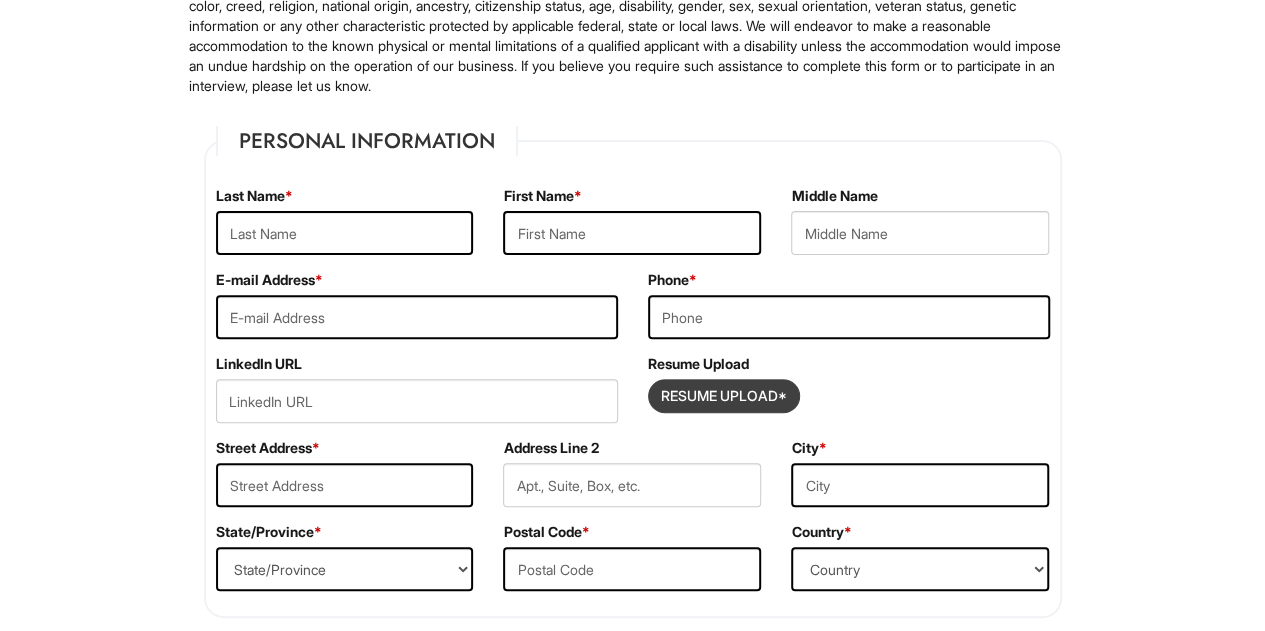 type on "C:\fakepath\Clare Wu Resume 2025 (3).pdf" 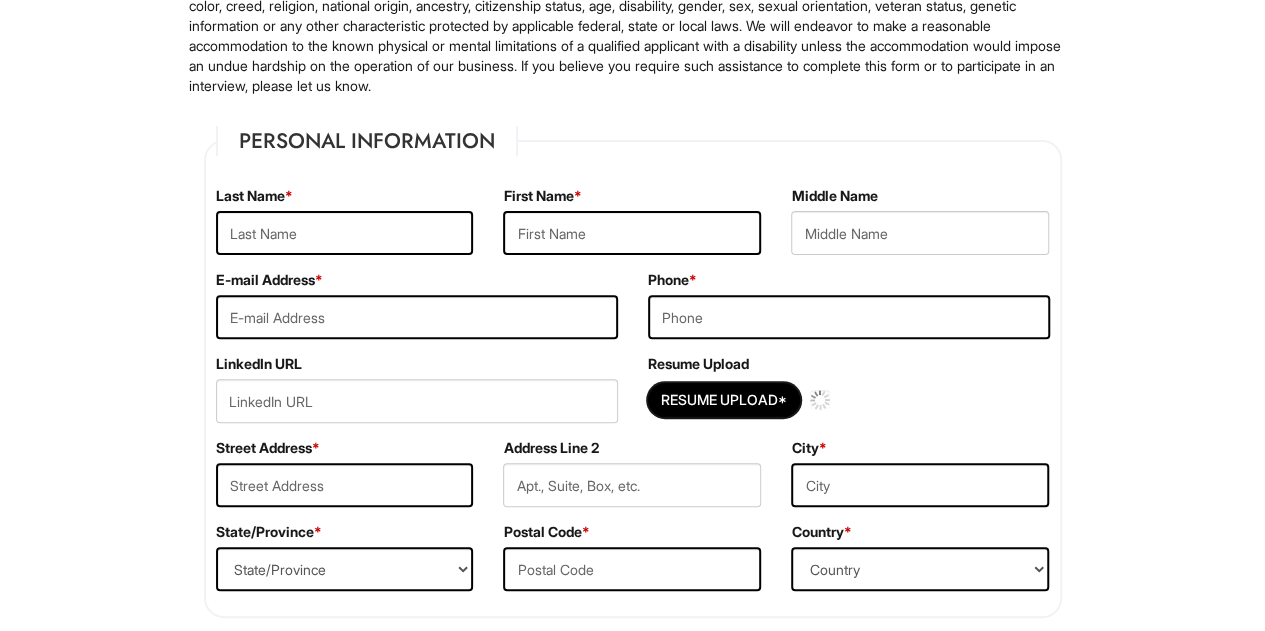 type 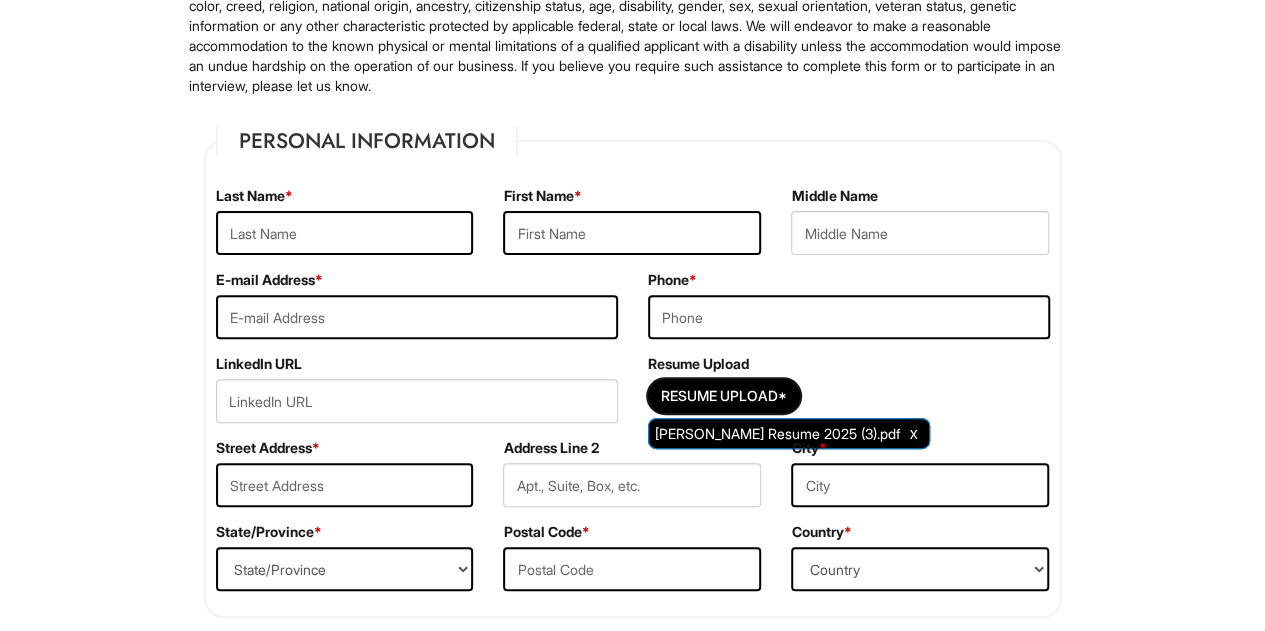 scroll, scrollTop: 296, scrollLeft: 0, axis: vertical 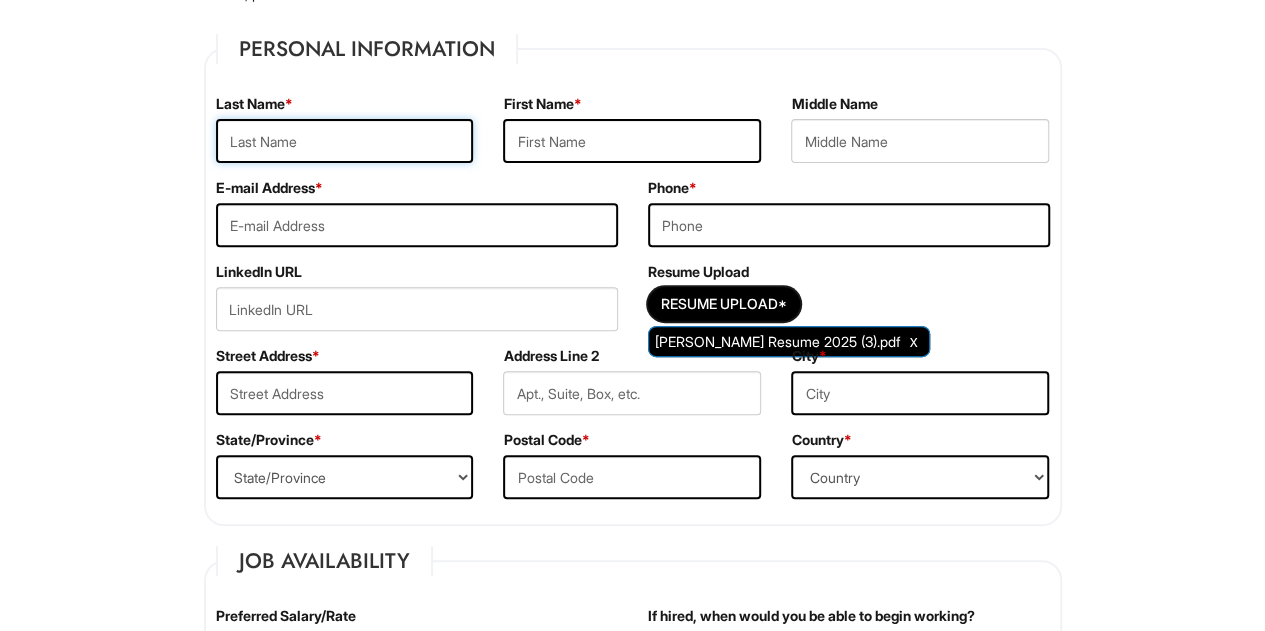 click at bounding box center [345, 141] 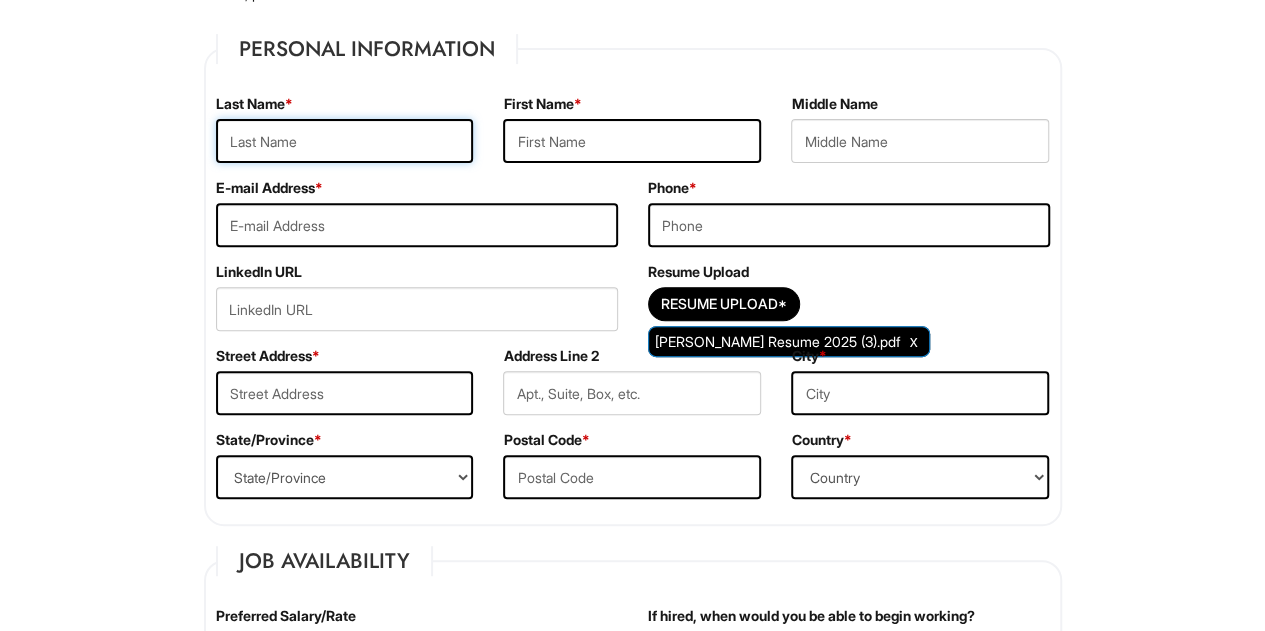type on "Wu" 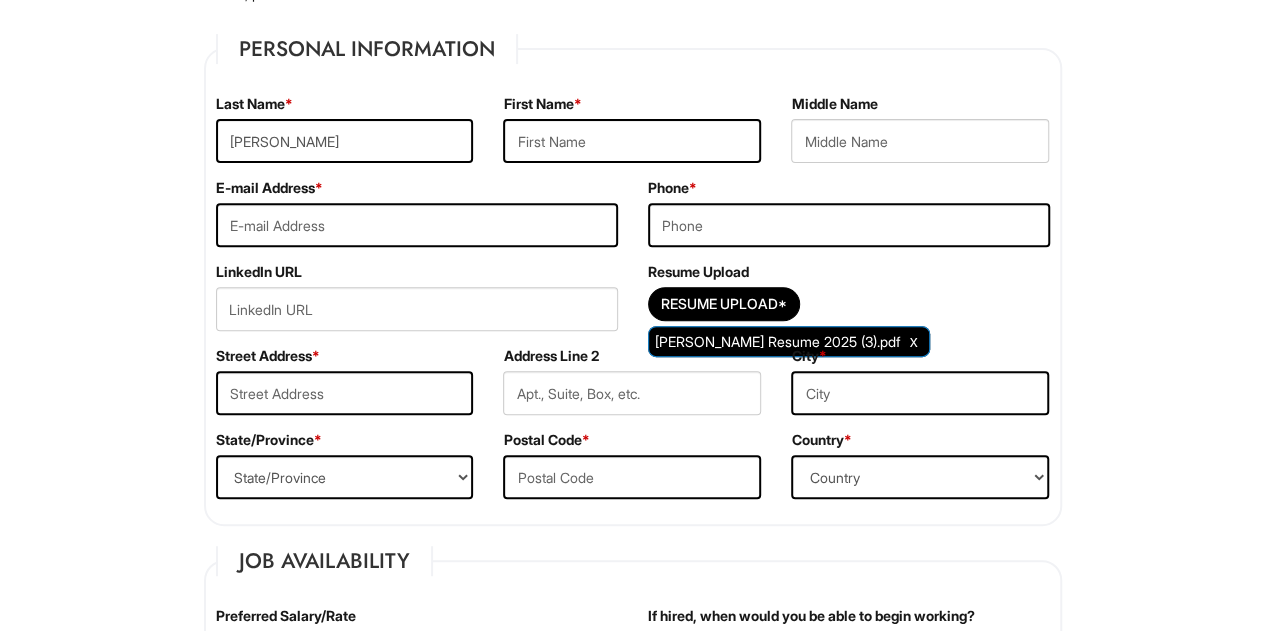 type on "Clare" 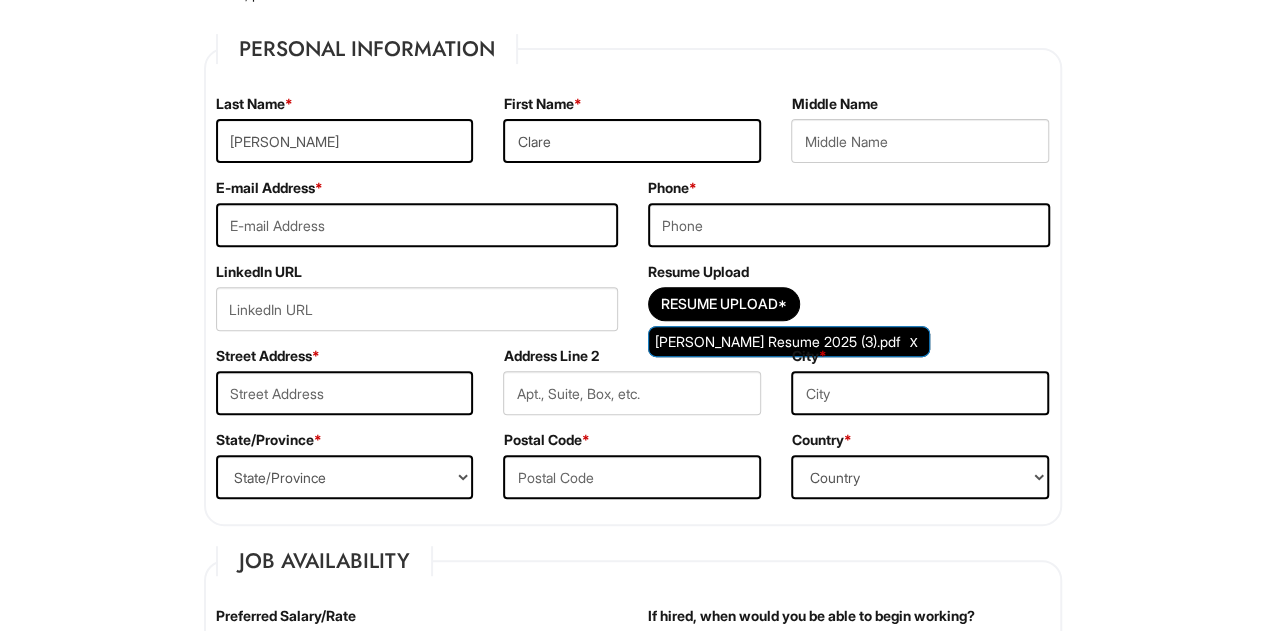 type on "claremwu@gmail.com" 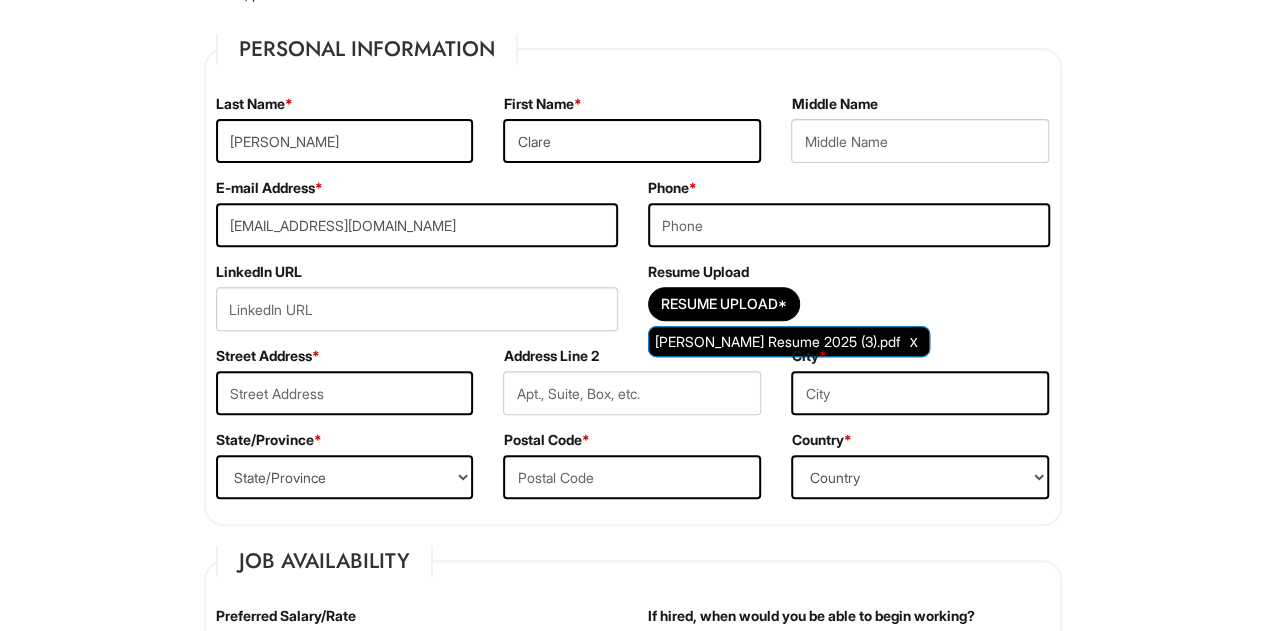 type on "W 128th St" 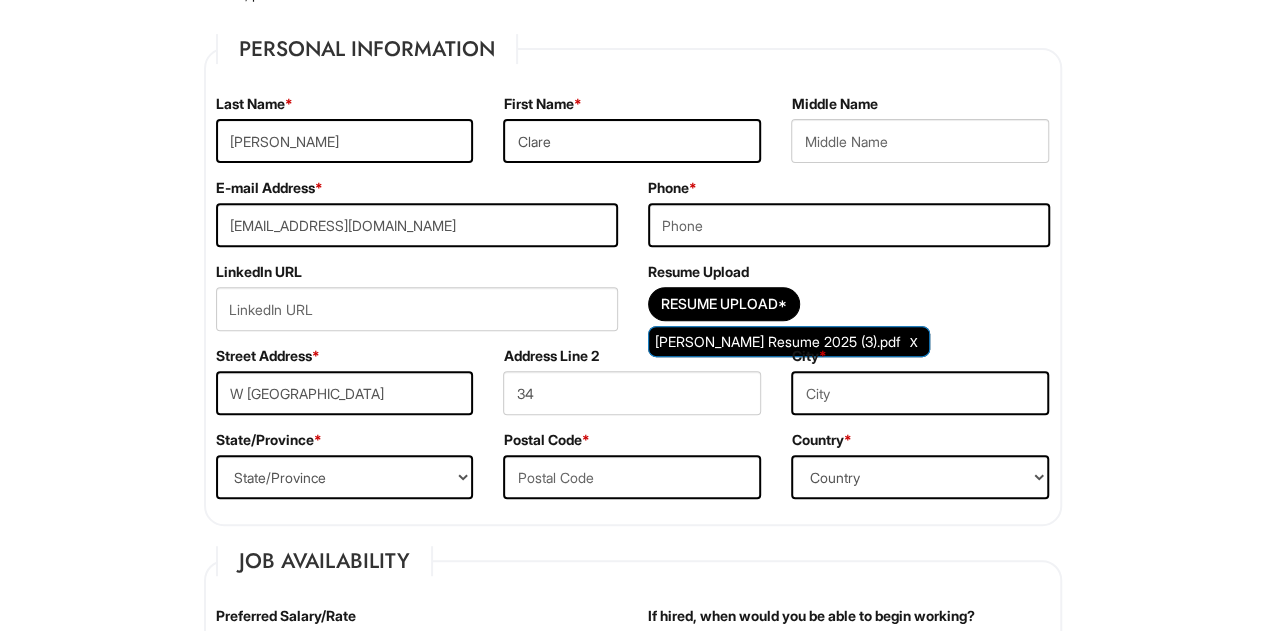 type on "New York" 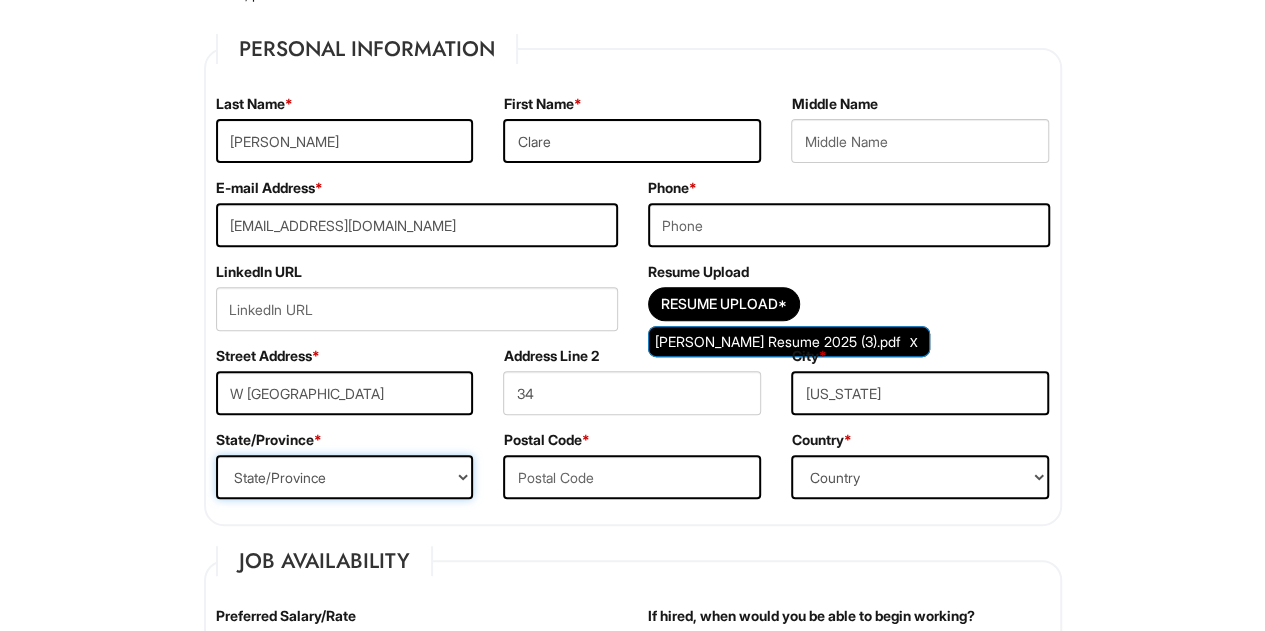 select on "NY" 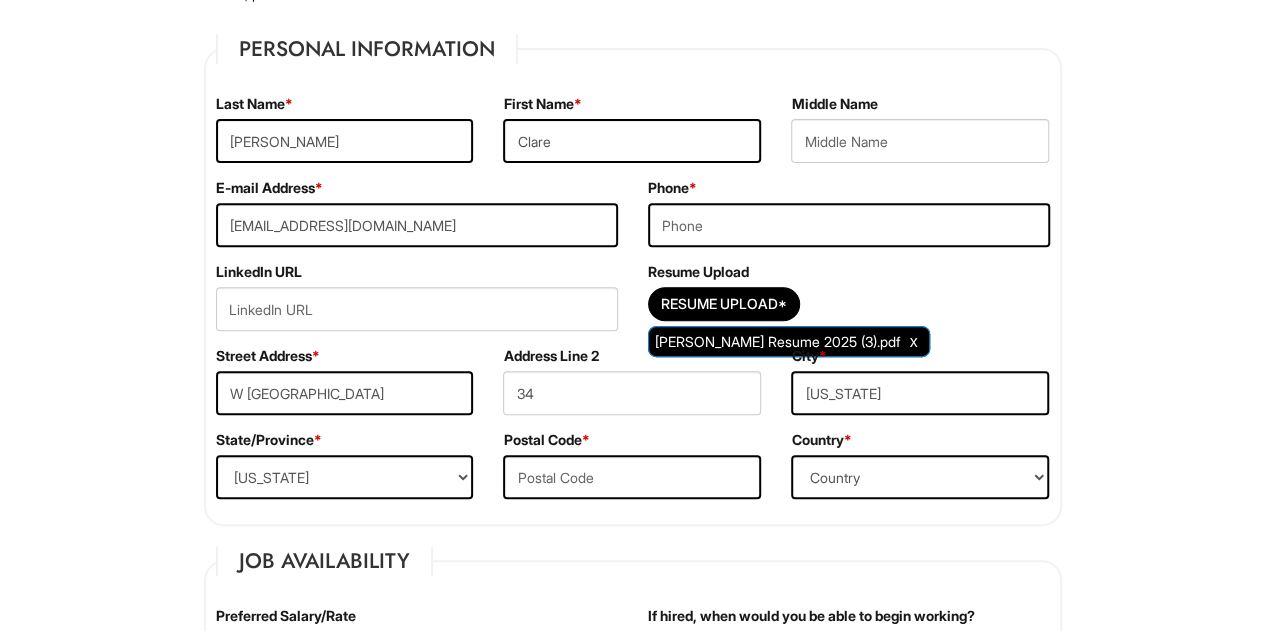 type on "10027" 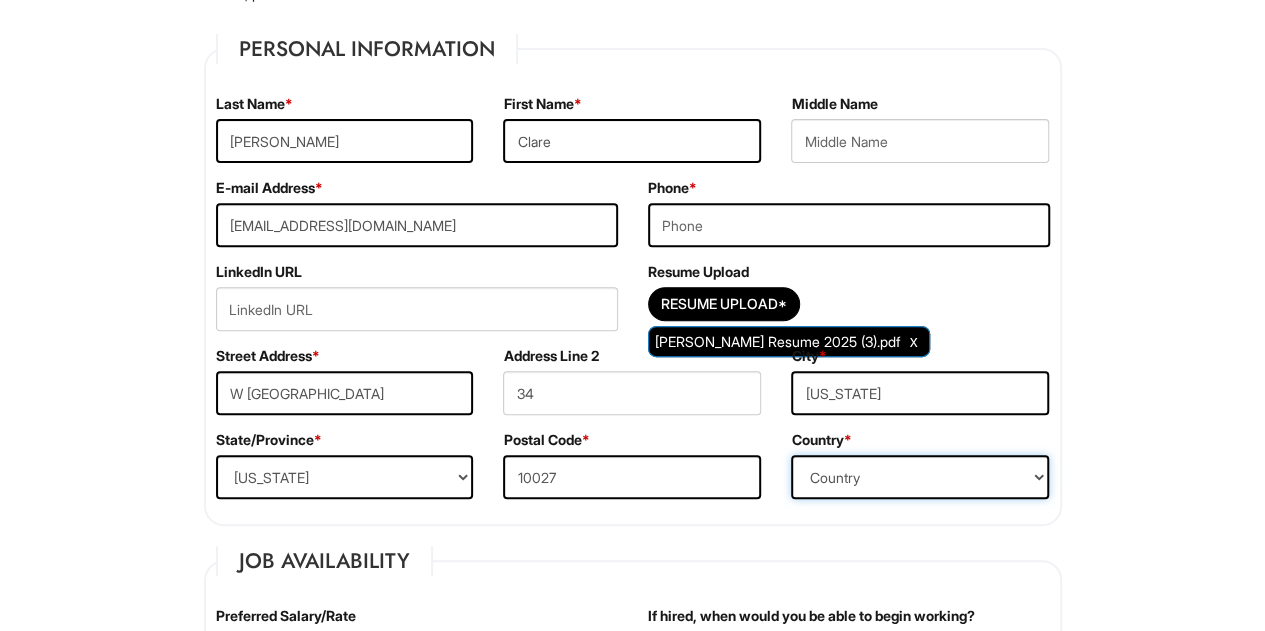 select on "United States of America" 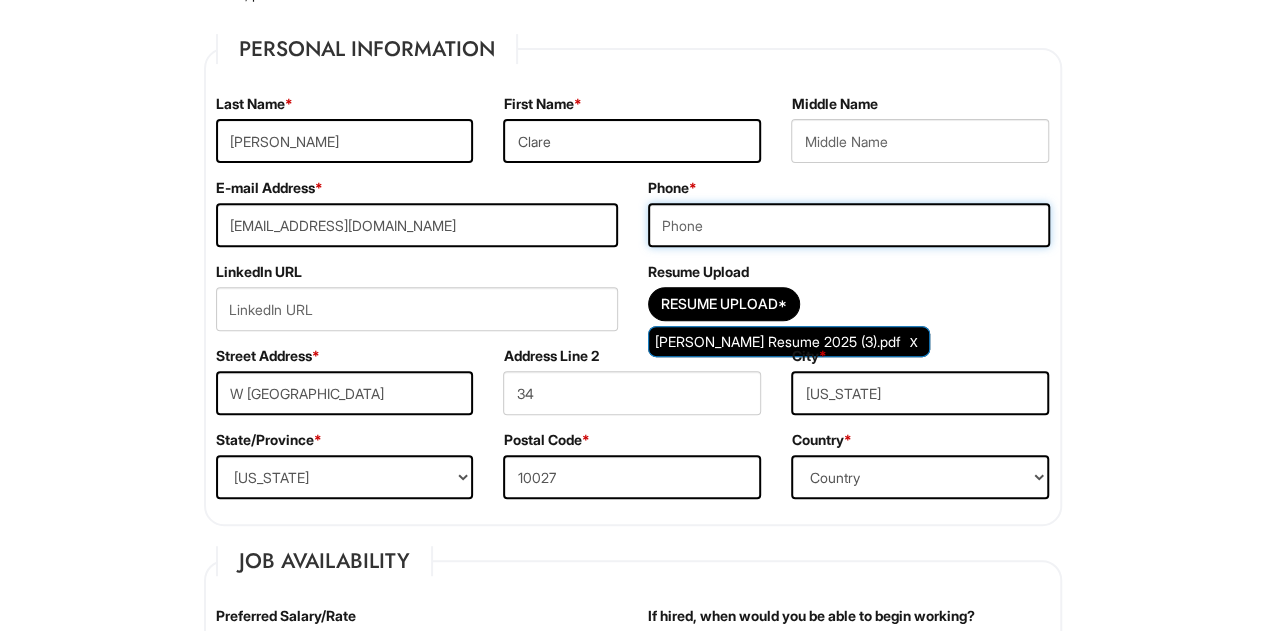 click at bounding box center (849, 225) 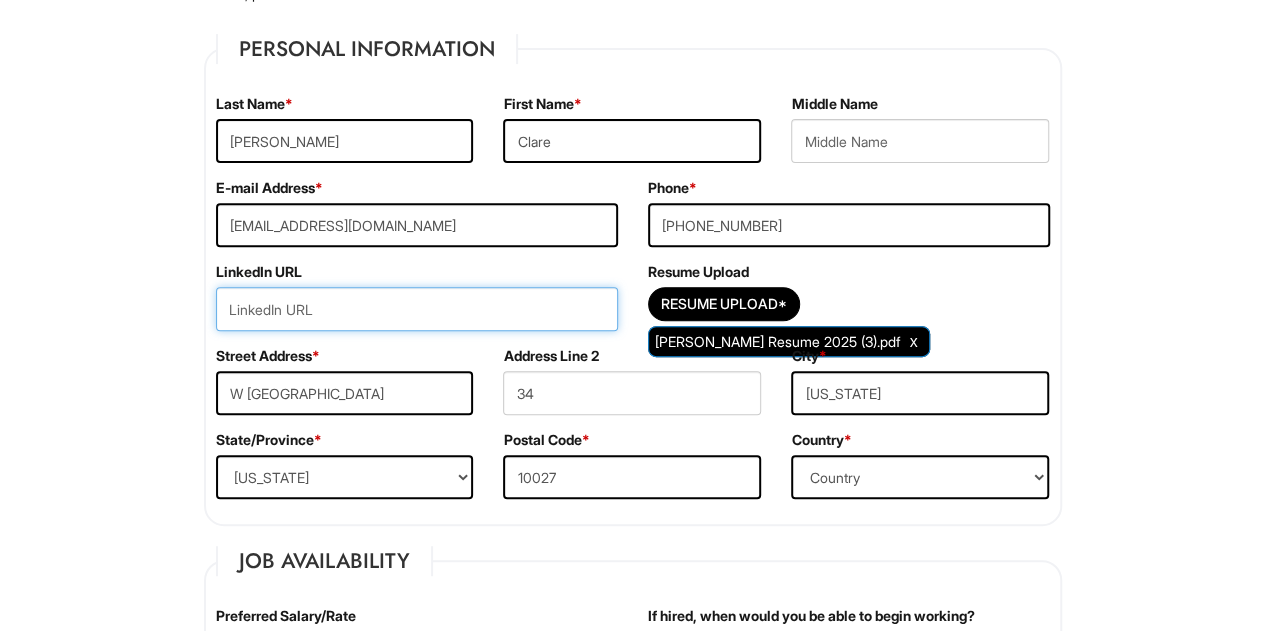 click at bounding box center [417, 309] 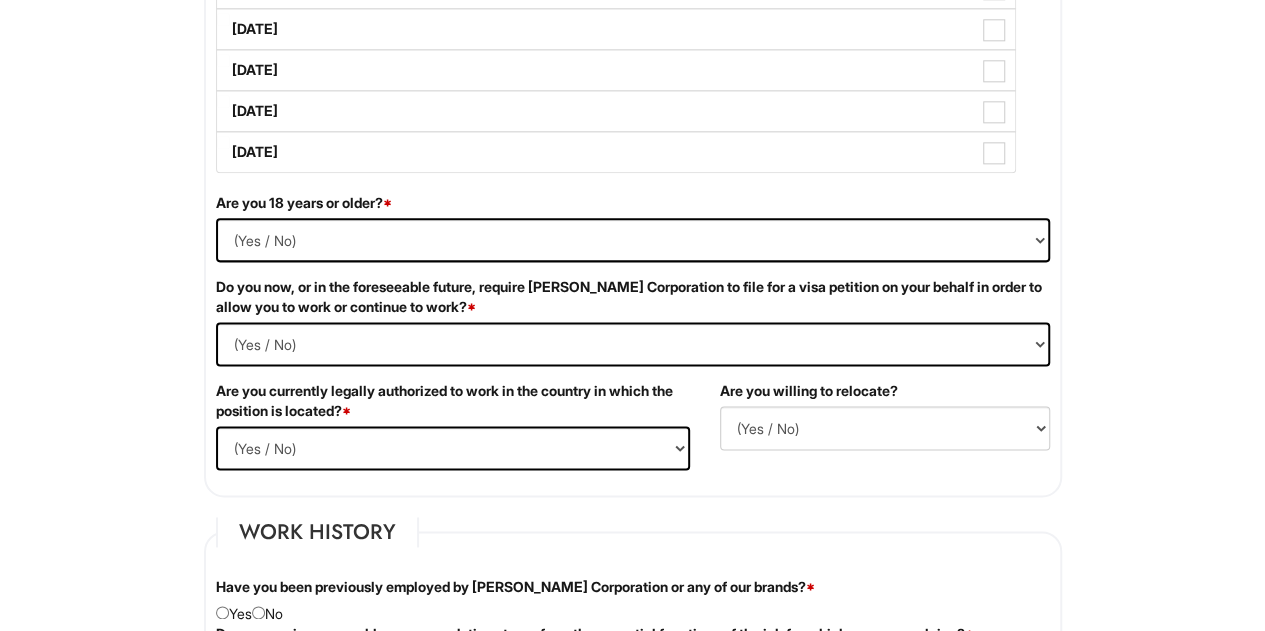 scroll, scrollTop: 1189, scrollLeft: 0, axis: vertical 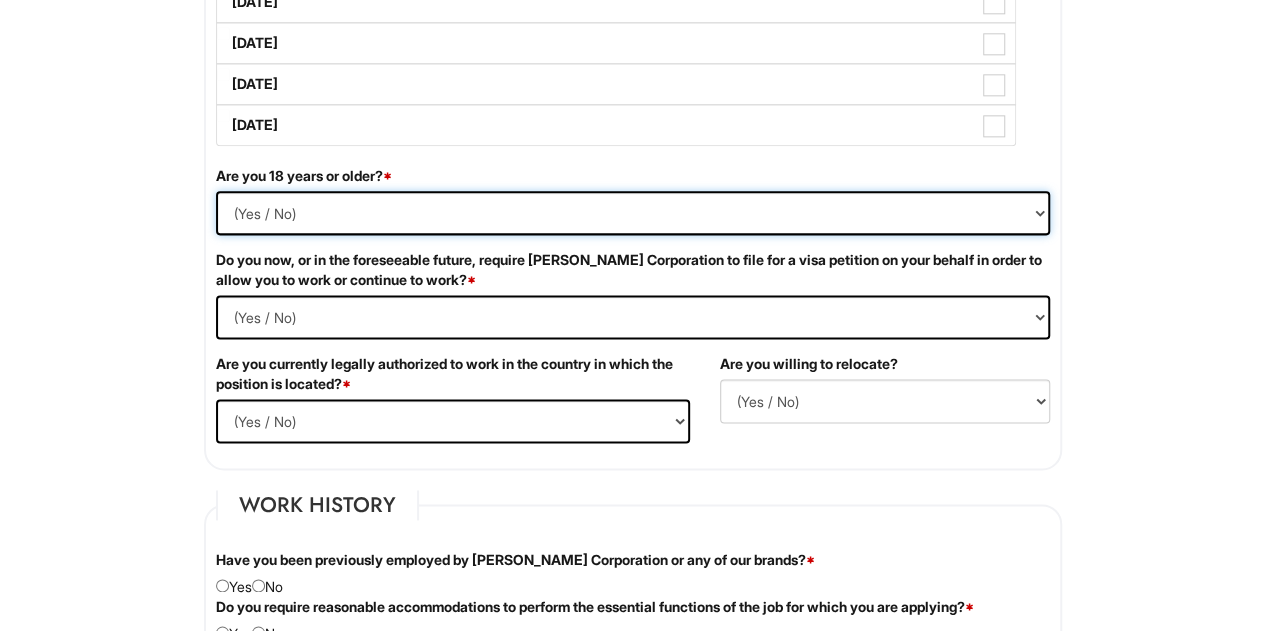 click on "(Yes / No) Yes No" at bounding box center [633, 213] 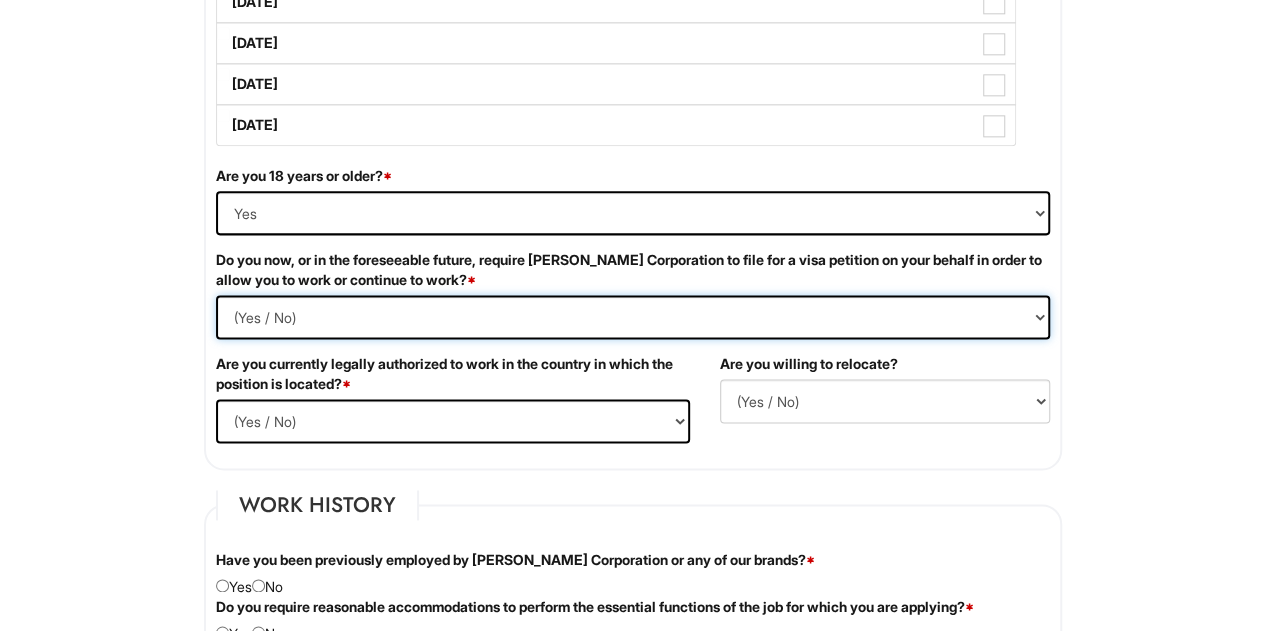 click on "(Yes / No) Yes No" at bounding box center (633, 317) 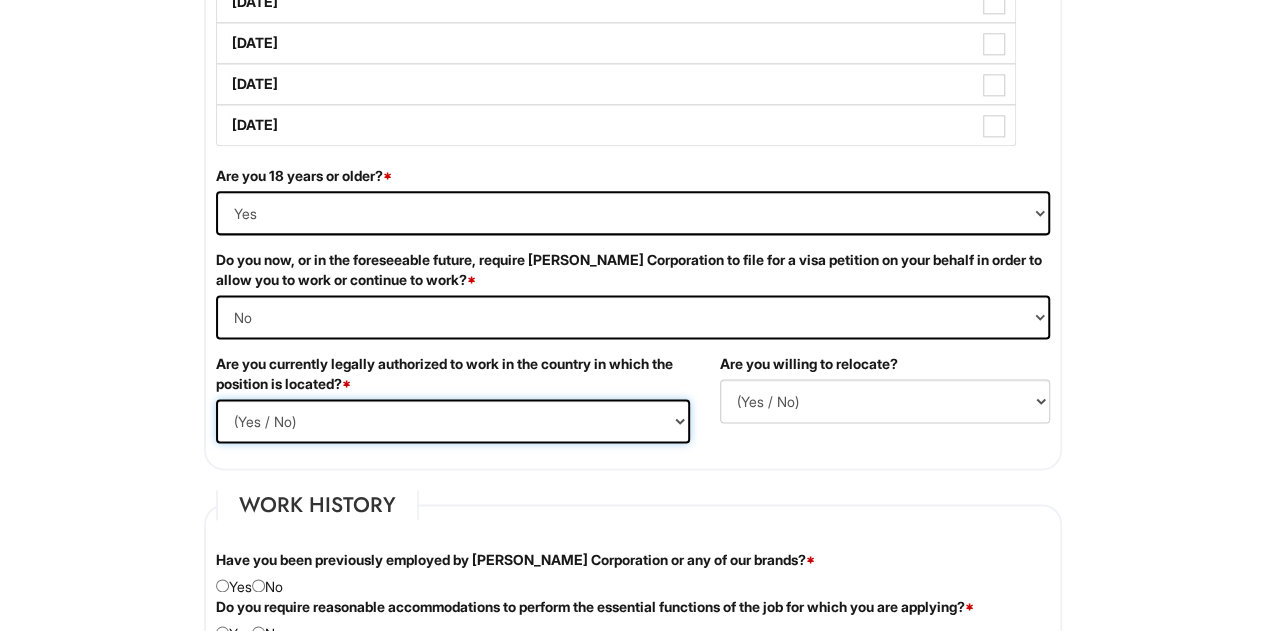 click on "(Yes / No) Yes No" at bounding box center [453, 421] 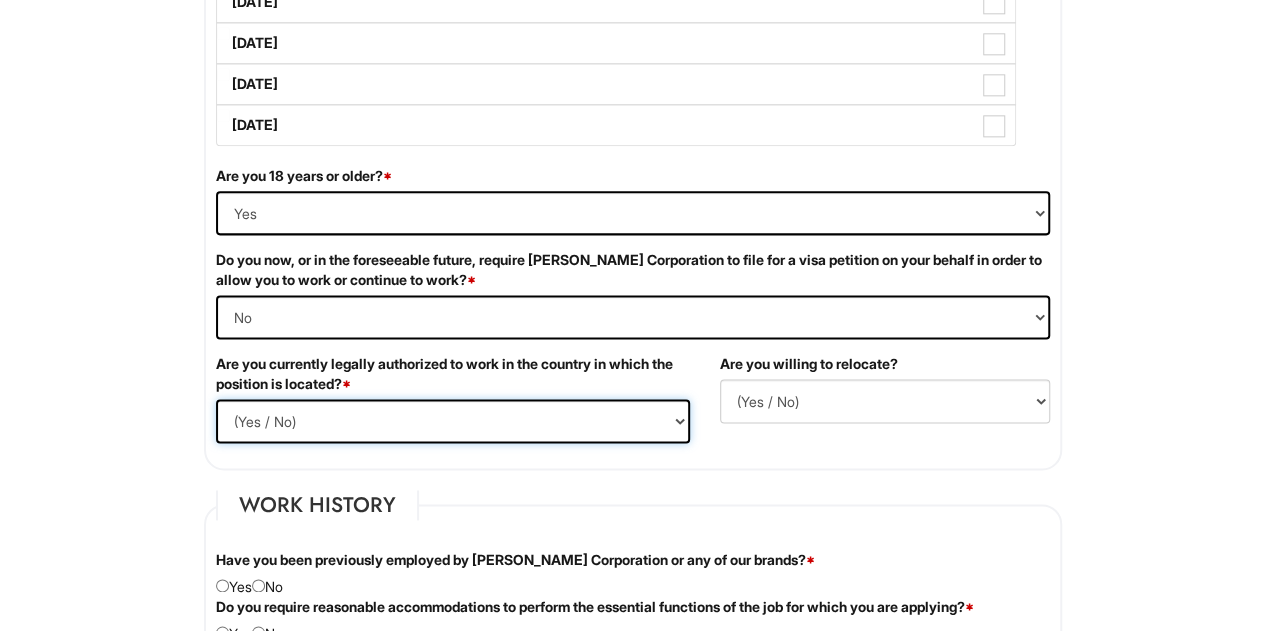 select on "Yes" 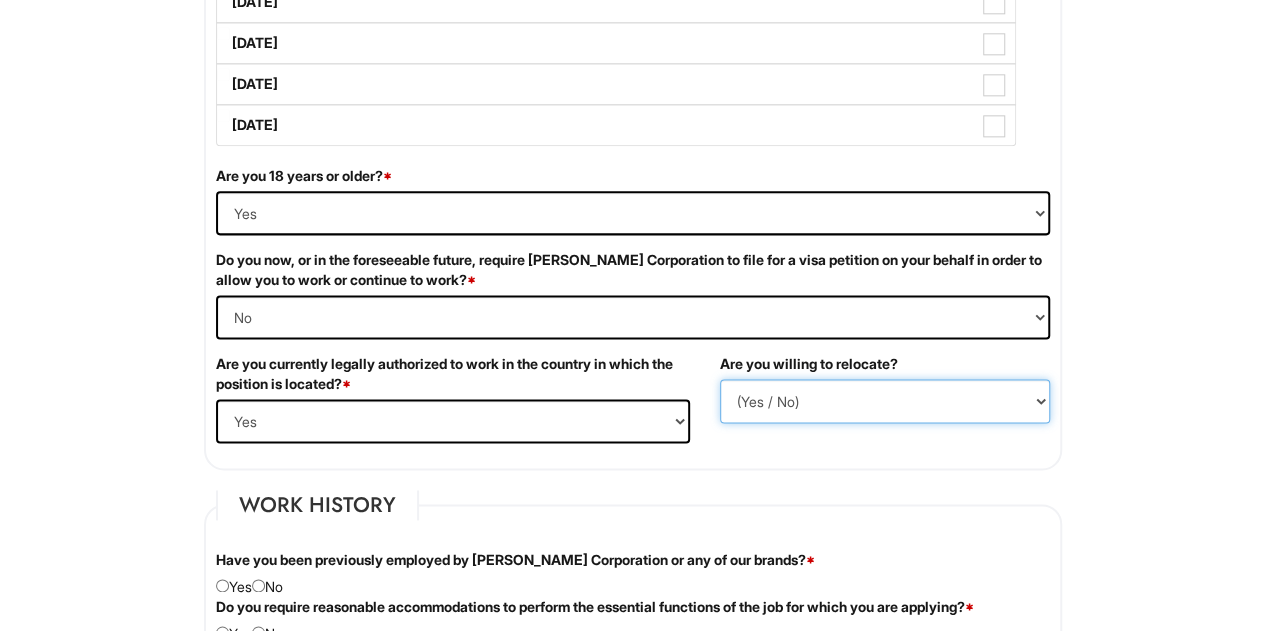 click on "(Yes / No) No Yes" at bounding box center [885, 401] 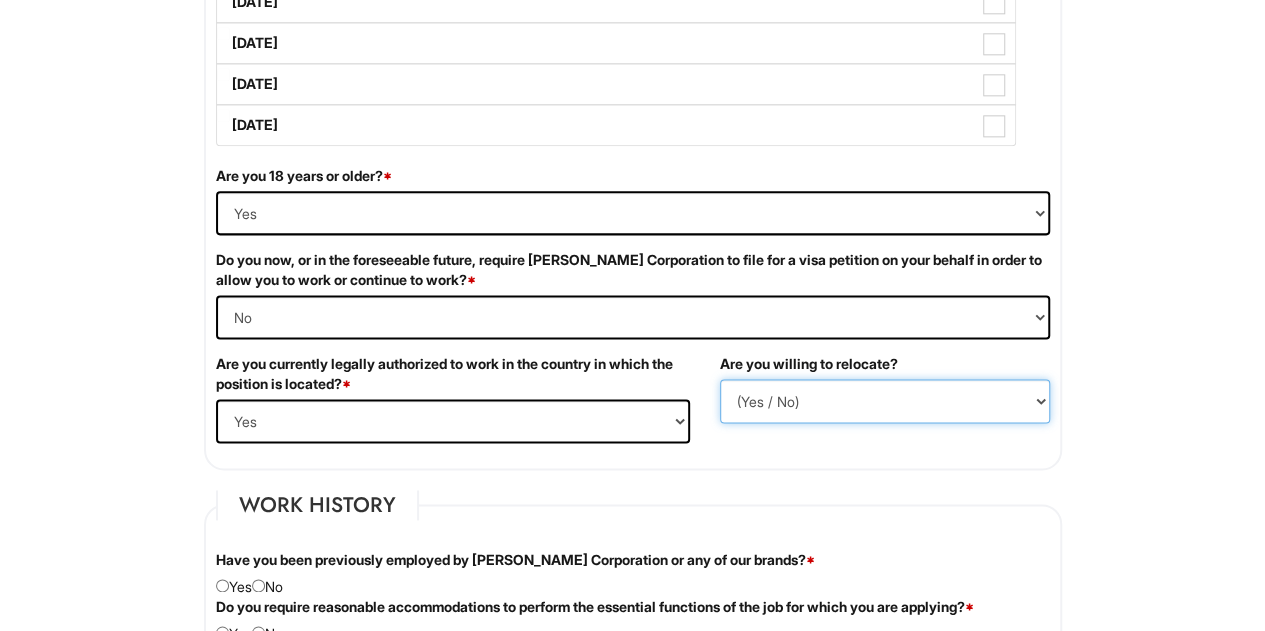 select on "Y" 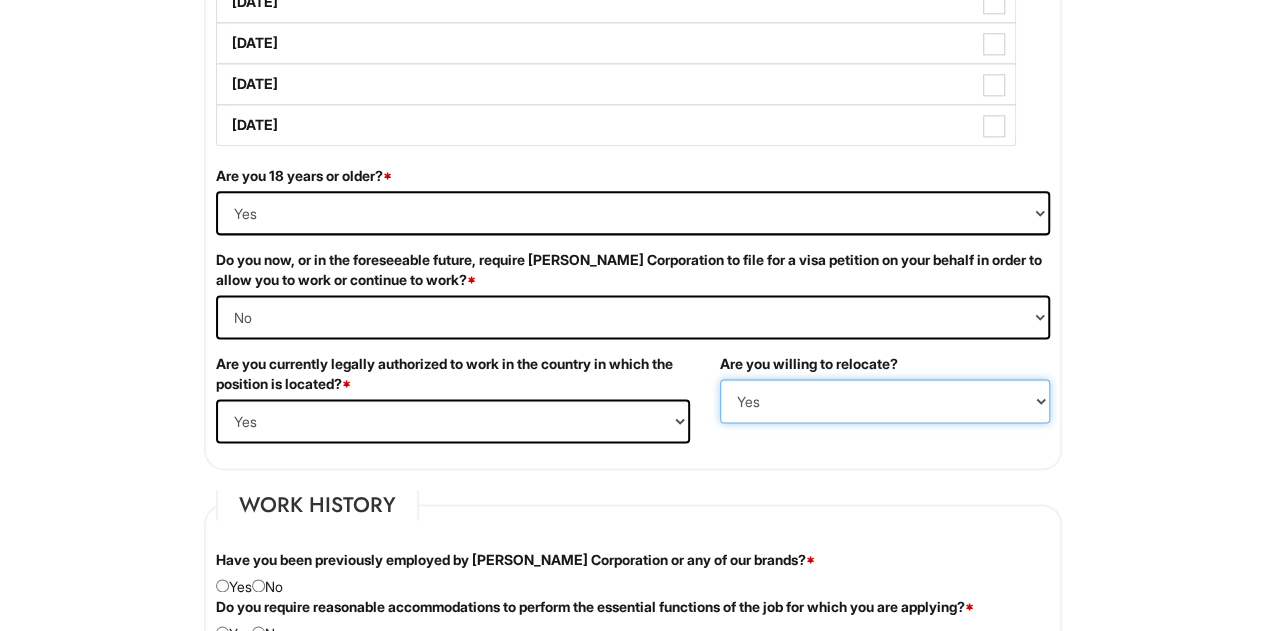 click on "(Yes / No) No Yes" at bounding box center [885, 401] 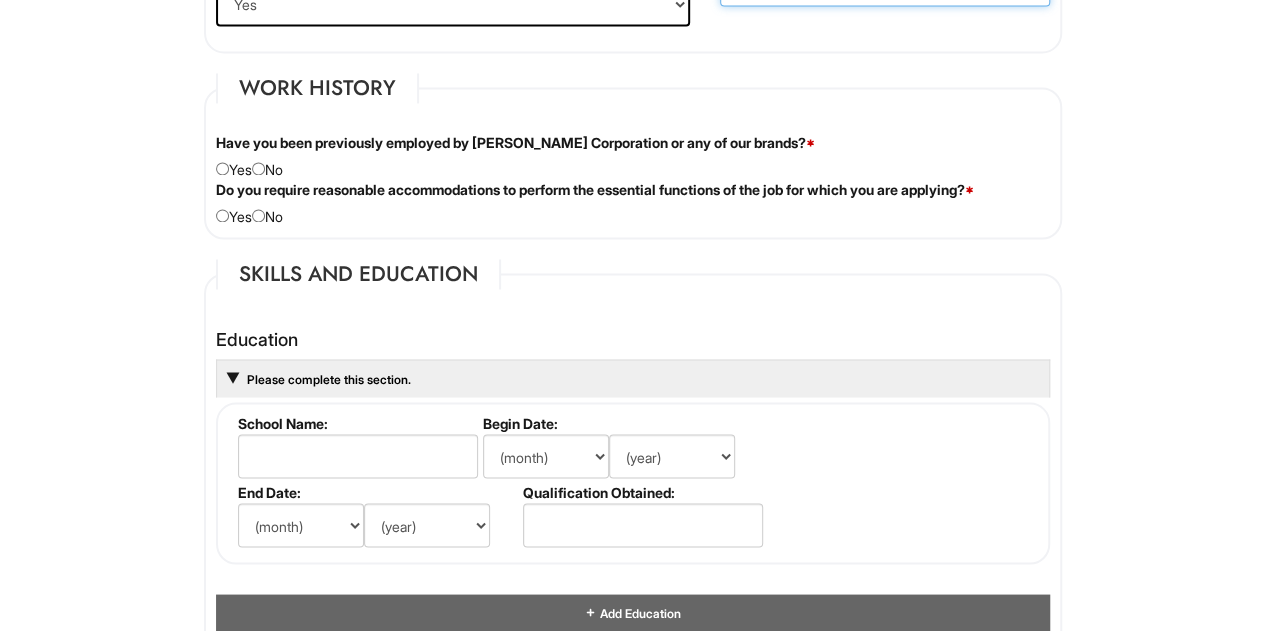 scroll, scrollTop: 1664, scrollLeft: 0, axis: vertical 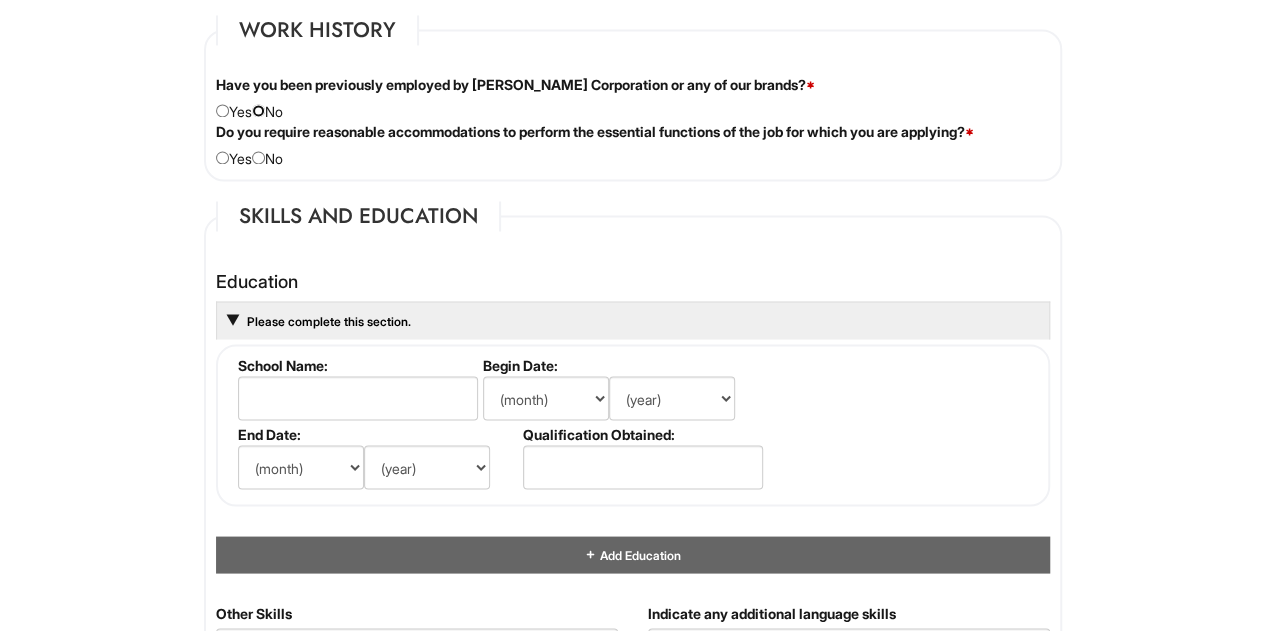 click at bounding box center (258, 110) 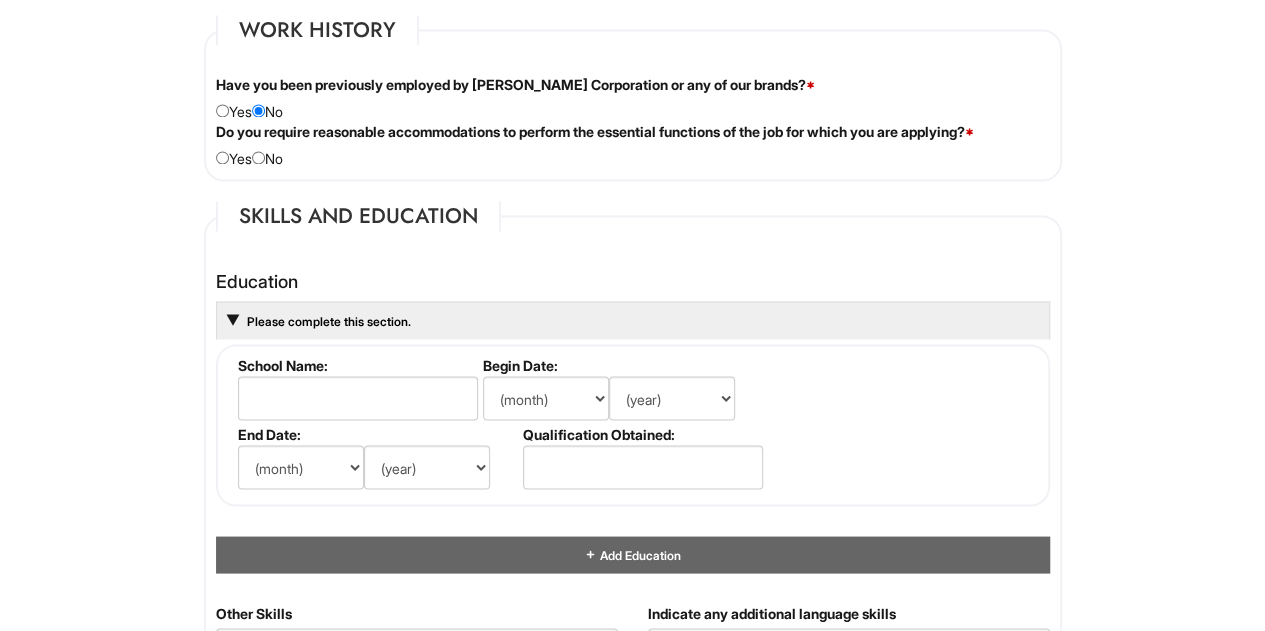 click on "Work History
Have you been previously employed by Giorgio Armani Corporation or any of our brands? *    Yes   No
Please state where, when, final position, and reason for leaving.
Do you require reasonable accommodations to perform the essential functions of the job for which you are applying? *    Yes   No
Please Specify" at bounding box center [633, 98] 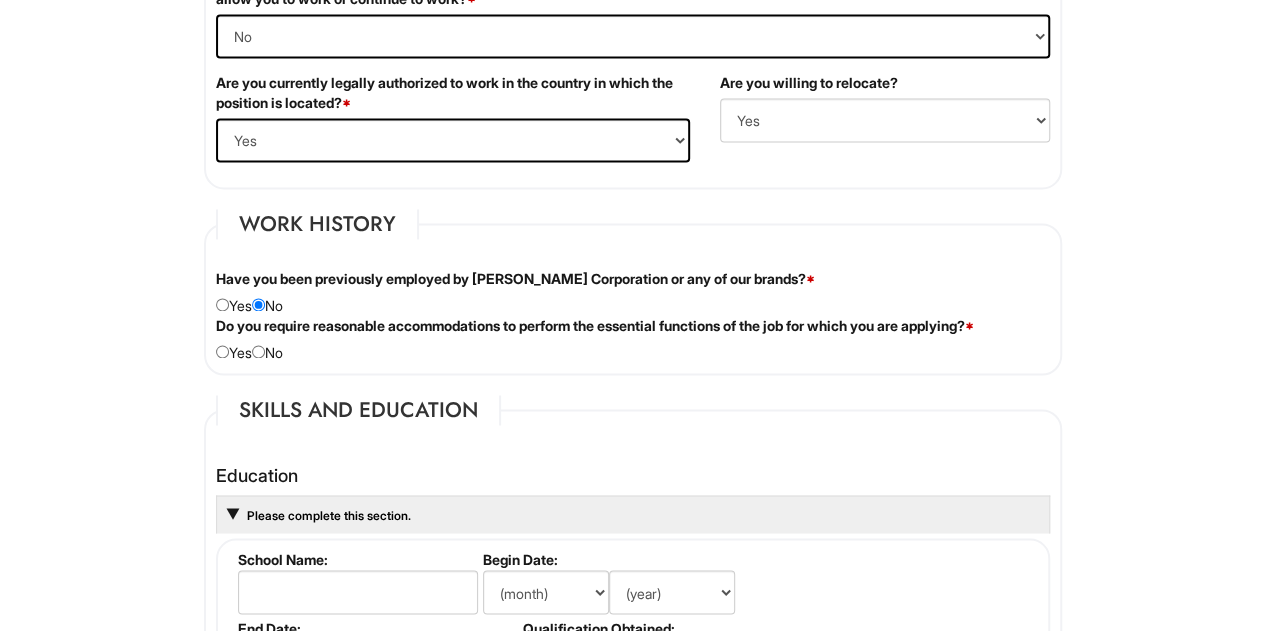 scroll, scrollTop: 1412, scrollLeft: 0, axis: vertical 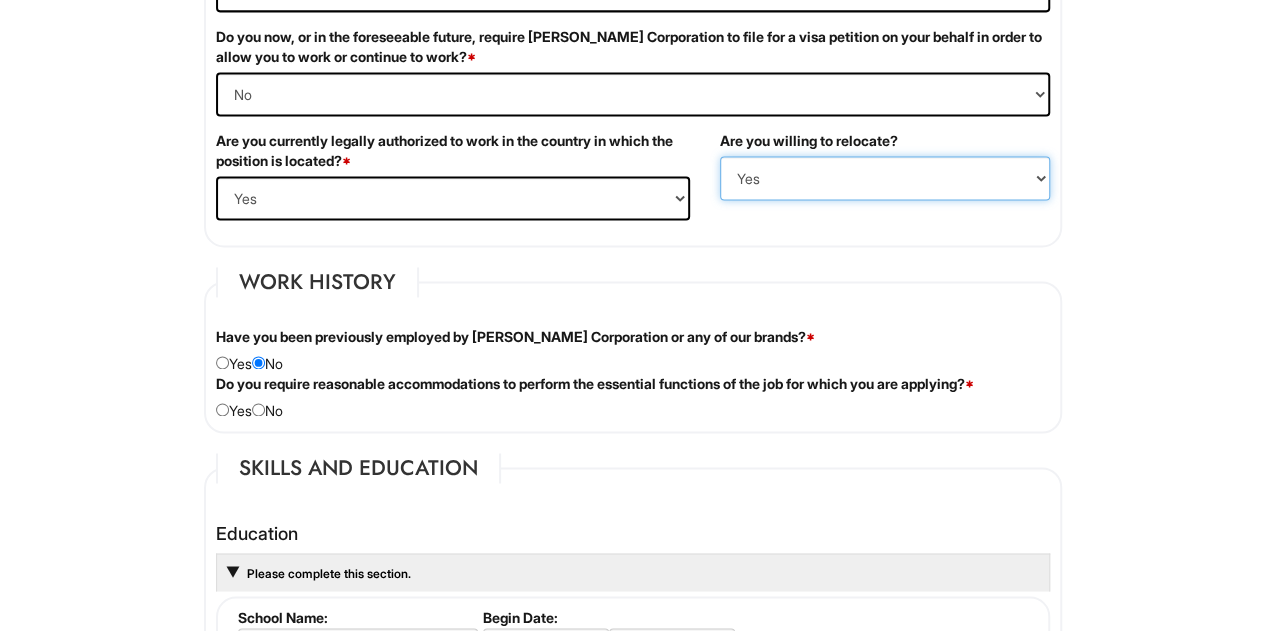 click on "(Yes / No) No Yes" at bounding box center [885, 178] 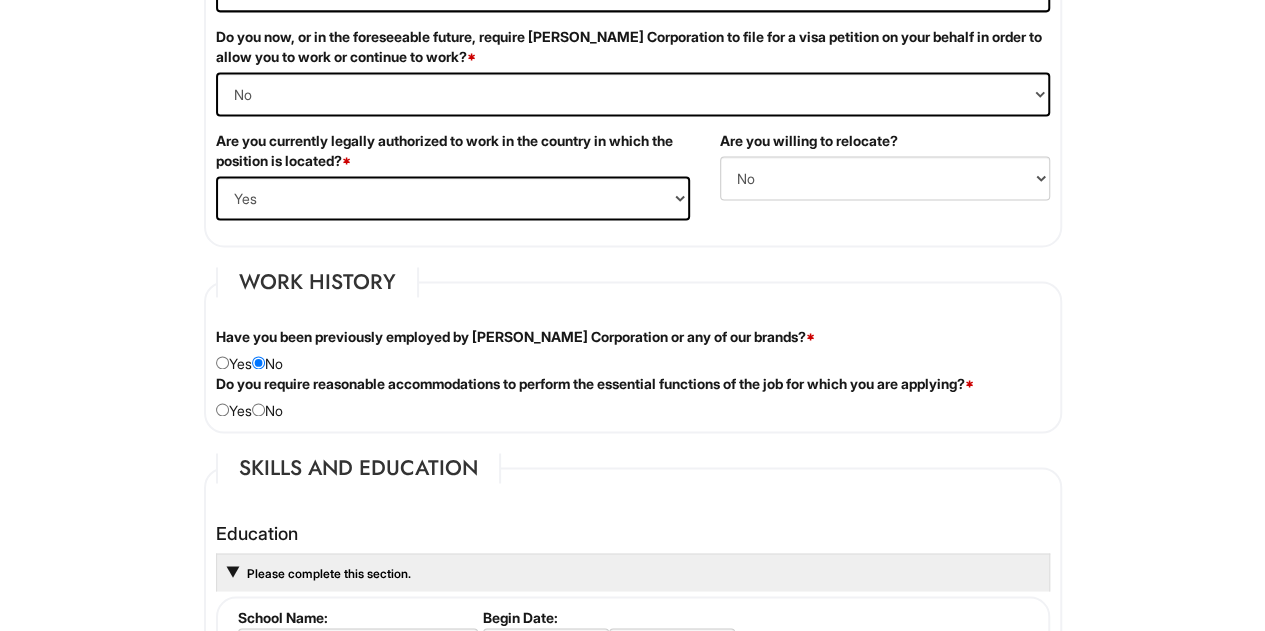 click on "Do you require reasonable accommodations to perform the essential functions of the job for which you are applying? *    Yes   No" at bounding box center (633, 397) 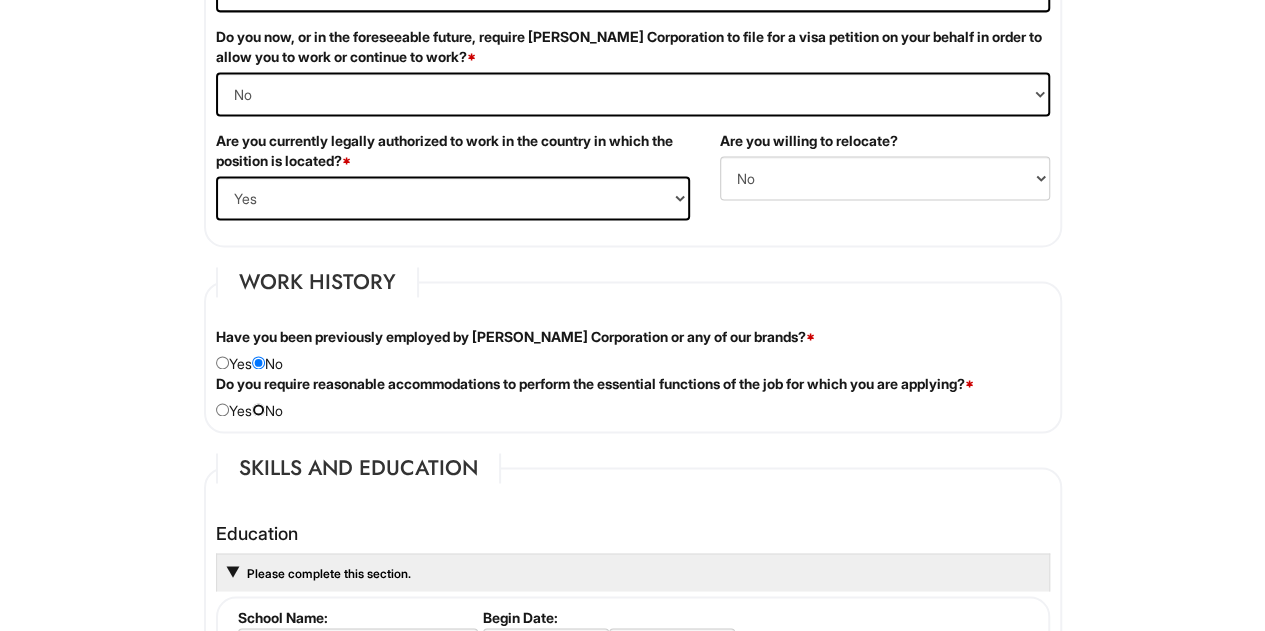 click at bounding box center [258, 409] 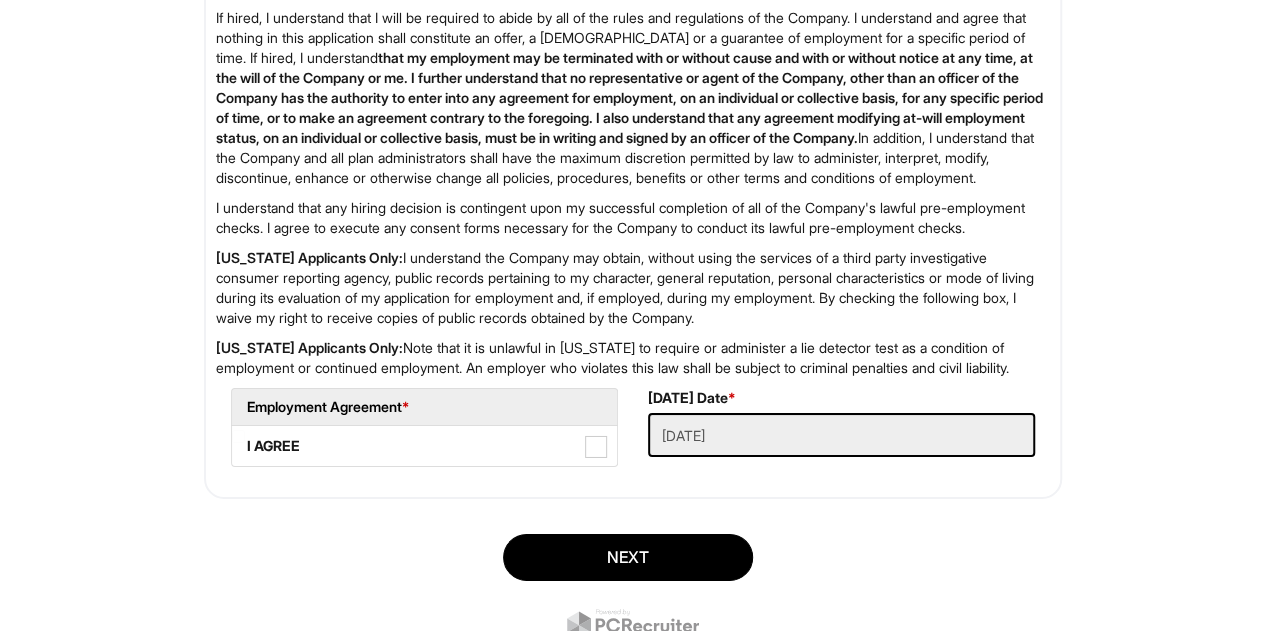 scroll, scrollTop: 3346, scrollLeft: 0, axis: vertical 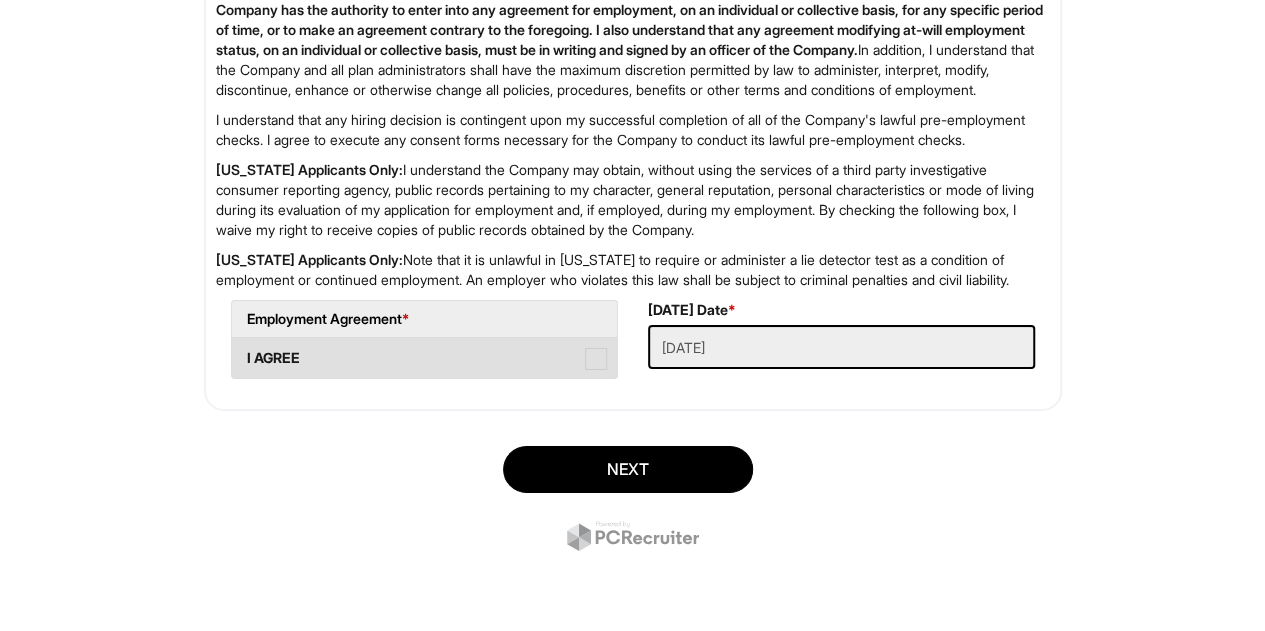 click at bounding box center [596, 359] 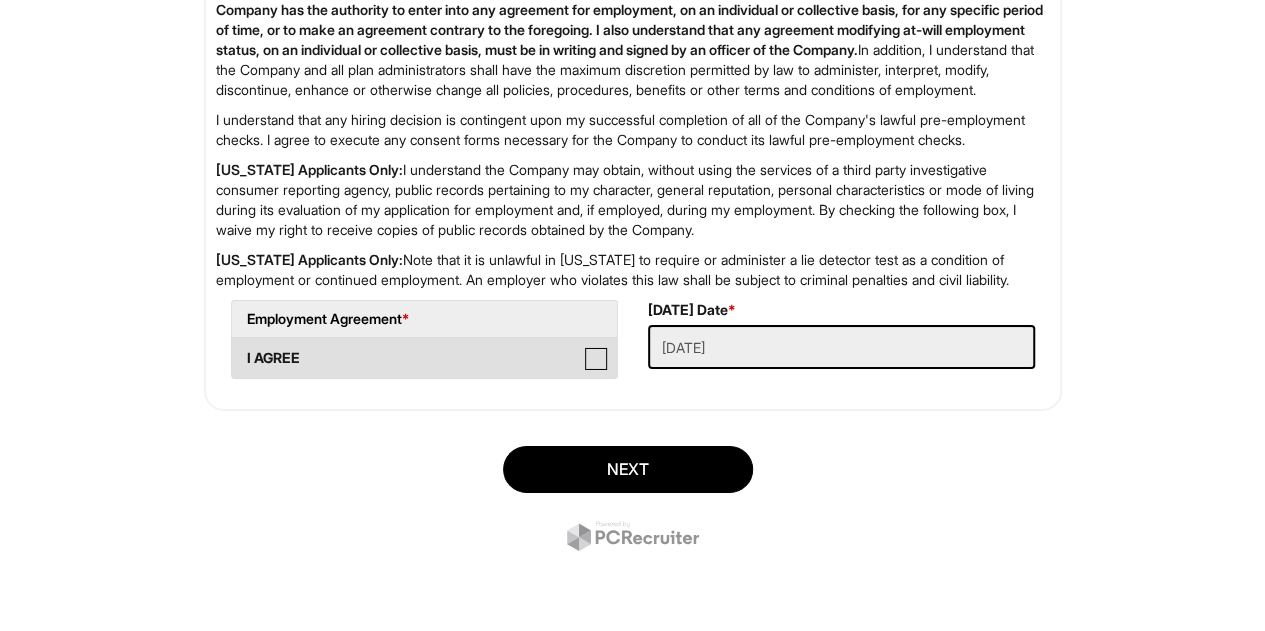 click on "I AGREE" at bounding box center (238, 348) 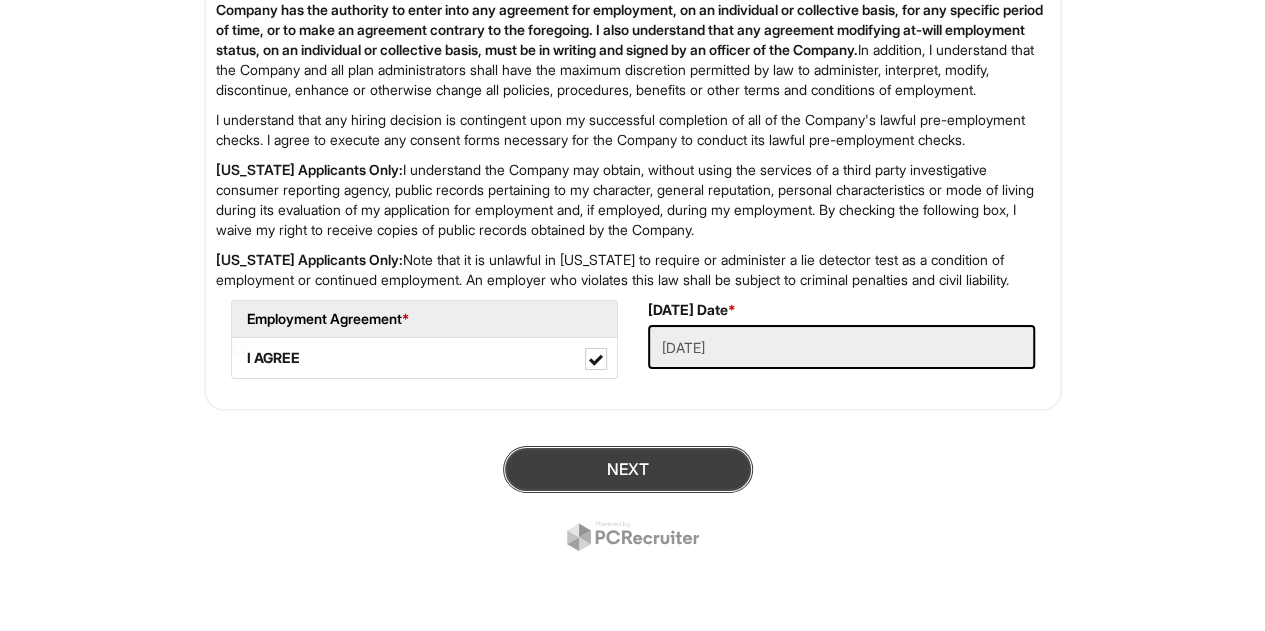 click on "Next" at bounding box center [628, 469] 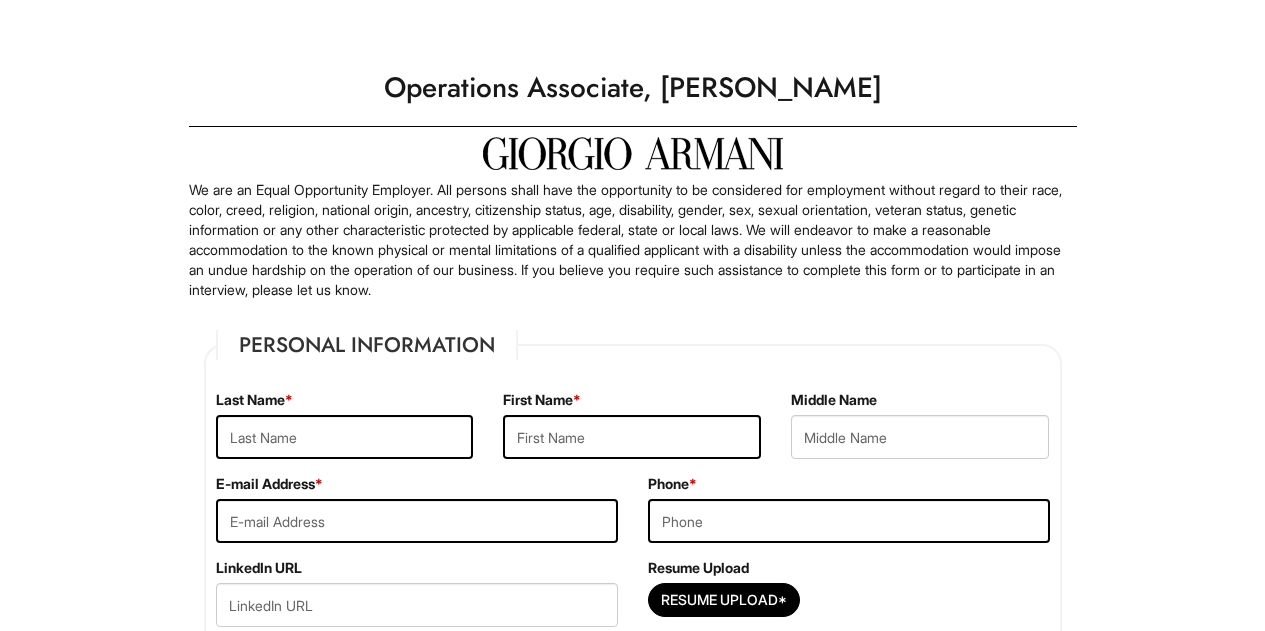 scroll, scrollTop: 0, scrollLeft: 0, axis: both 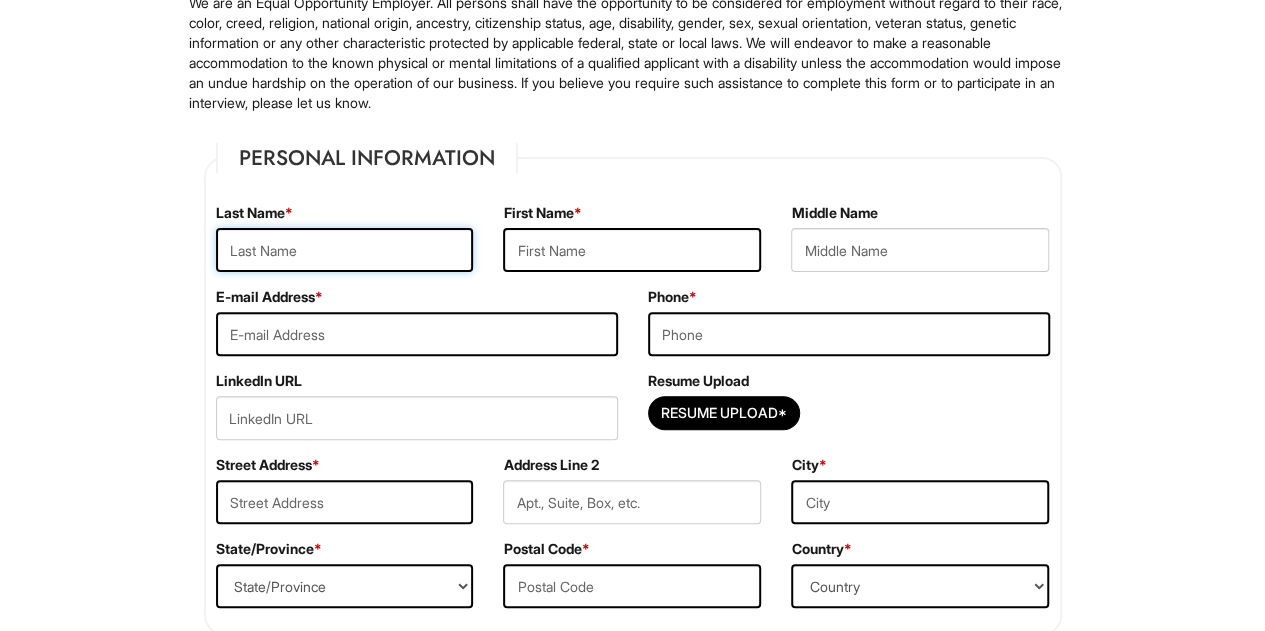 click at bounding box center [345, 250] 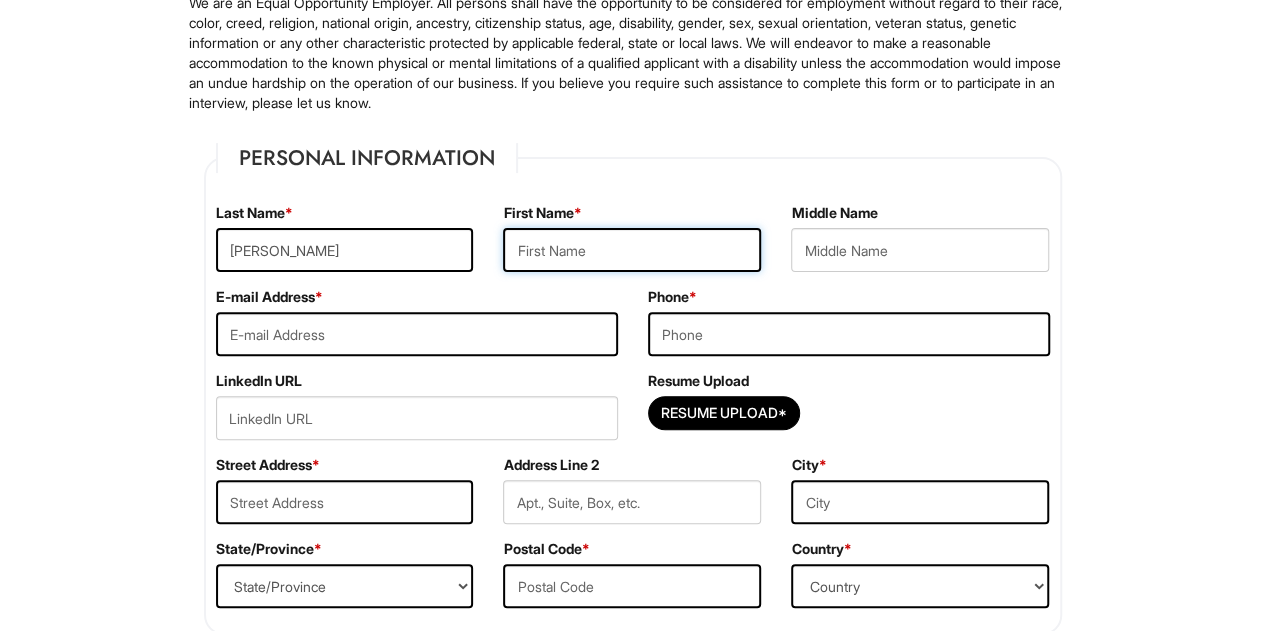 type on "Clare" 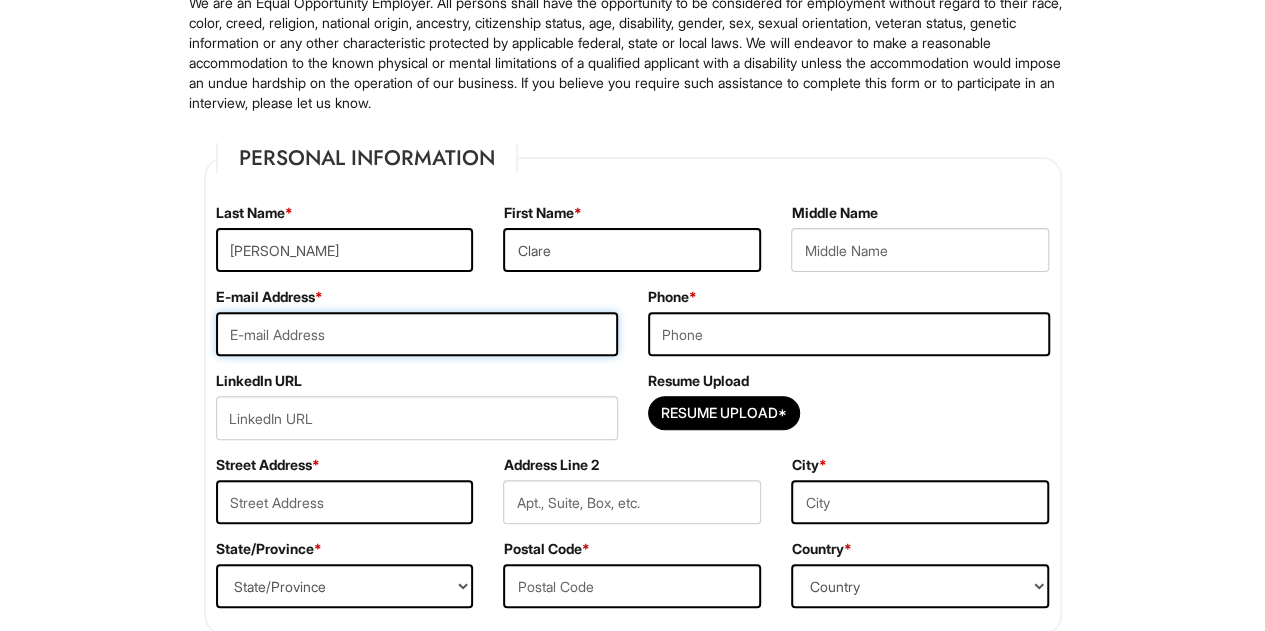 type on "[EMAIL_ADDRESS][DOMAIN_NAME]" 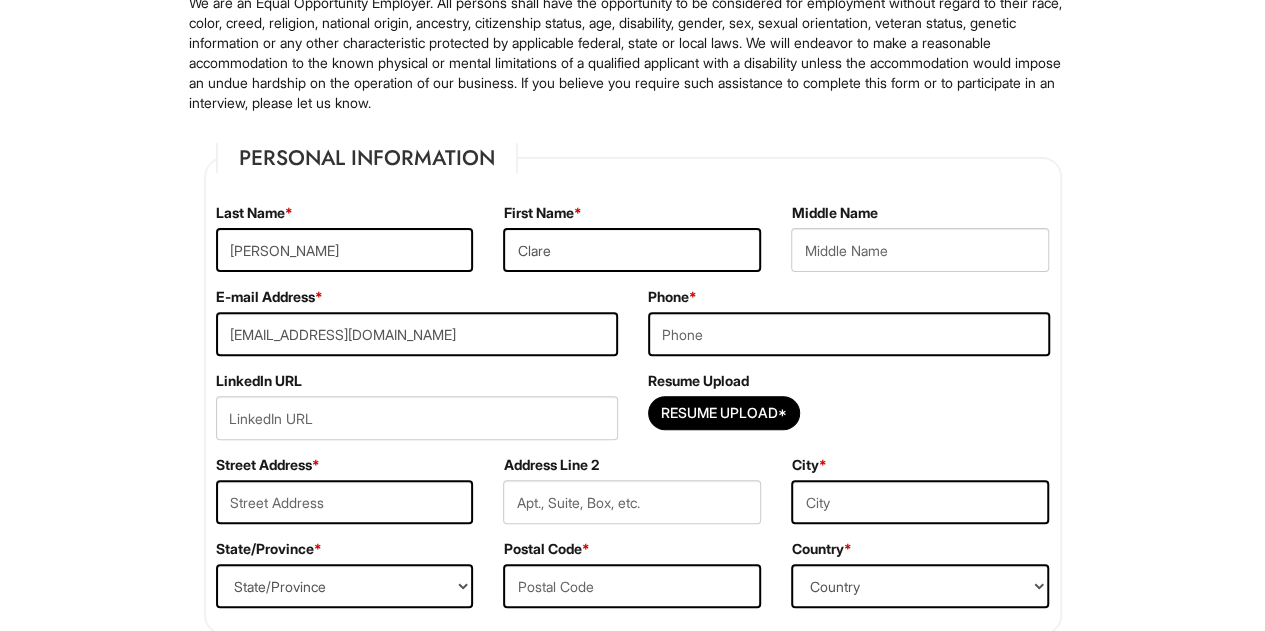 type on "W [GEOGRAPHIC_DATA]" 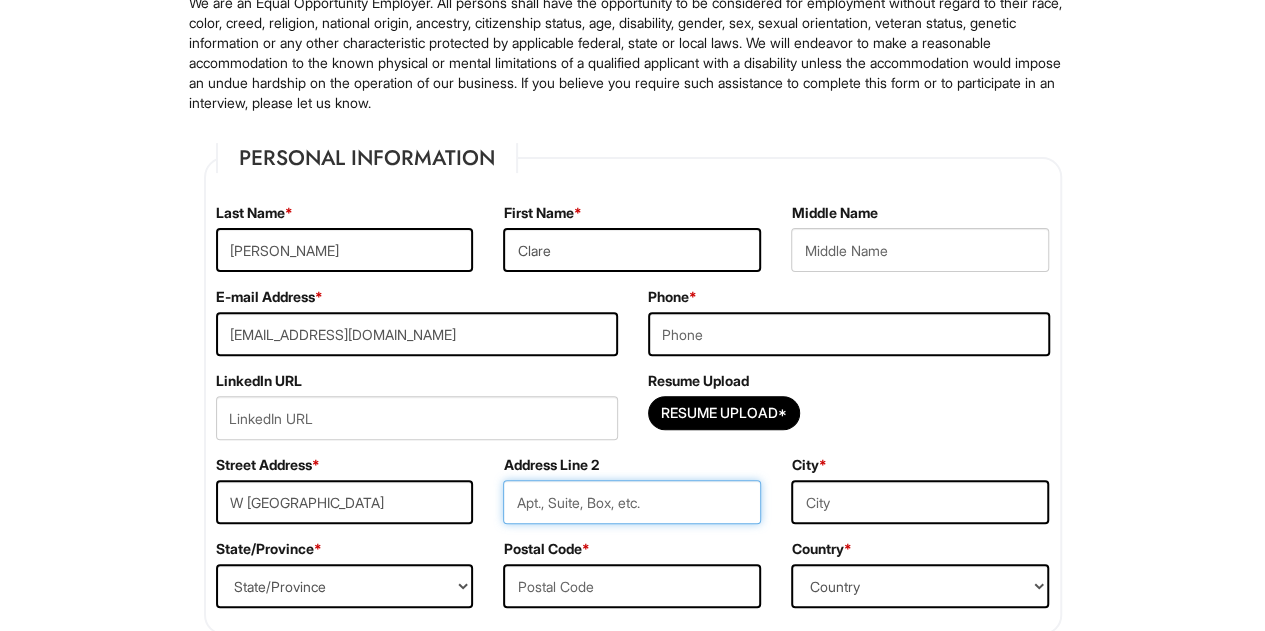 type on "34" 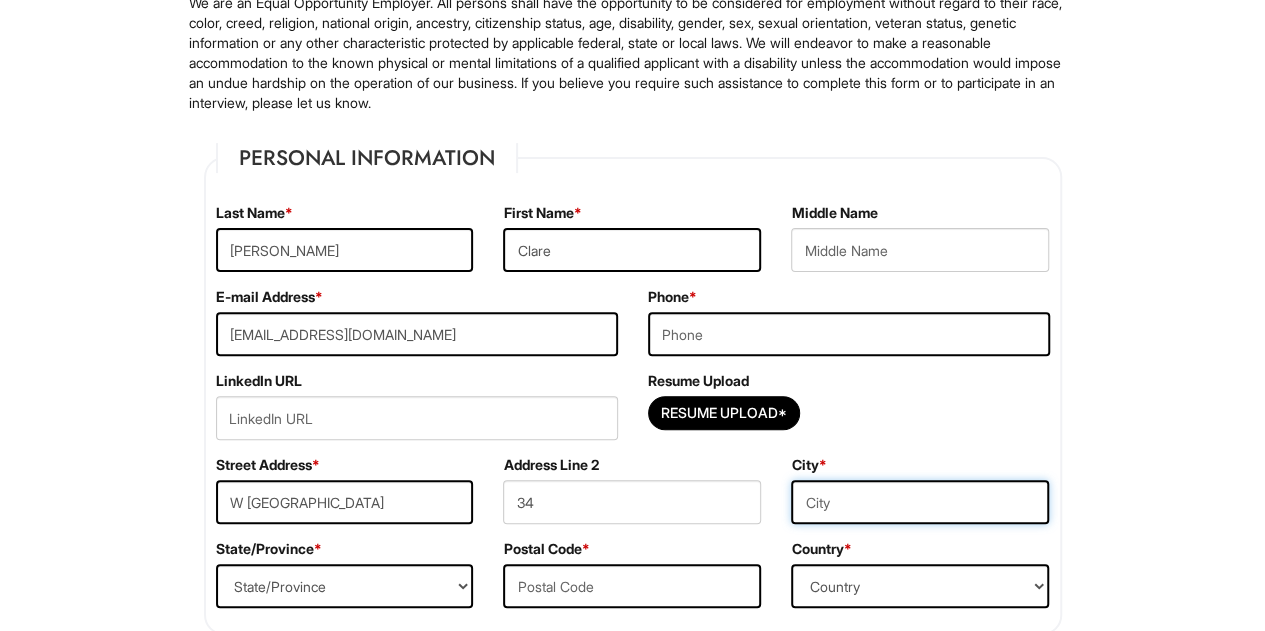 type on "[US_STATE]" 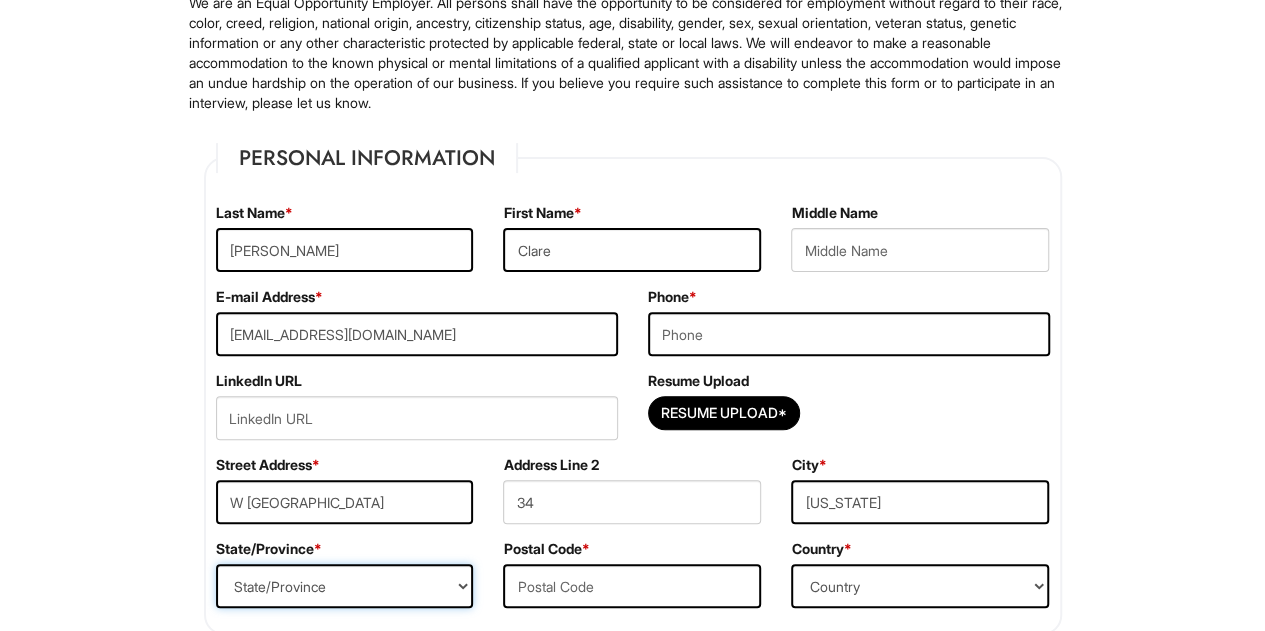 select on "NY" 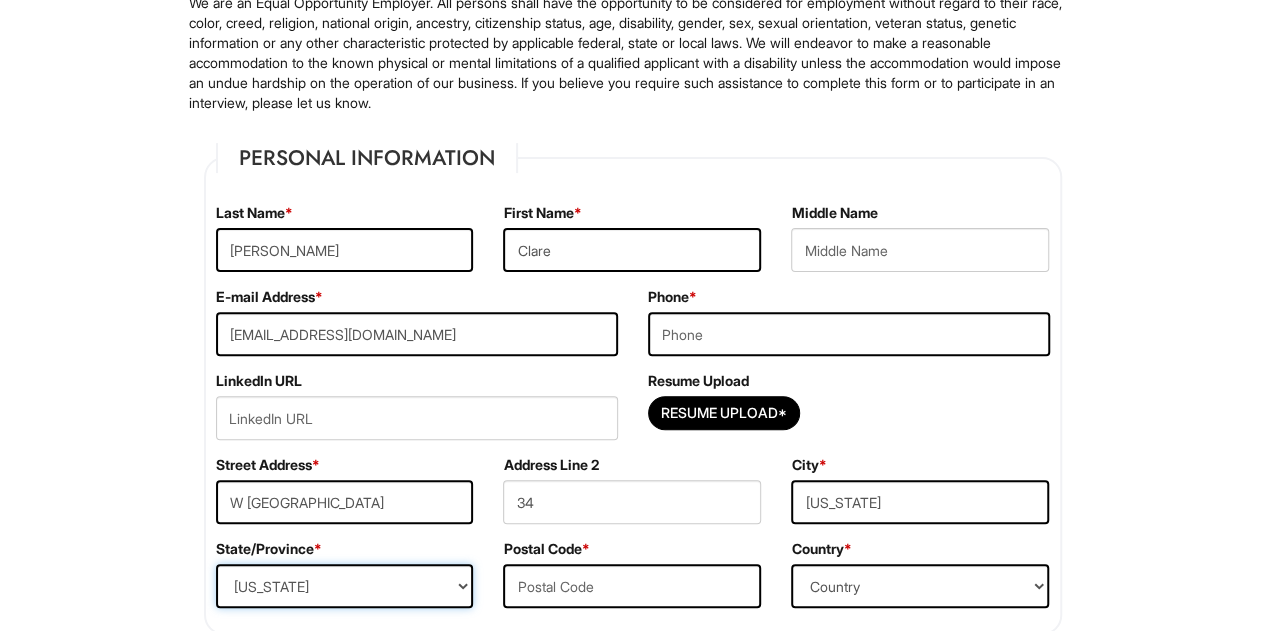 type on "10027" 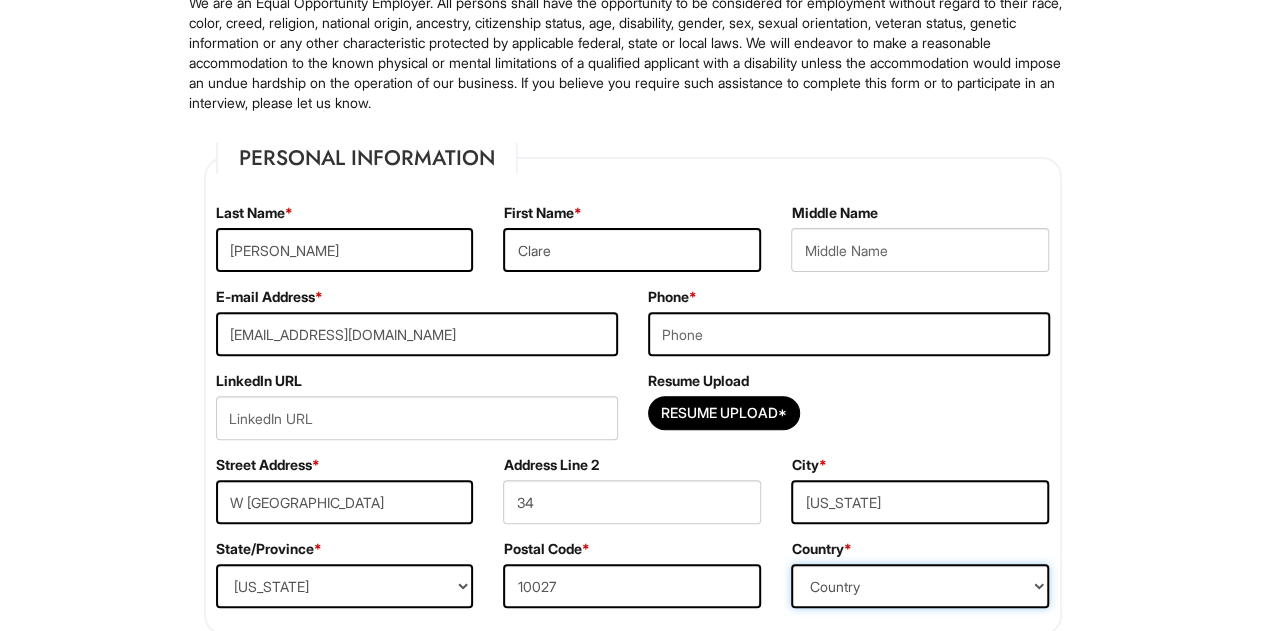 select on "United States of America" 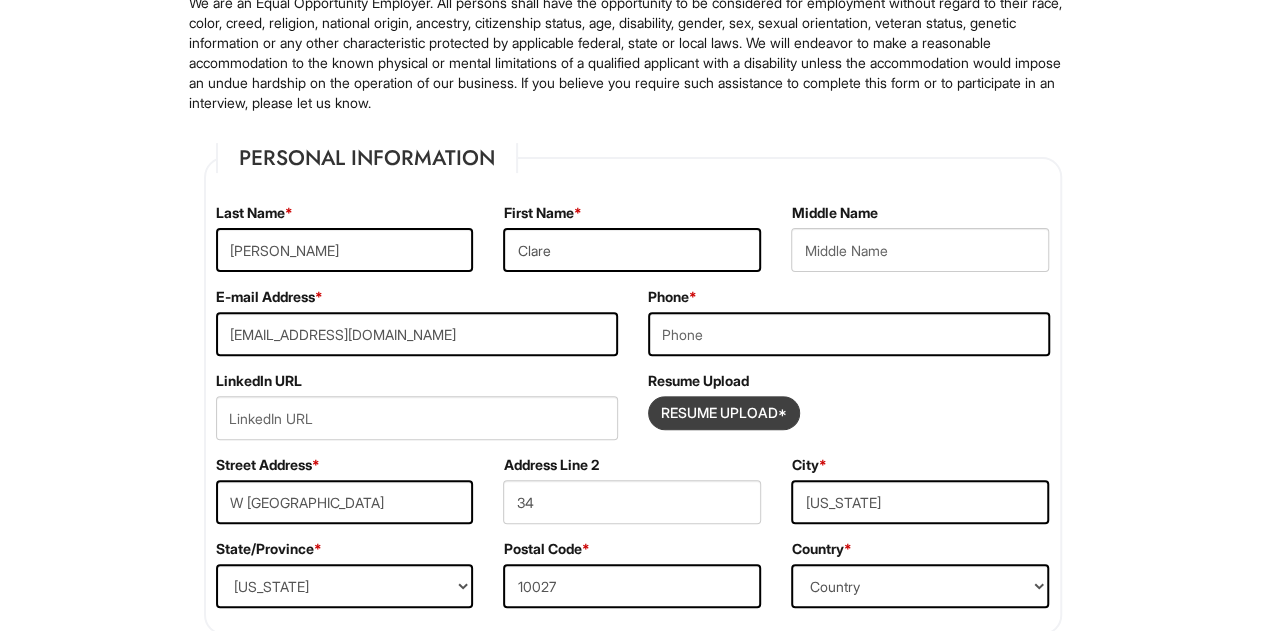 click at bounding box center (724, 413) 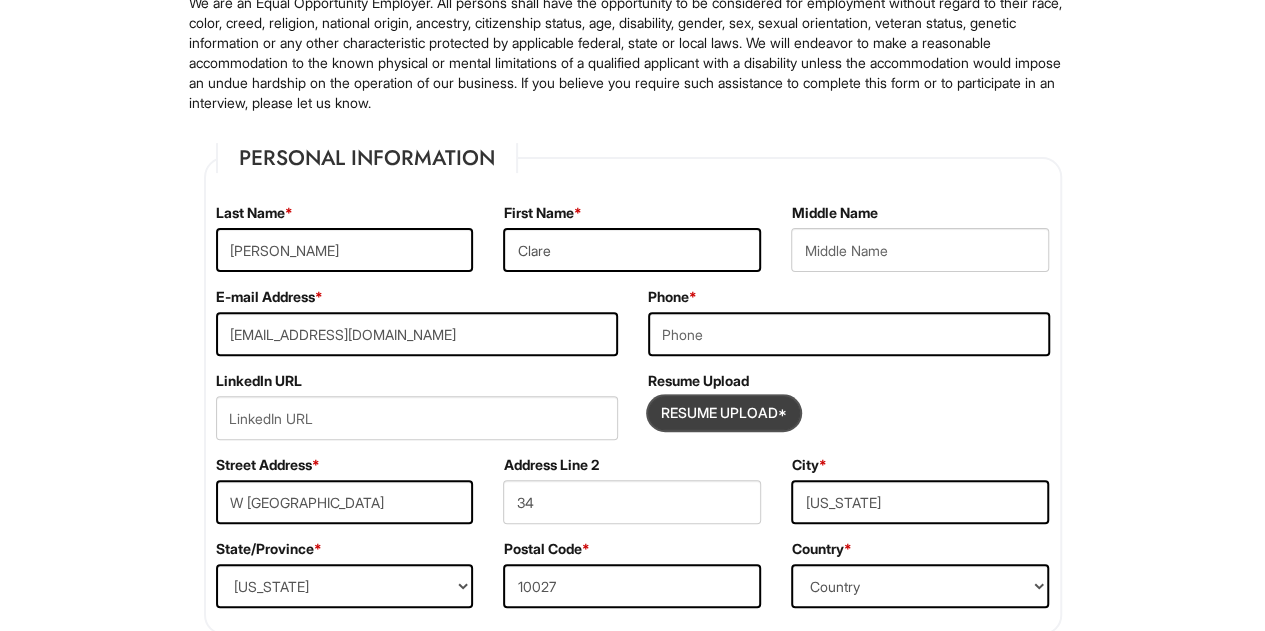 type on "C:\fakepath\Clare Wu Resume 2025 (3).pdf" 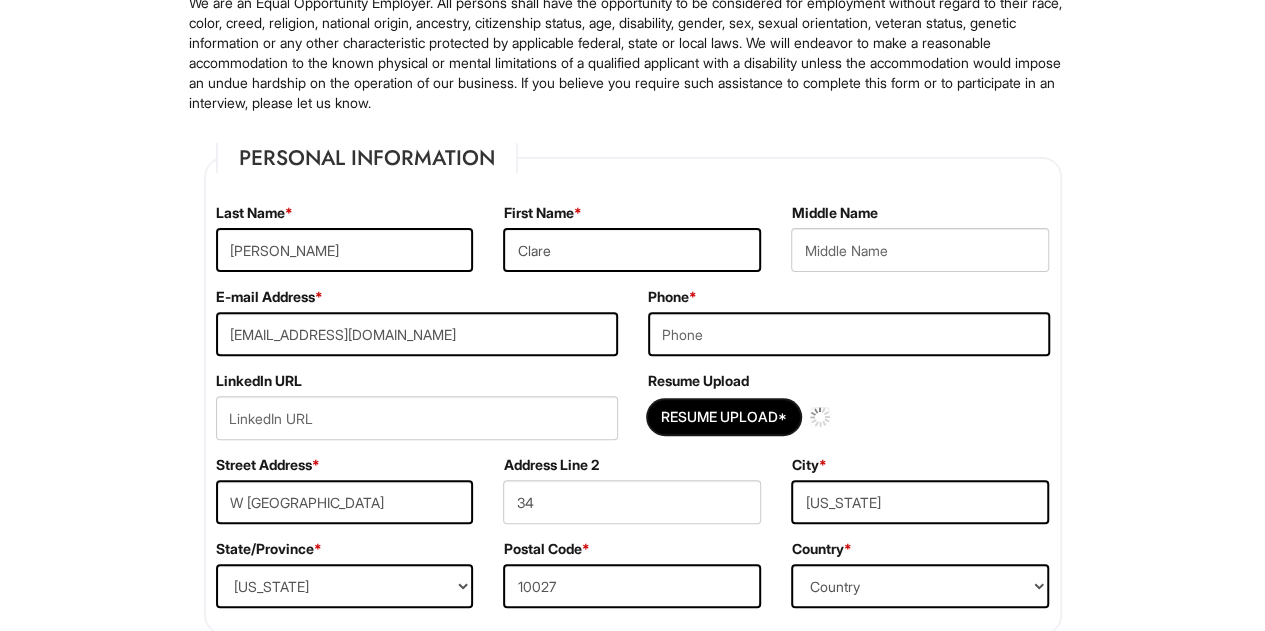 type 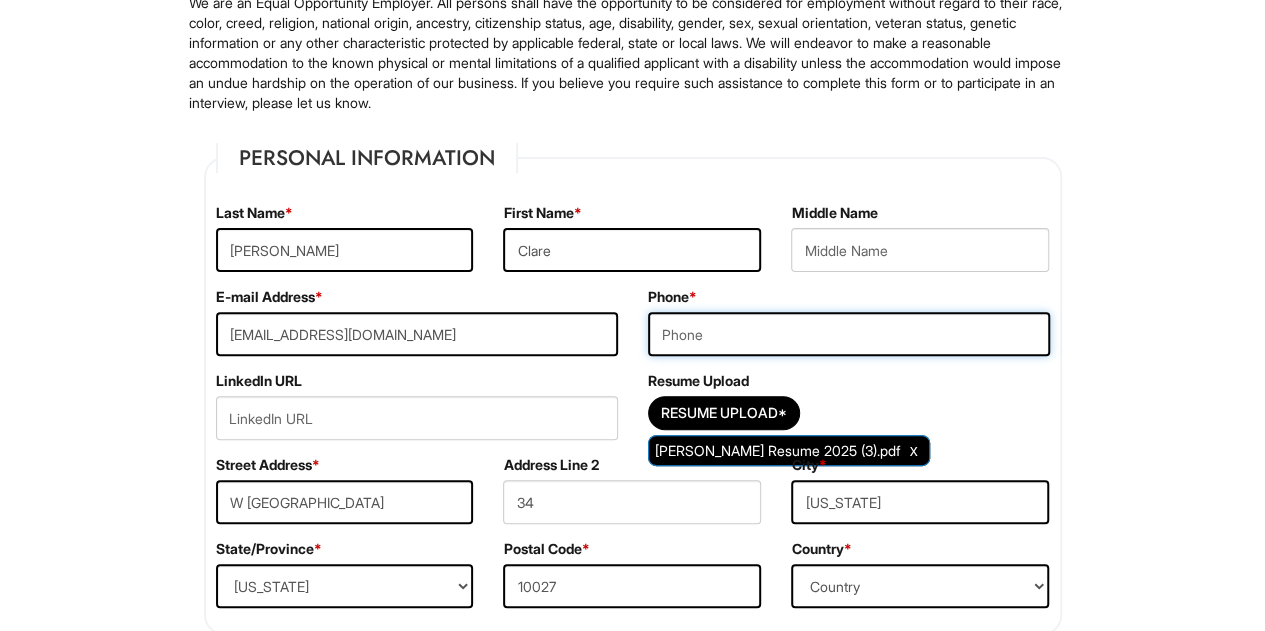 click at bounding box center (849, 334) 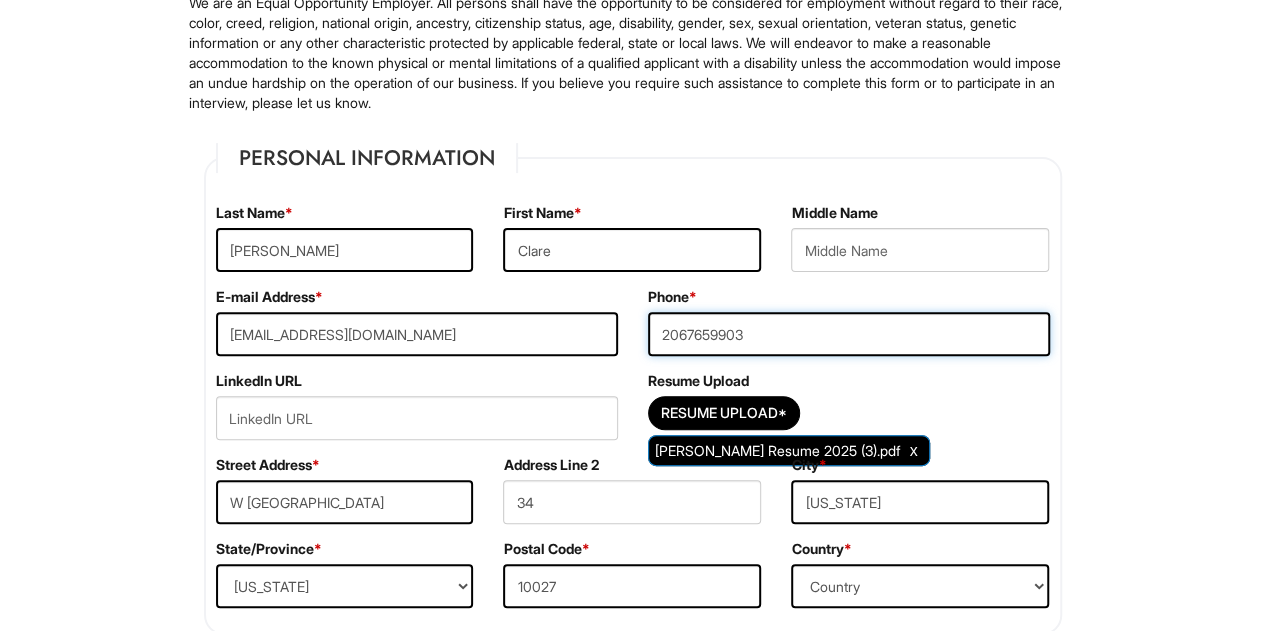 type on "2067659903" 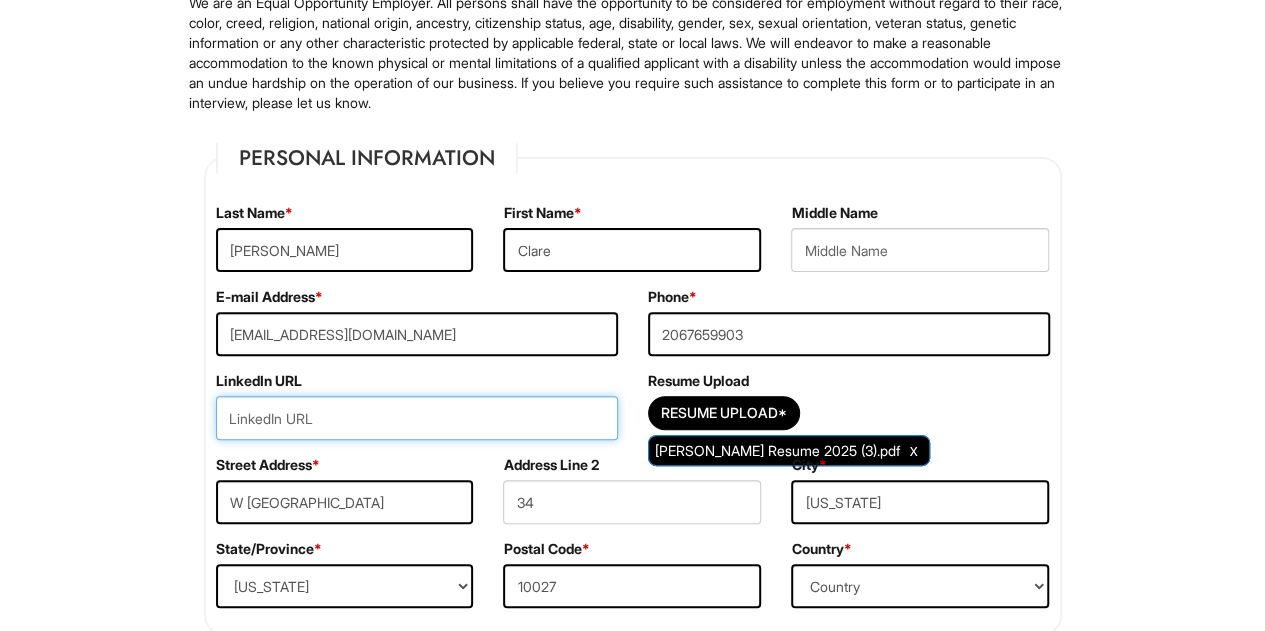 click at bounding box center (417, 418) 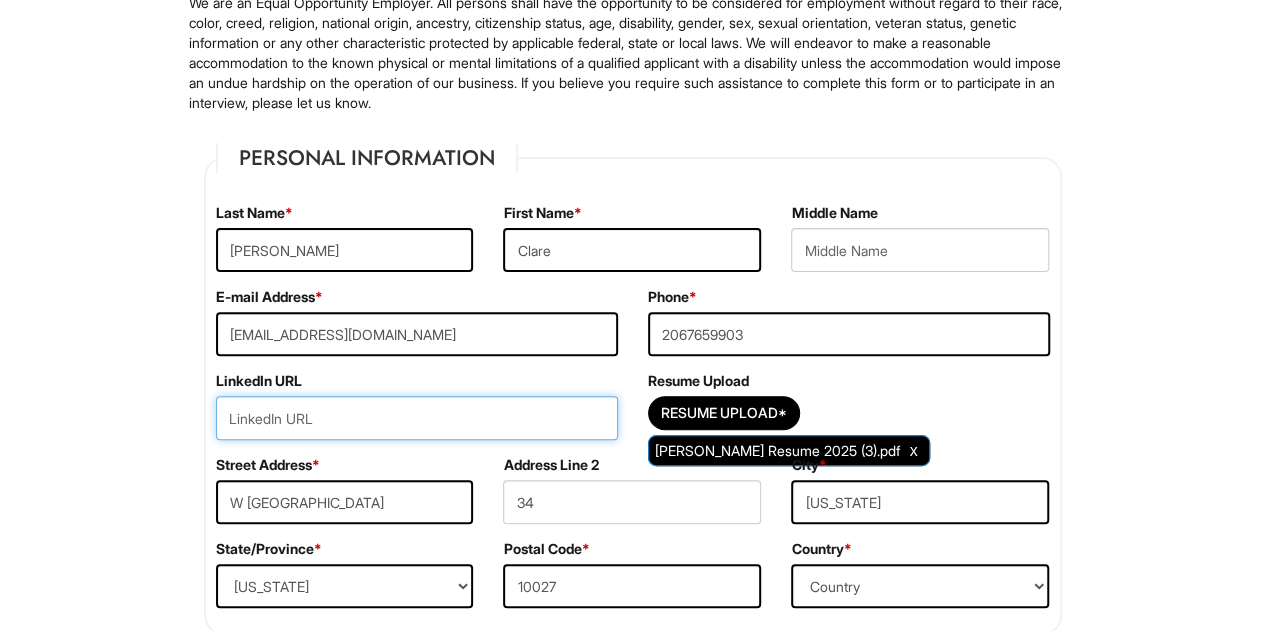 paste on "https://www.linkedin.com/in/claremwu/" 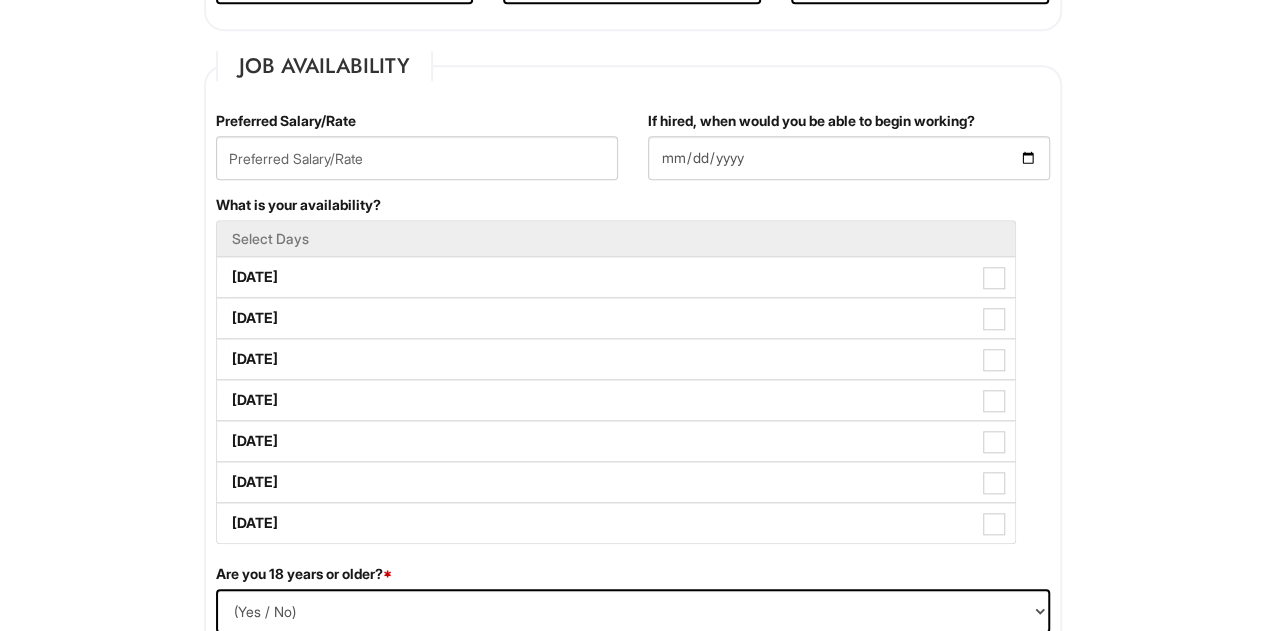 scroll, scrollTop: 796, scrollLeft: 0, axis: vertical 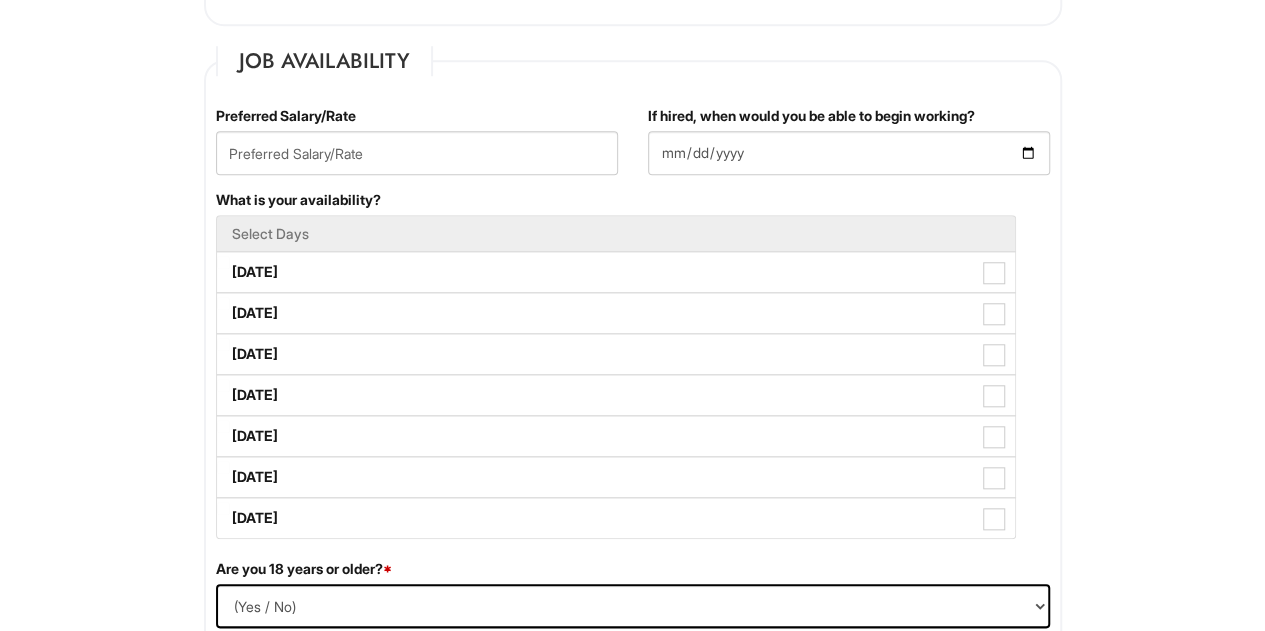 type on "[URL][DOMAIN_NAME]" 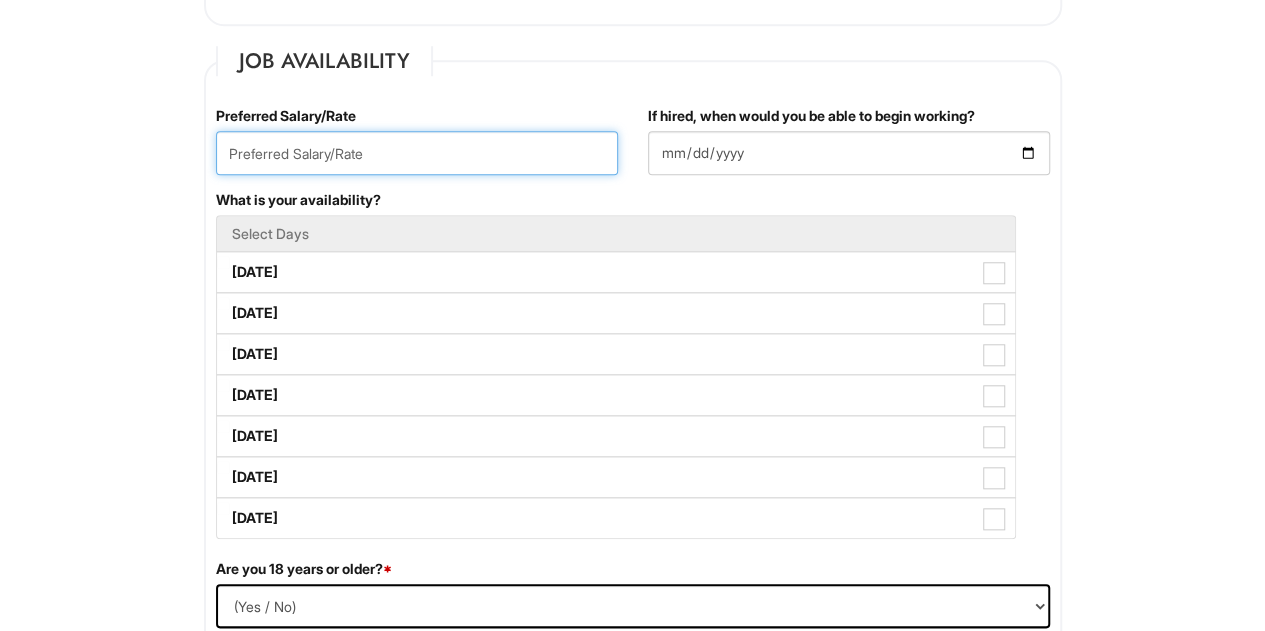 click at bounding box center [417, 153] 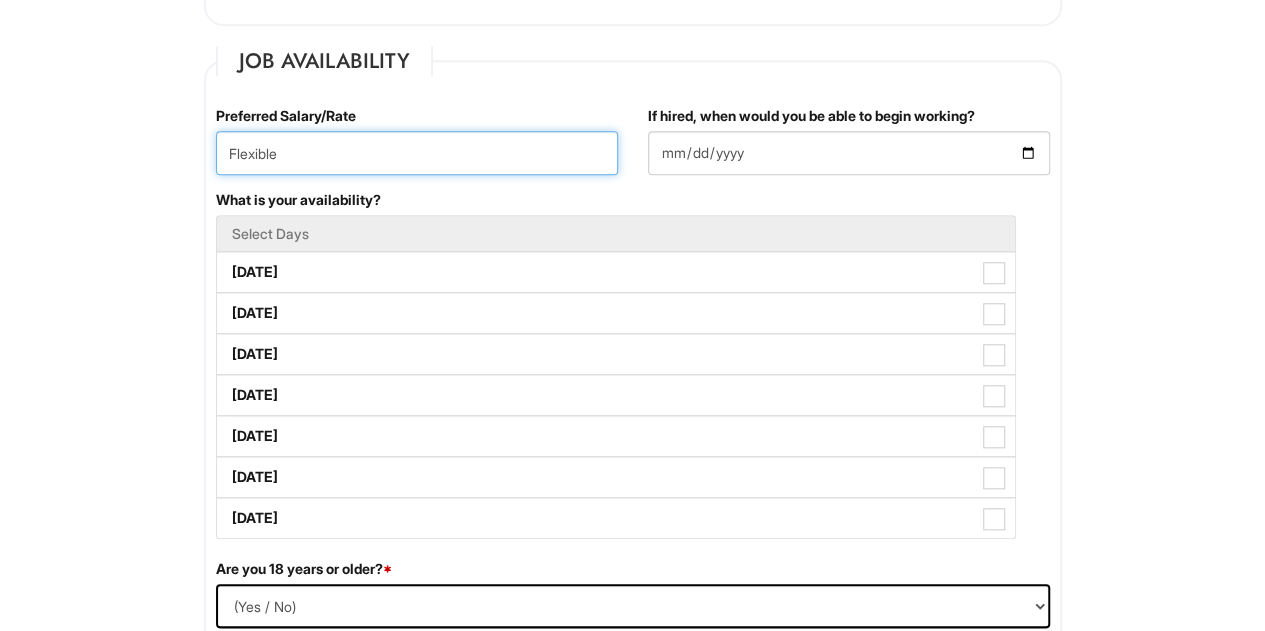 type on "Flexible" 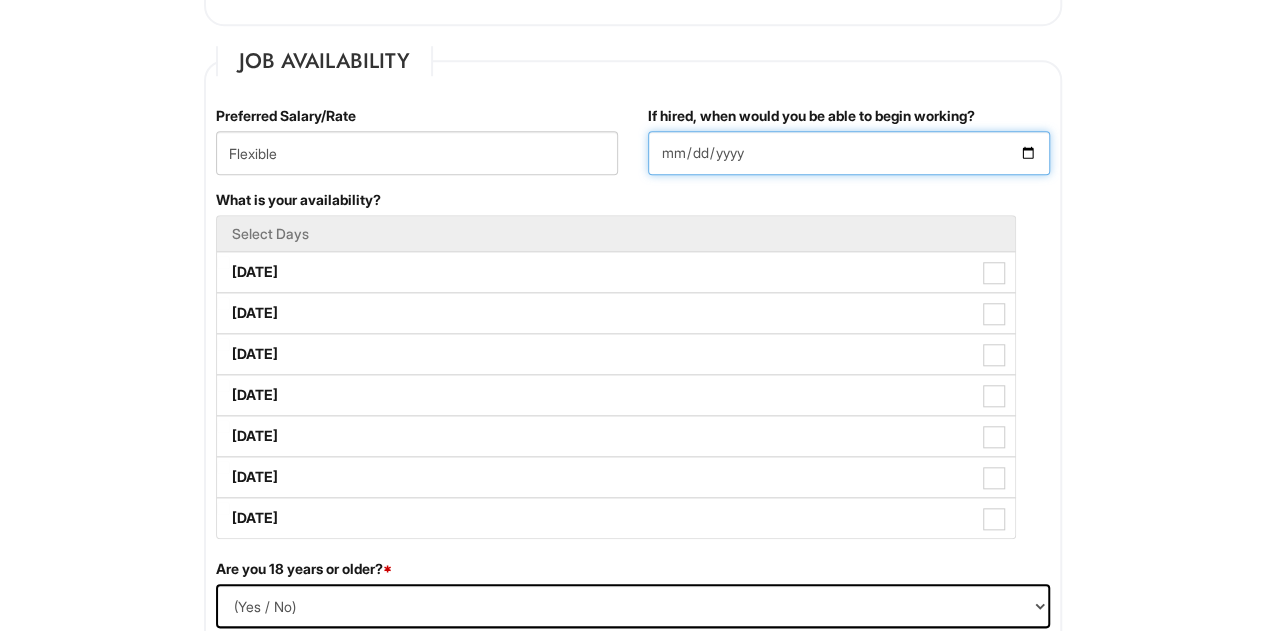 click on "If hired, when would you be able to begin working?" at bounding box center (849, 153) 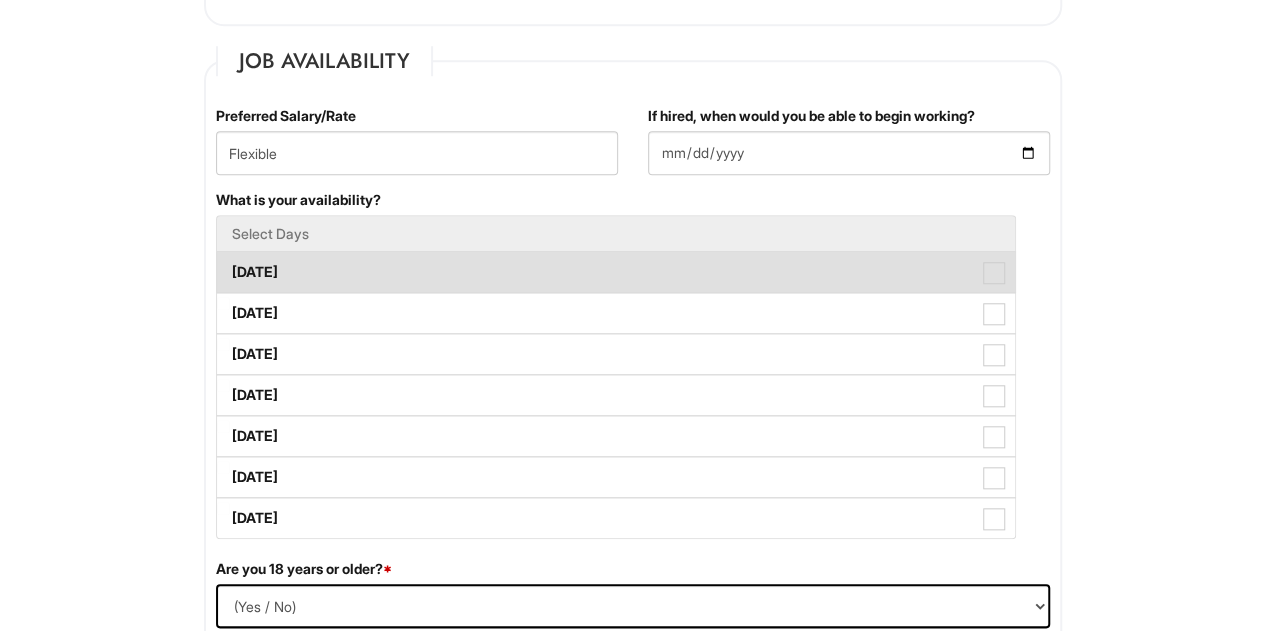 click on "Monday" at bounding box center (616, 272) 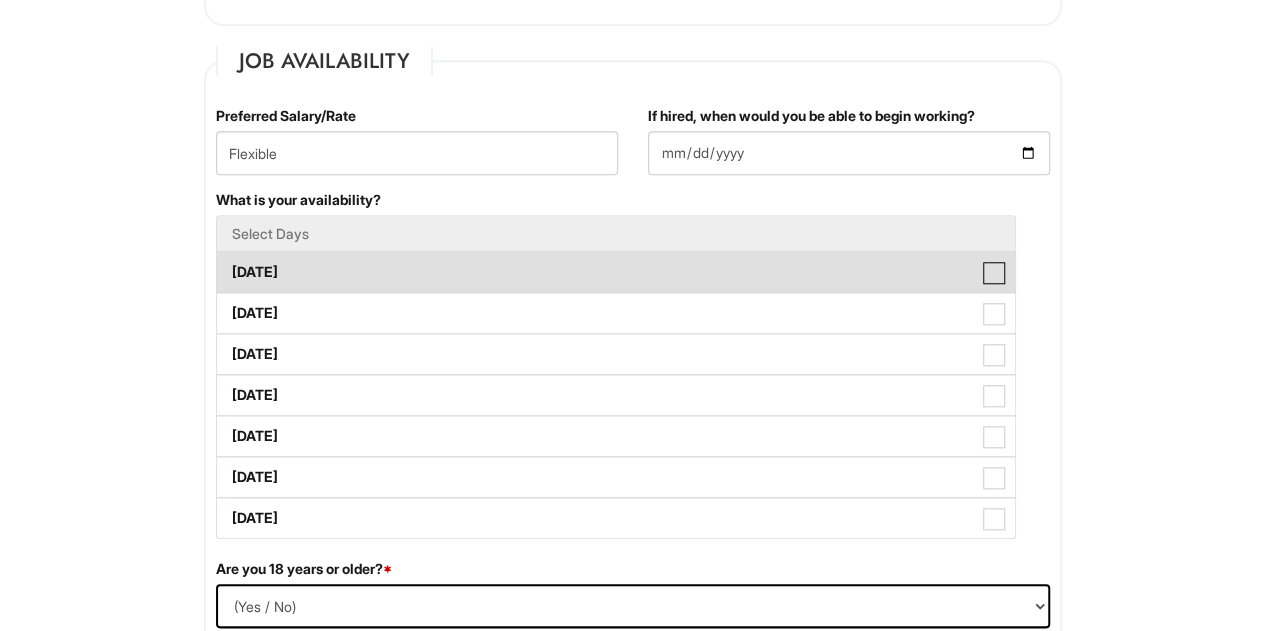 click on "Monday" at bounding box center [223, 262] 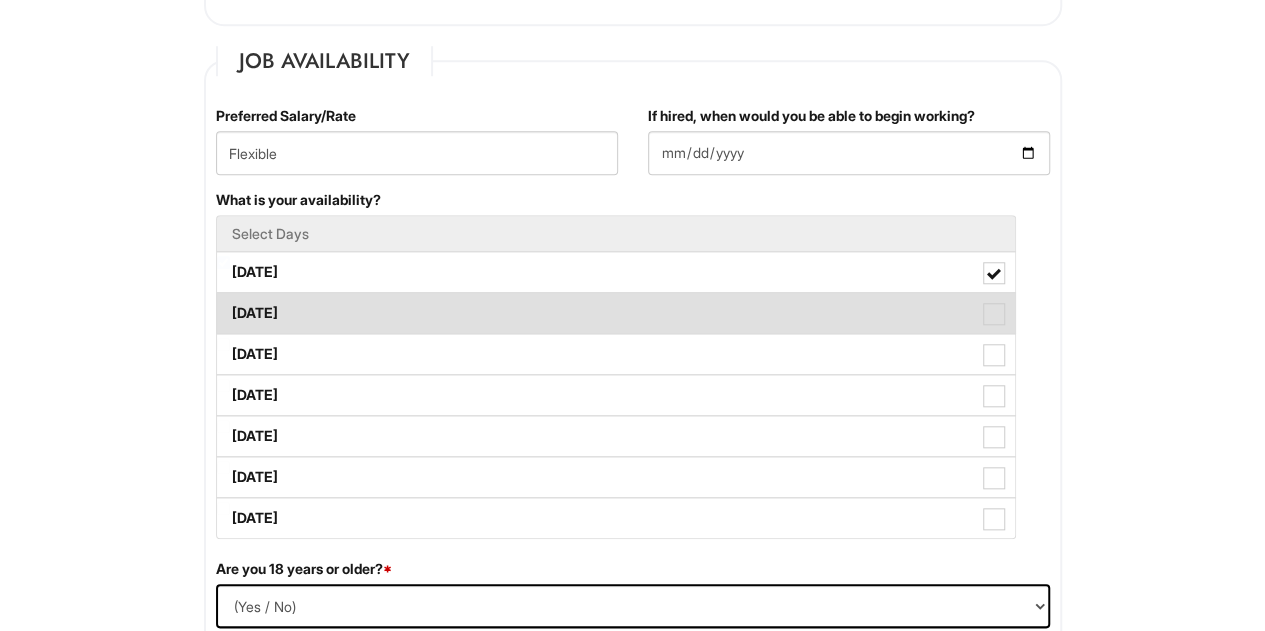 click at bounding box center (994, 314) 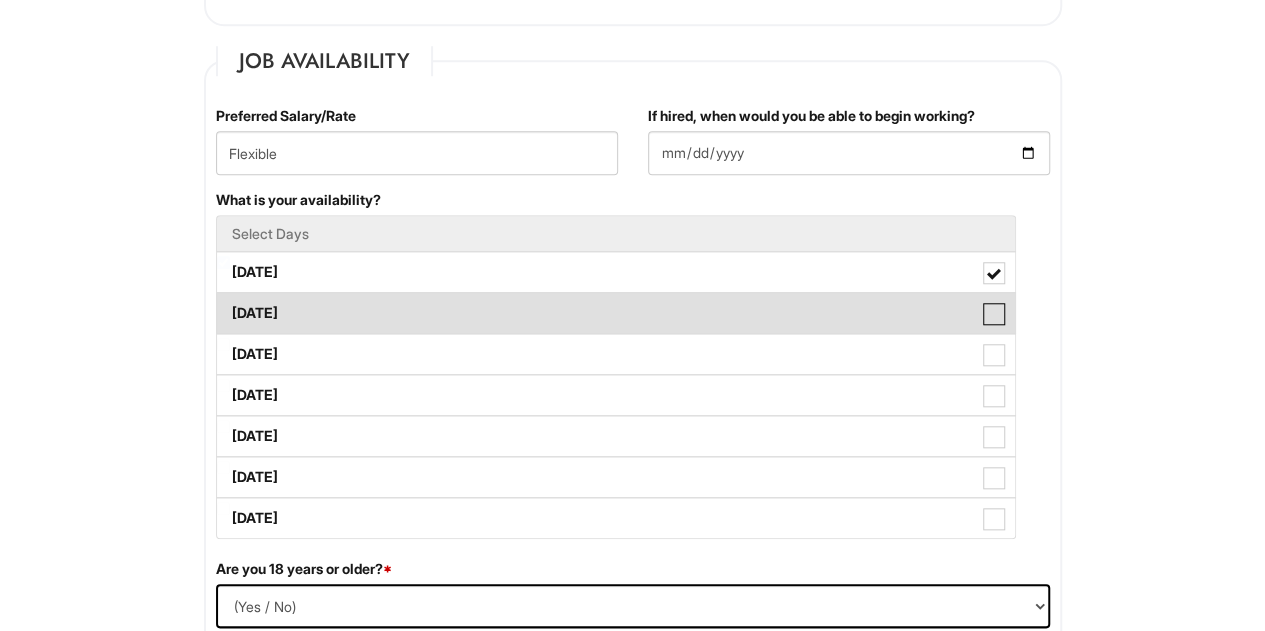 click on "Tuesday" at bounding box center (223, 303) 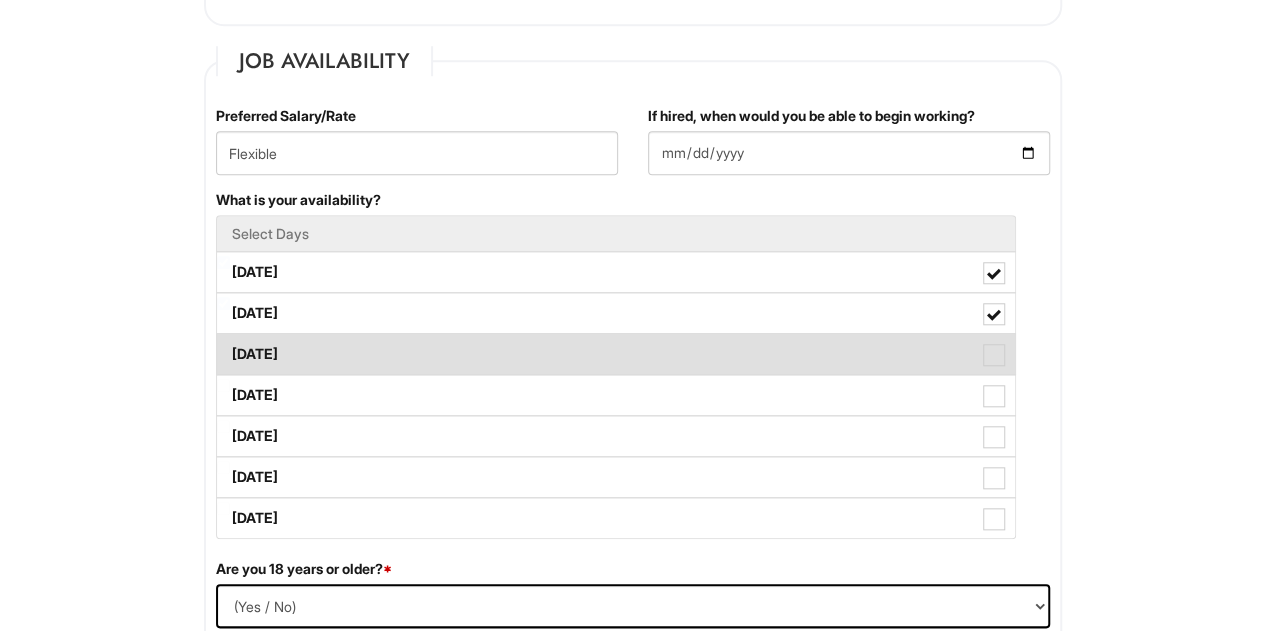 click at bounding box center [994, 355] 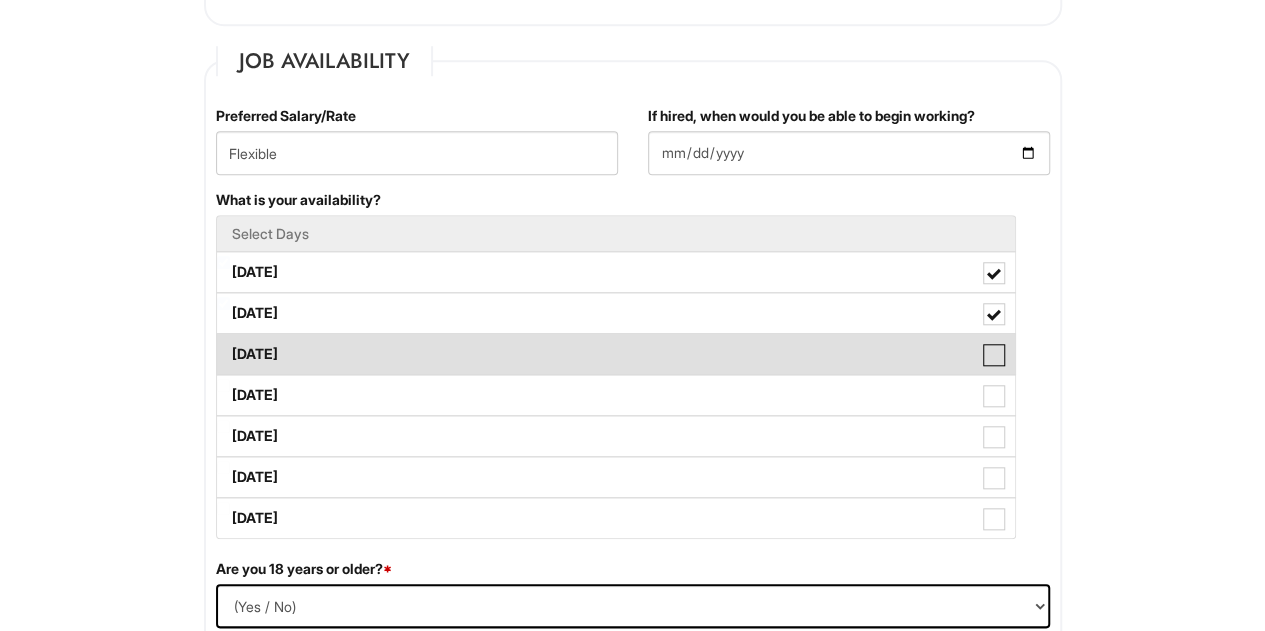click on "Wednesday" at bounding box center [223, 344] 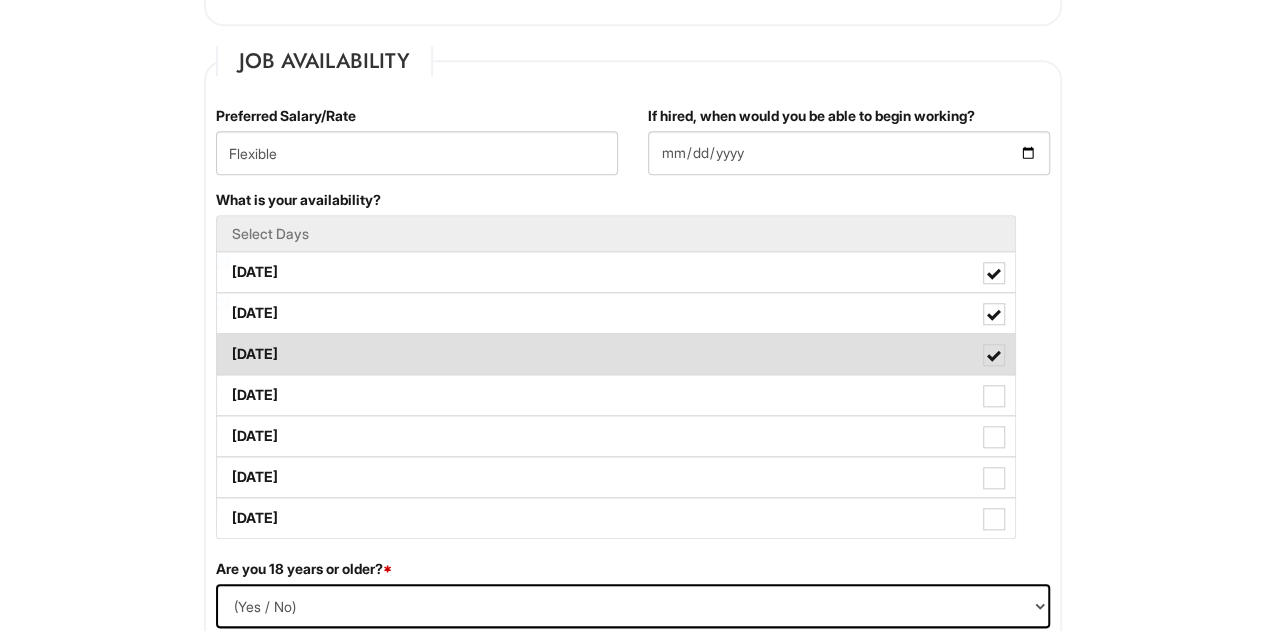 click on "Wednesday" at bounding box center (616, 354) 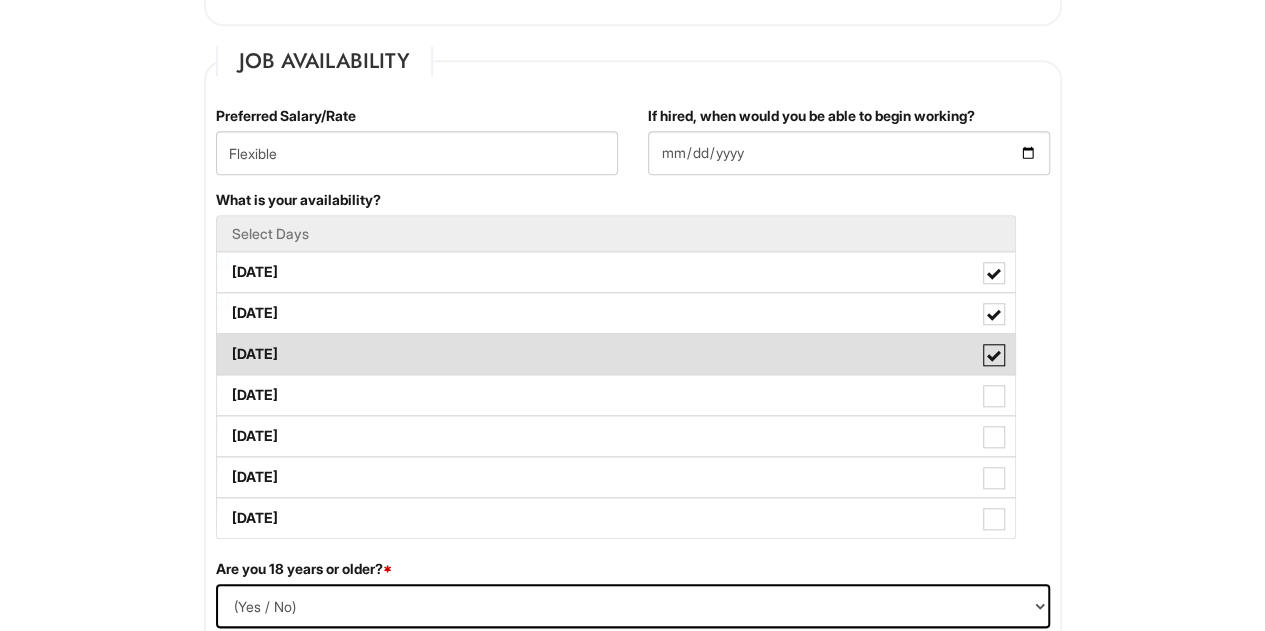 click on "[DATE]" at bounding box center [223, 344] 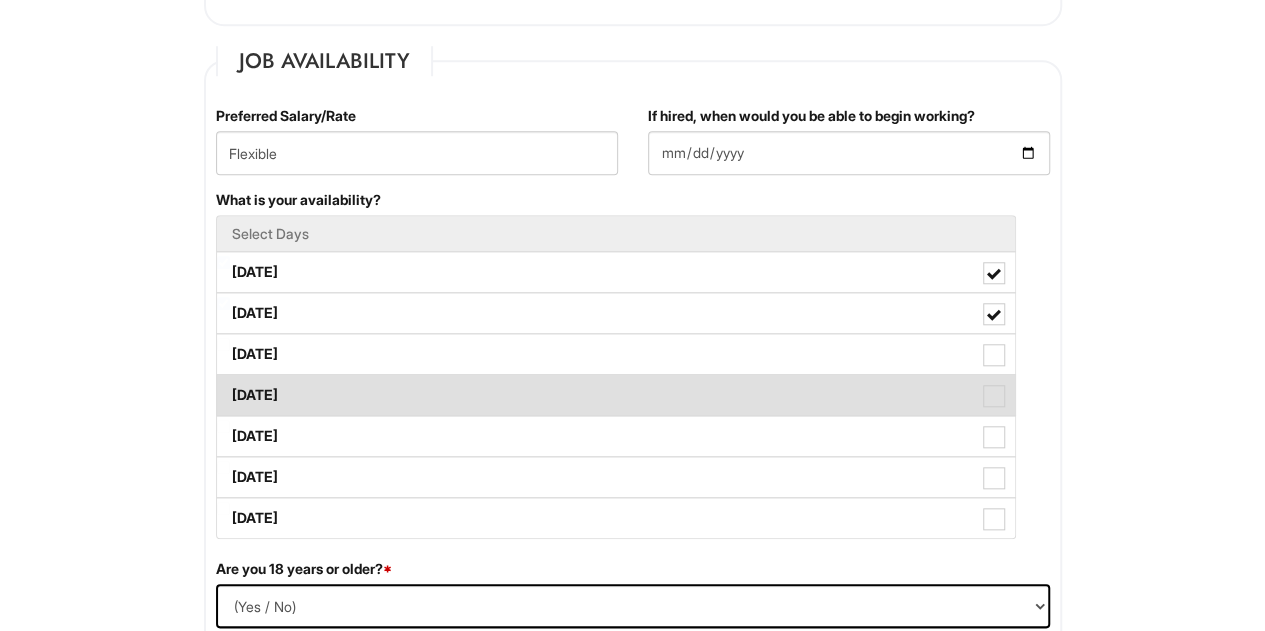 click at bounding box center (994, 396) 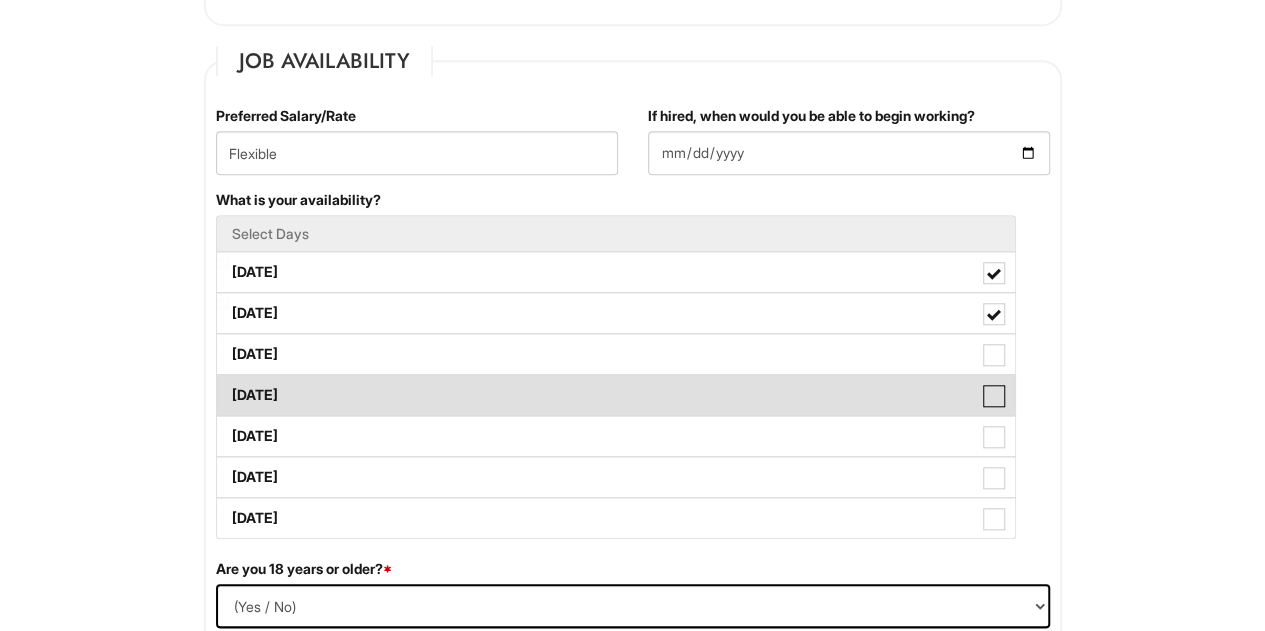 click on "Thursday" at bounding box center [223, 385] 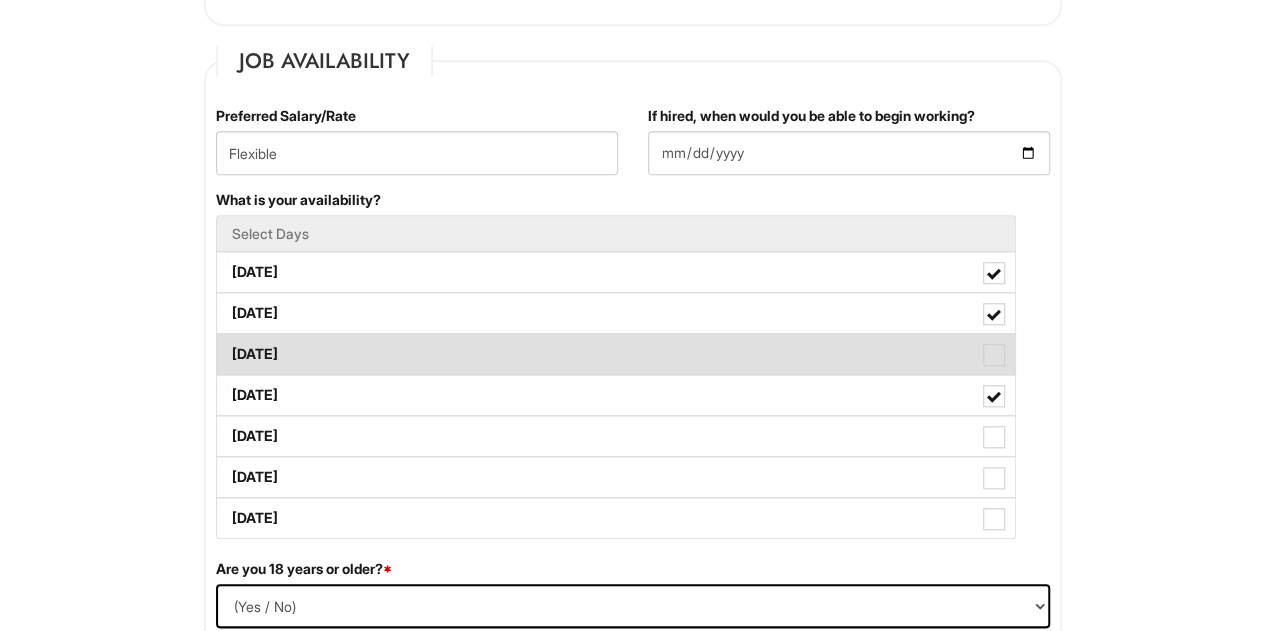 click at bounding box center (994, 355) 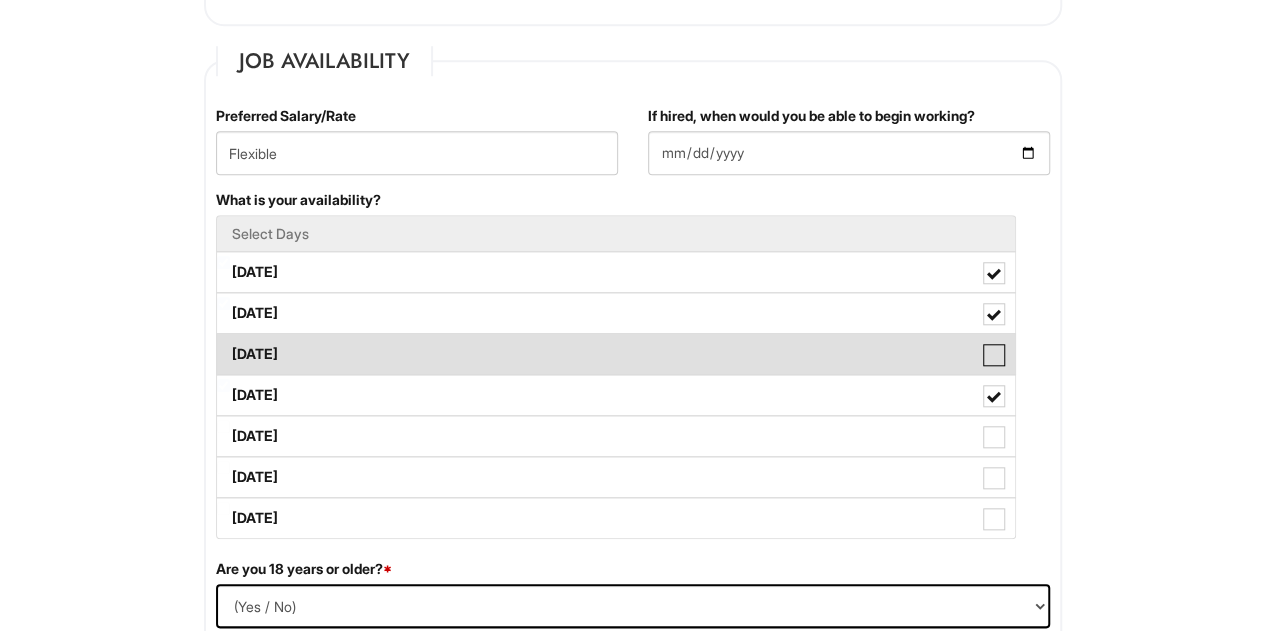click on "Wednesday" at bounding box center [223, 344] 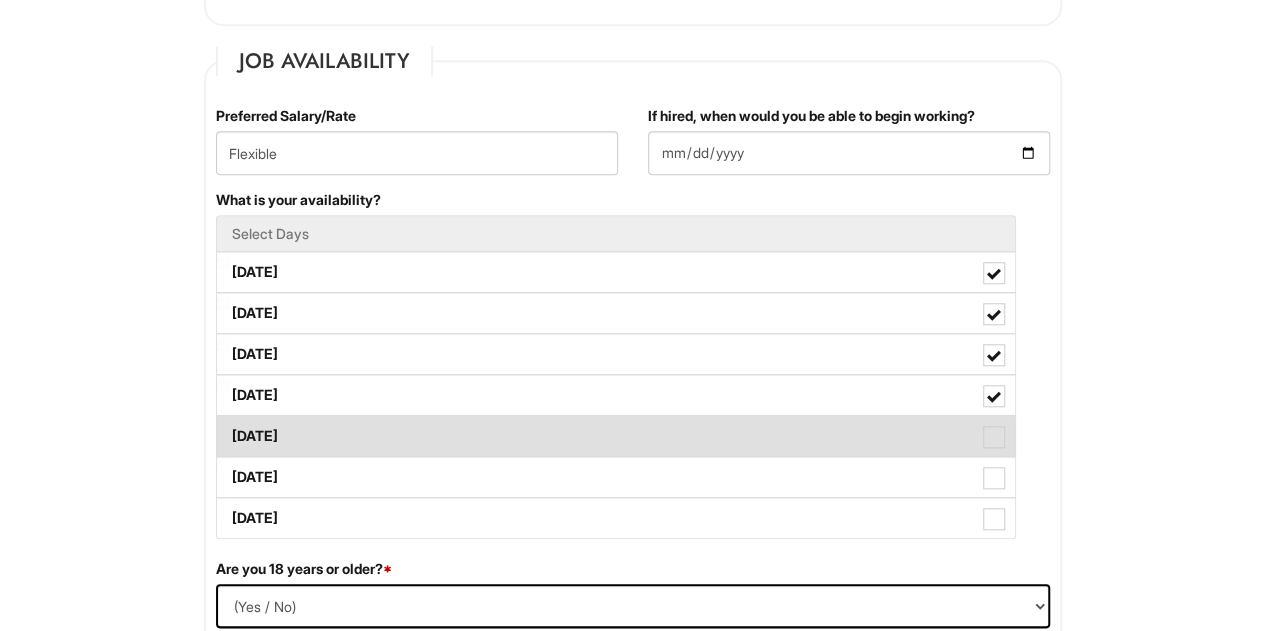 click at bounding box center [994, 437] 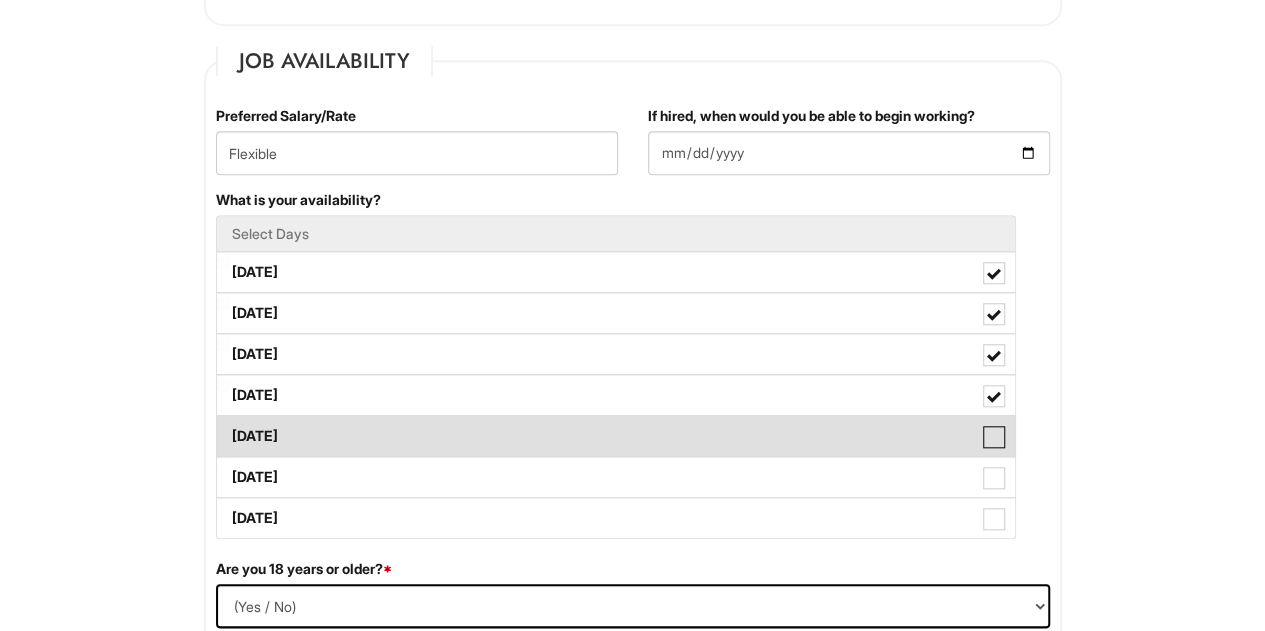 click on "Friday" at bounding box center [223, 426] 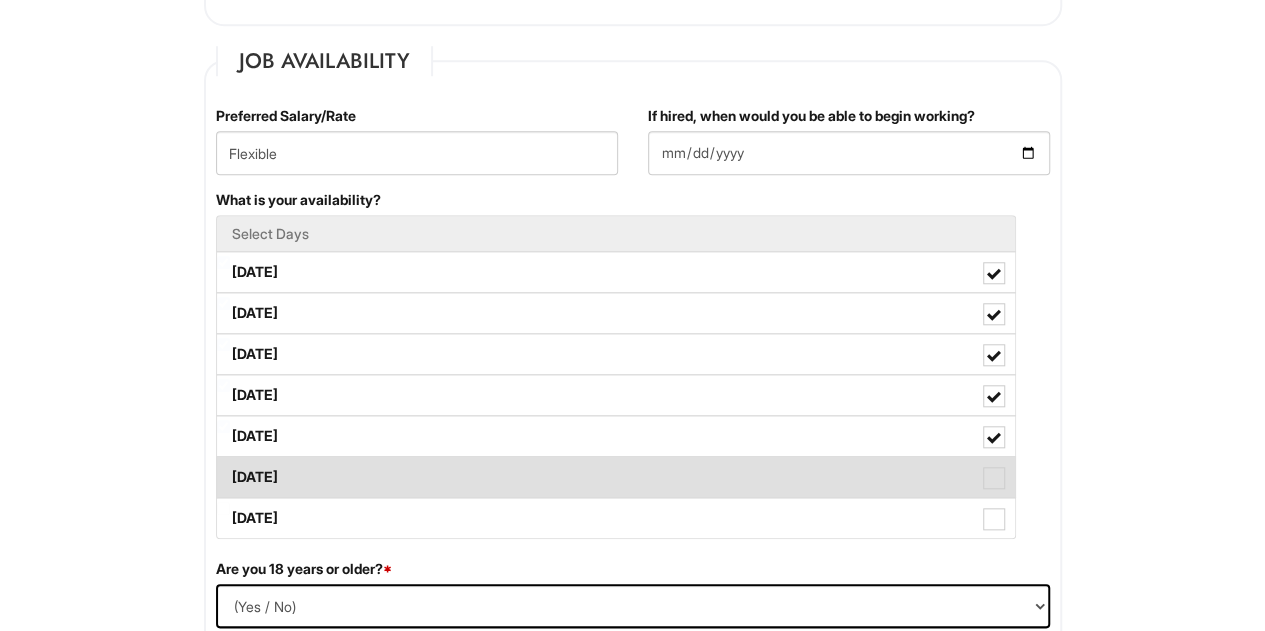 click at bounding box center [994, 478] 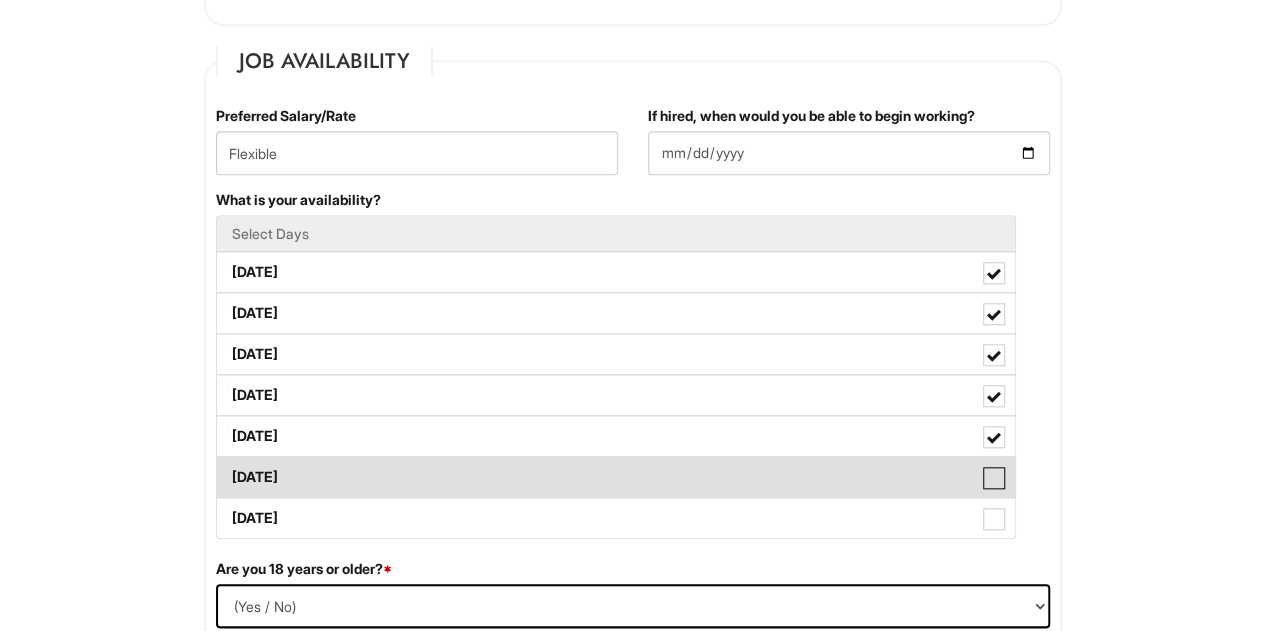 click on "Saturday" at bounding box center (223, 467) 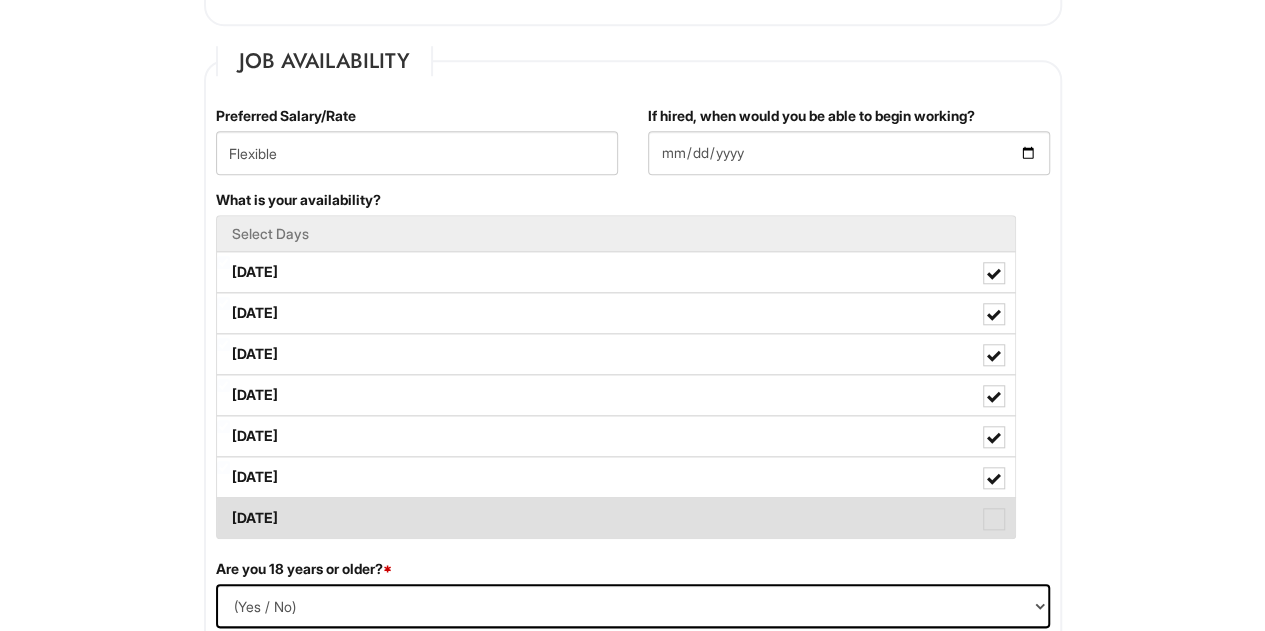 click at bounding box center (994, 519) 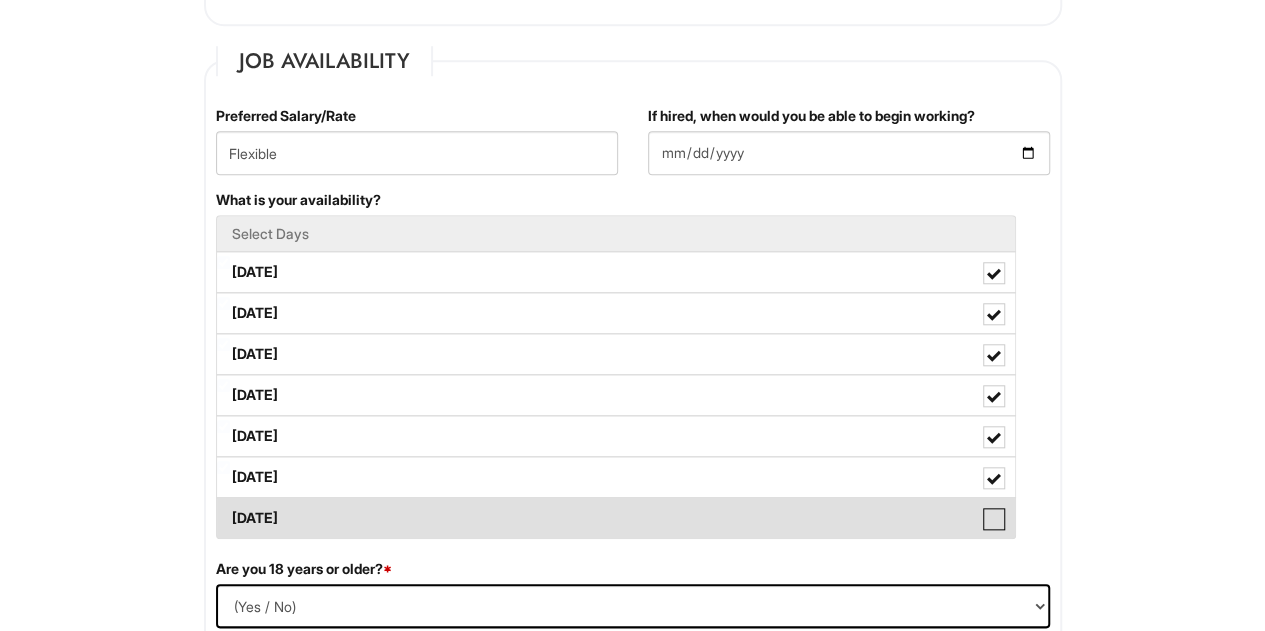 click on "[DATE]" at bounding box center [223, 508] 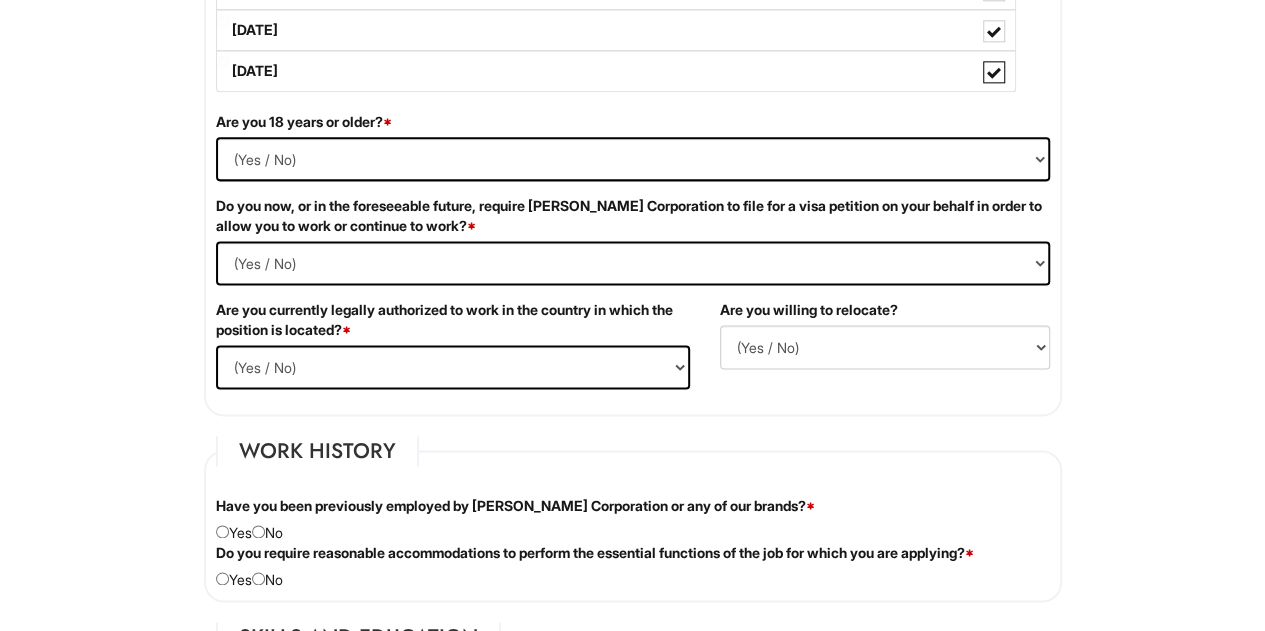 scroll, scrollTop: 1266, scrollLeft: 0, axis: vertical 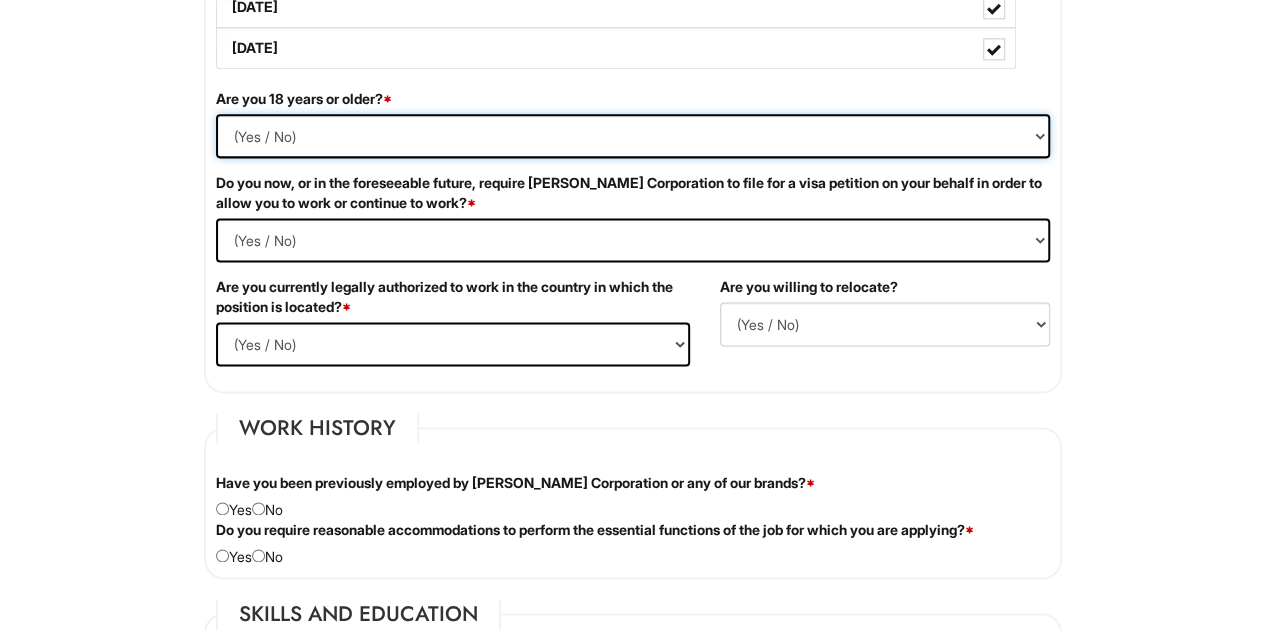 click on "(Yes / No) Yes No" at bounding box center [633, 136] 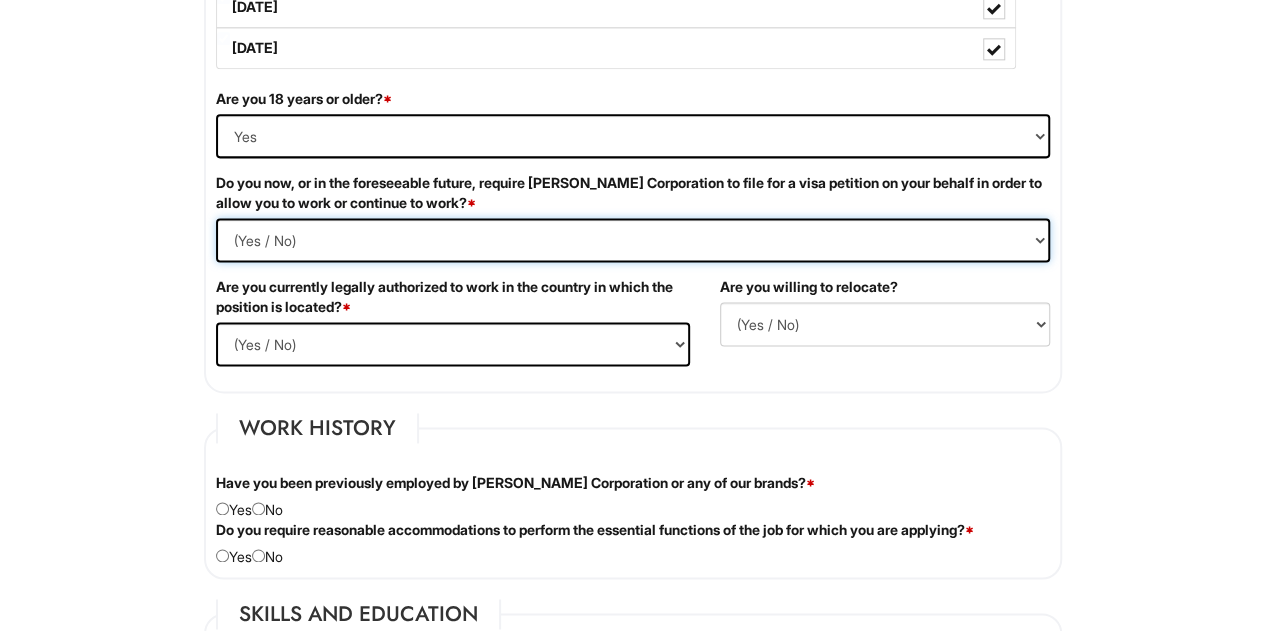 click on "(Yes / No) Yes No" at bounding box center (633, 240) 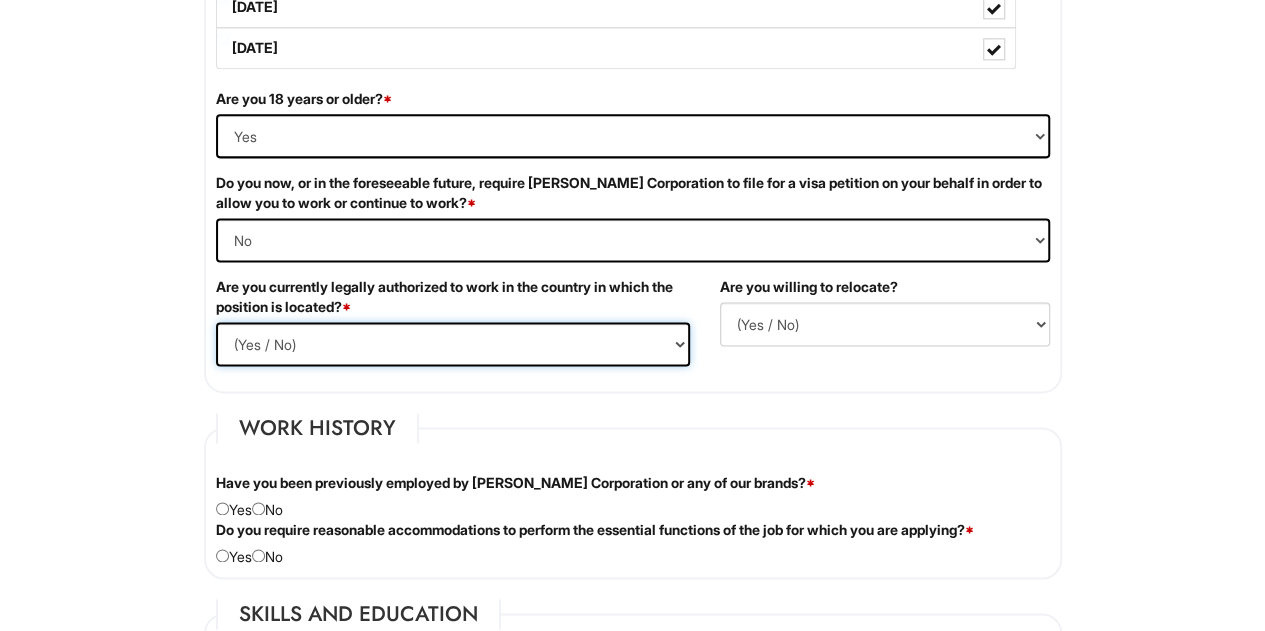 click on "(Yes / No) Yes No" at bounding box center (453, 344) 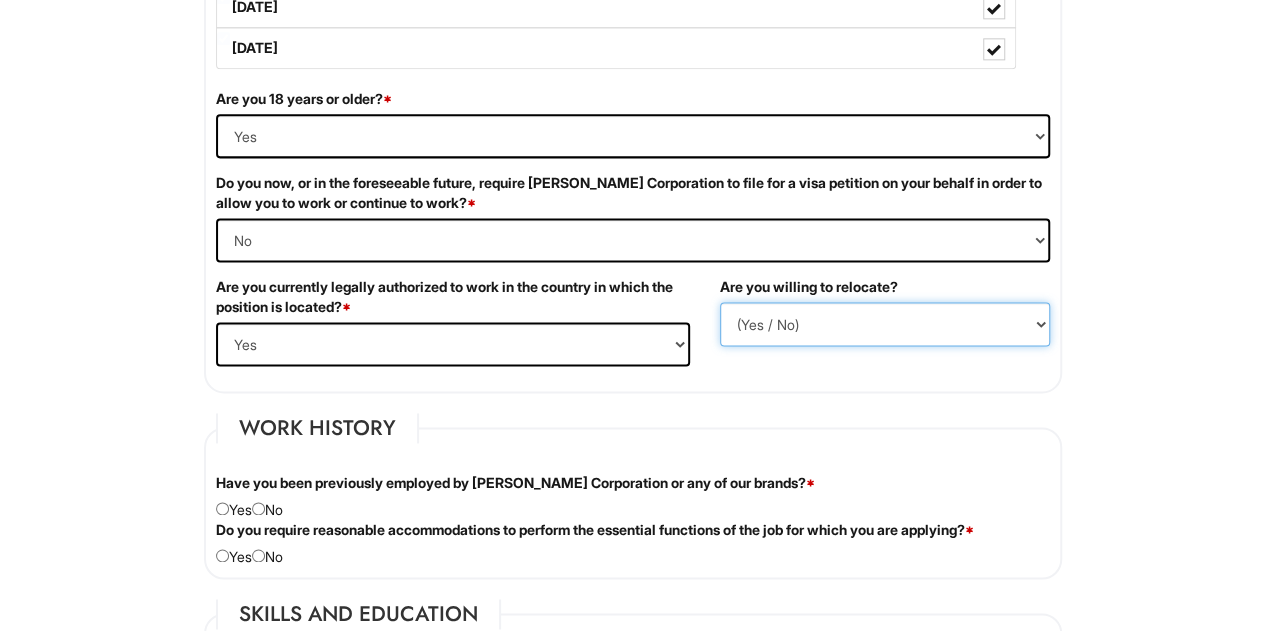 click on "(Yes / No) No Yes" at bounding box center [885, 324] 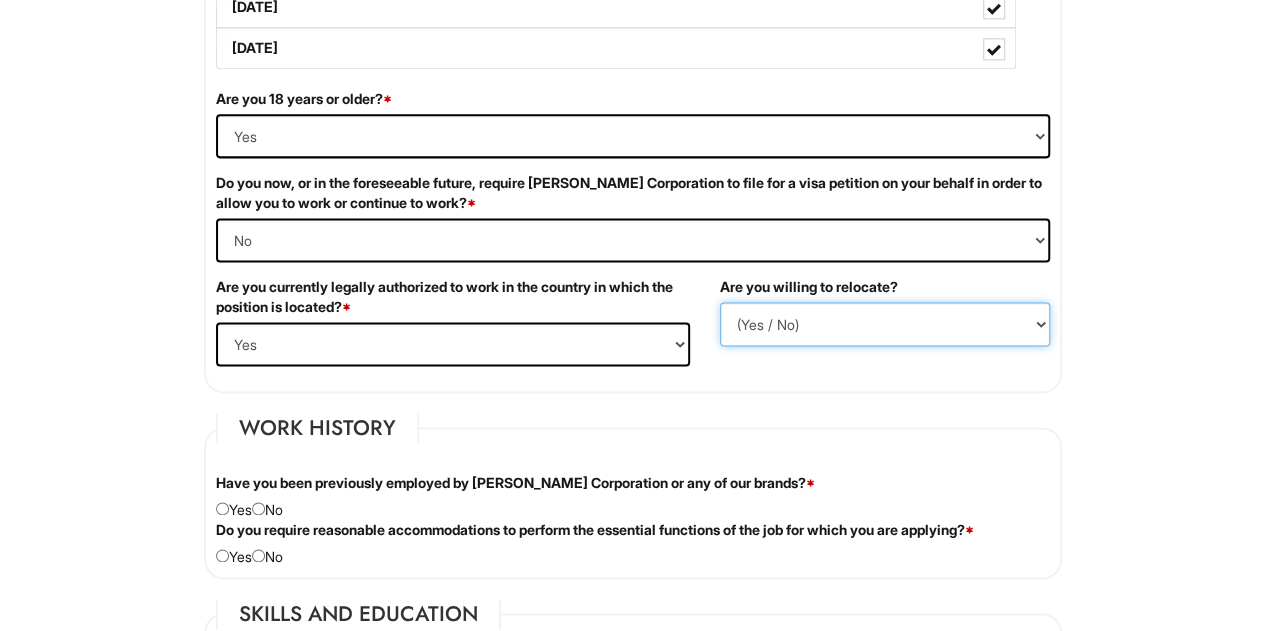 select on "N" 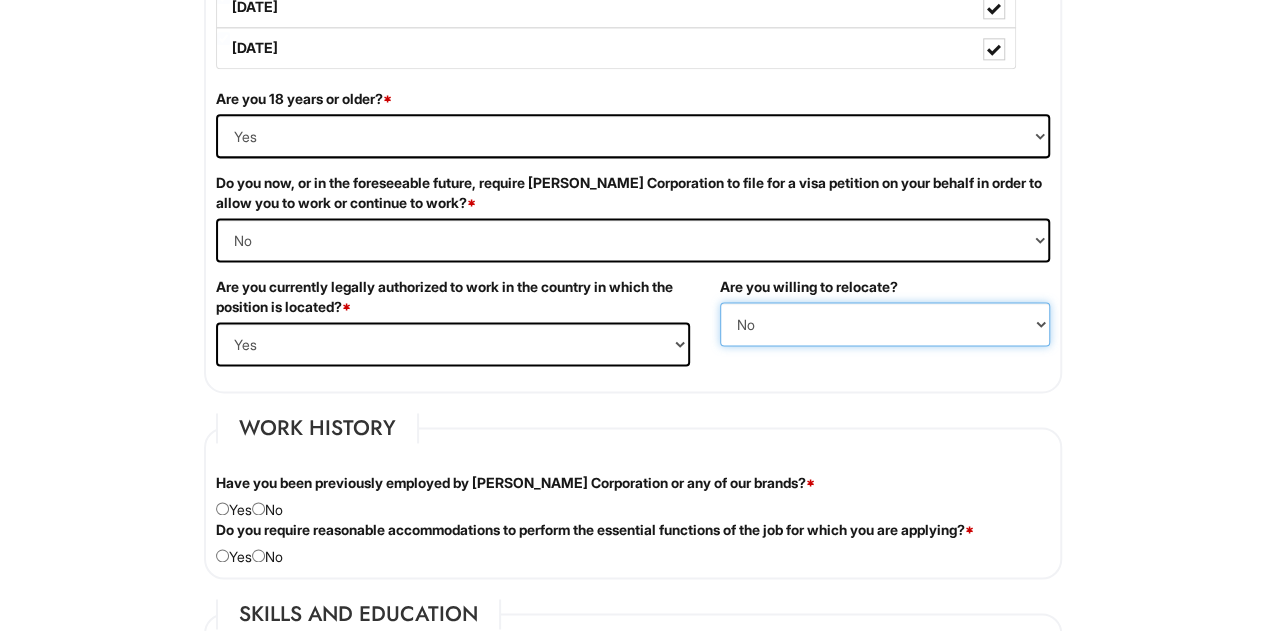click on "(Yes / No) No Yes" at bounding box center [885, 324] 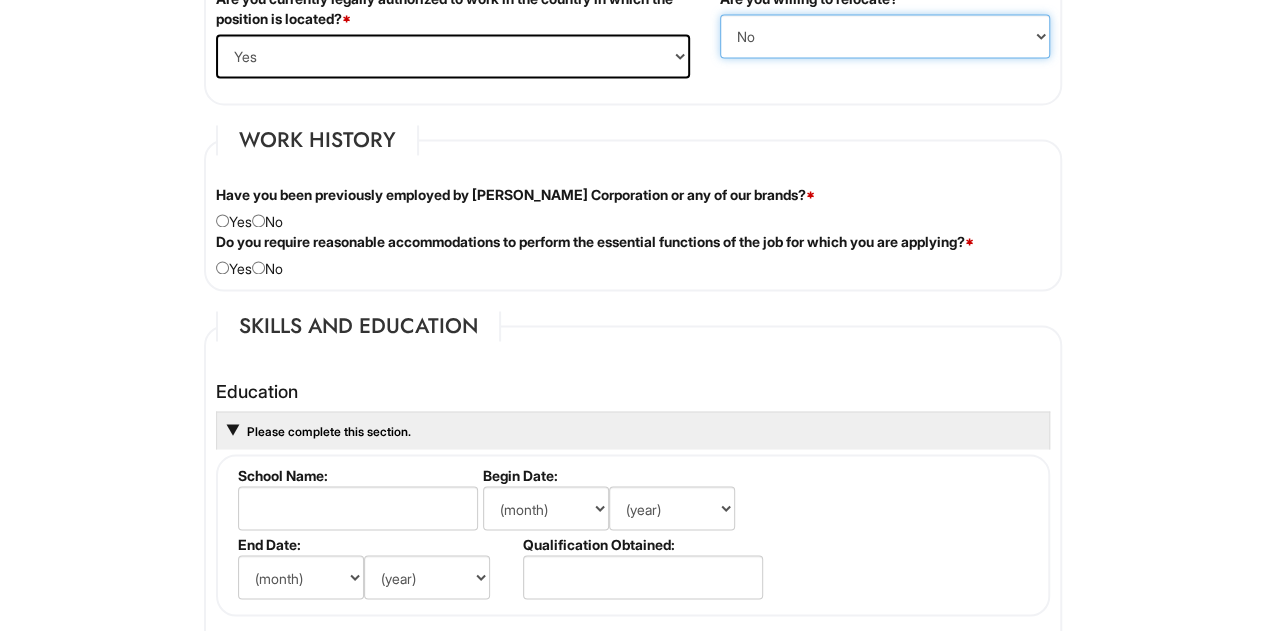 scroll, scrollTop: 1572, scrollLeft: 0, axis: vertical 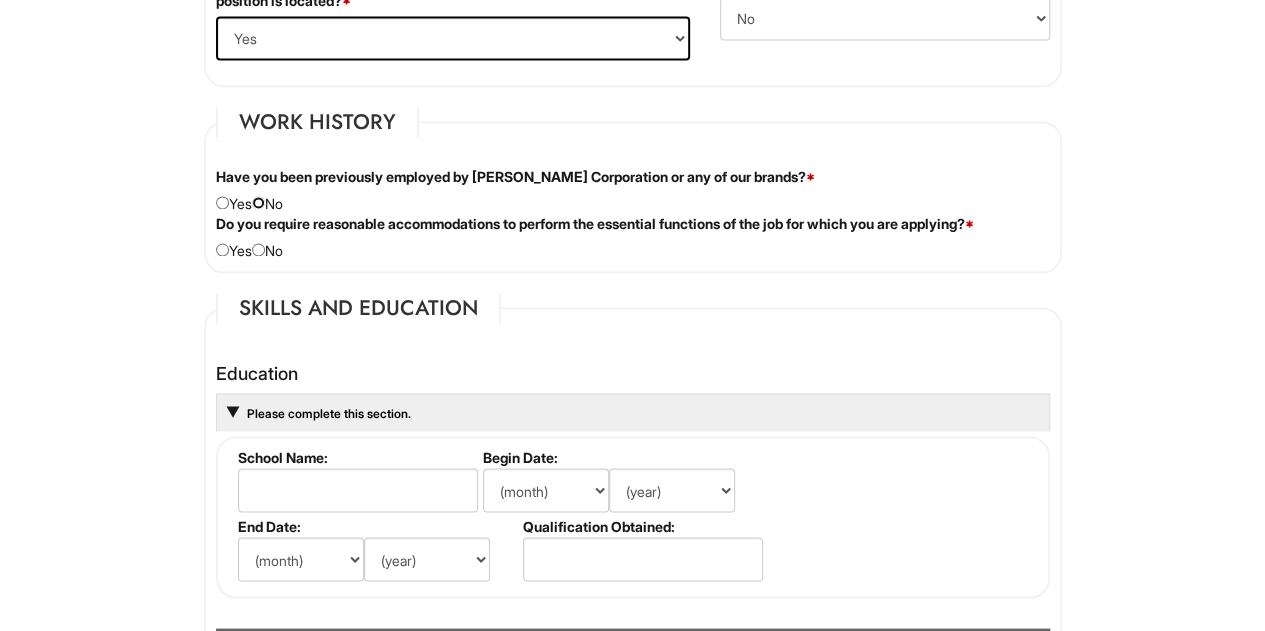 click at bounding box center [258, 202] 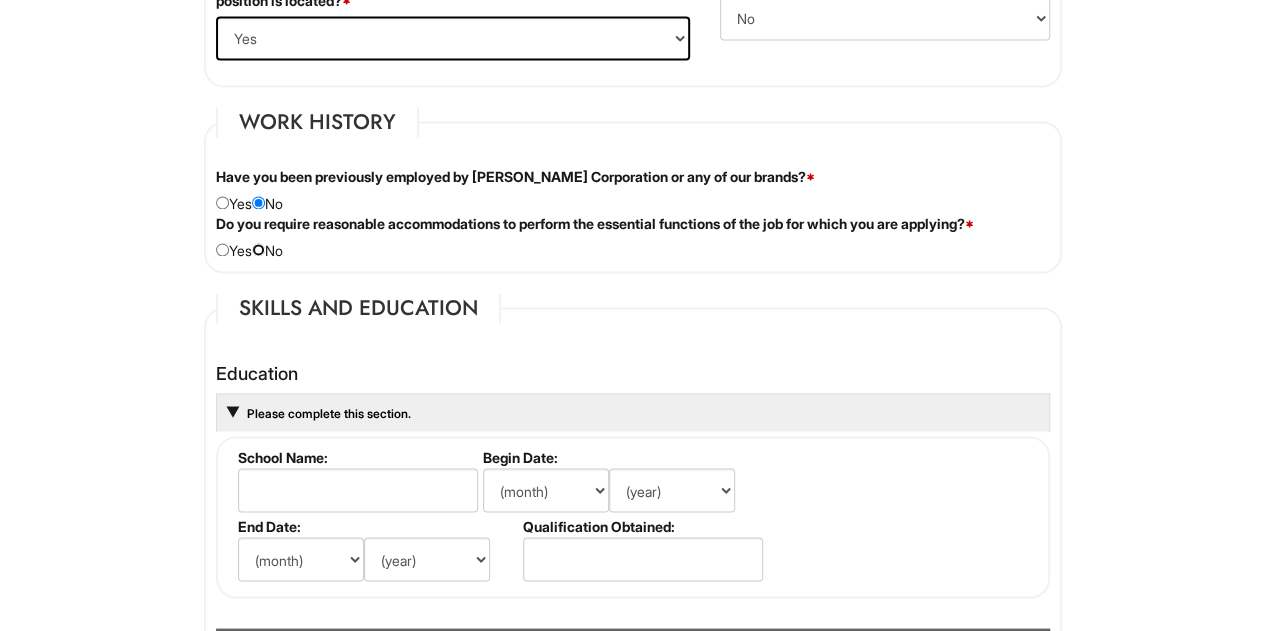 click at bounding box center [258, 249] 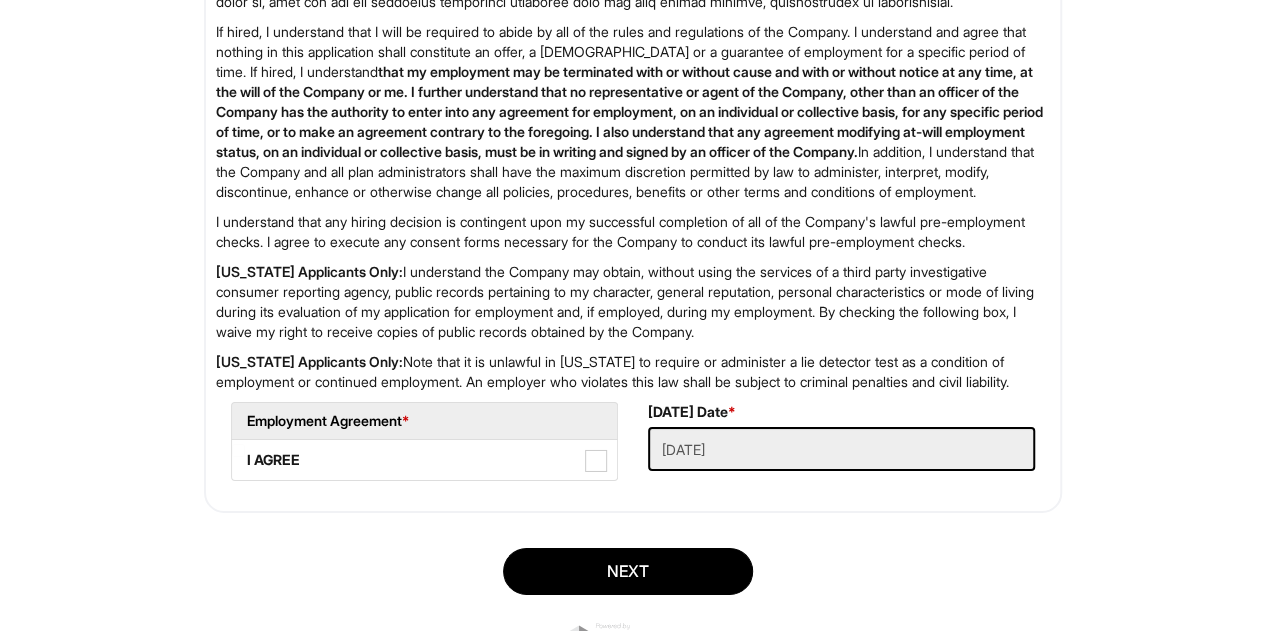 scroll, scrollTop: 3346, scrollLeft: 0, axis: vertical 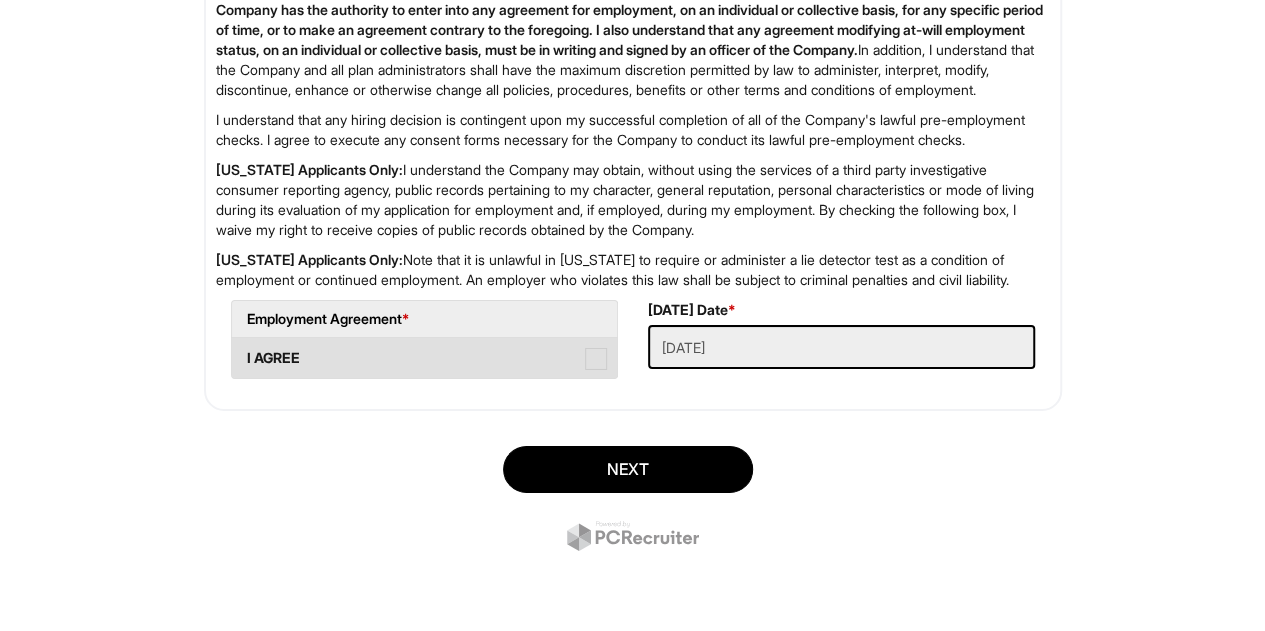click on "I AGREE" at bounding box center [424, 358] 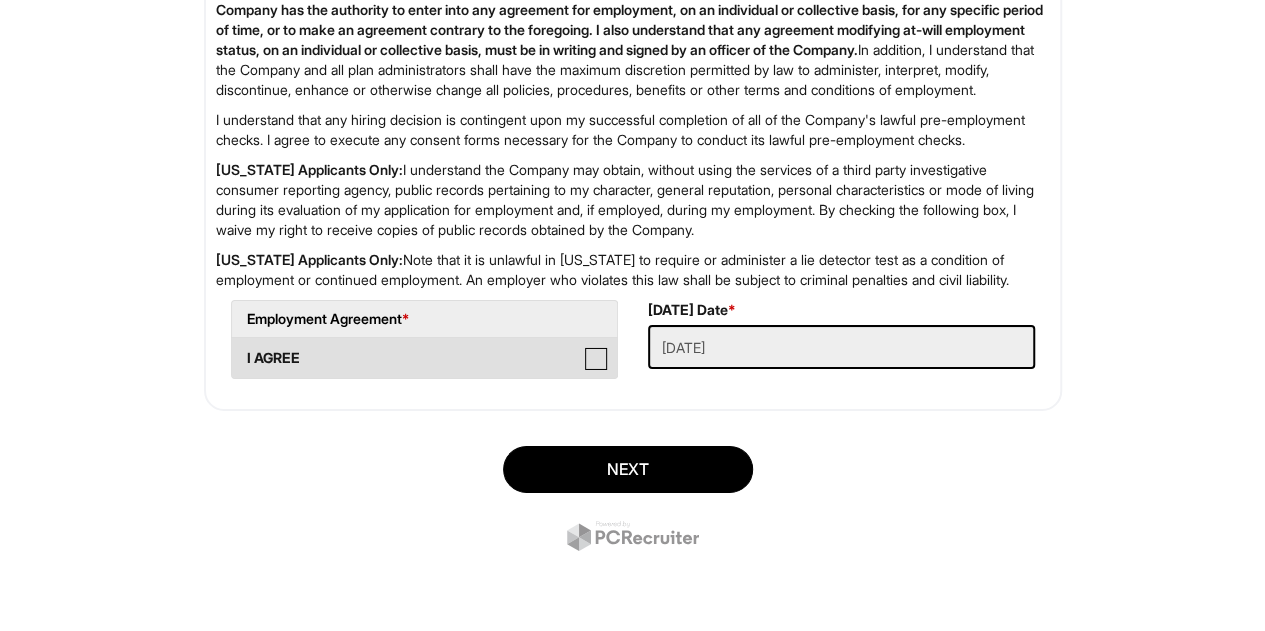 click on "I AGREE" at bounding box center [238, 348] 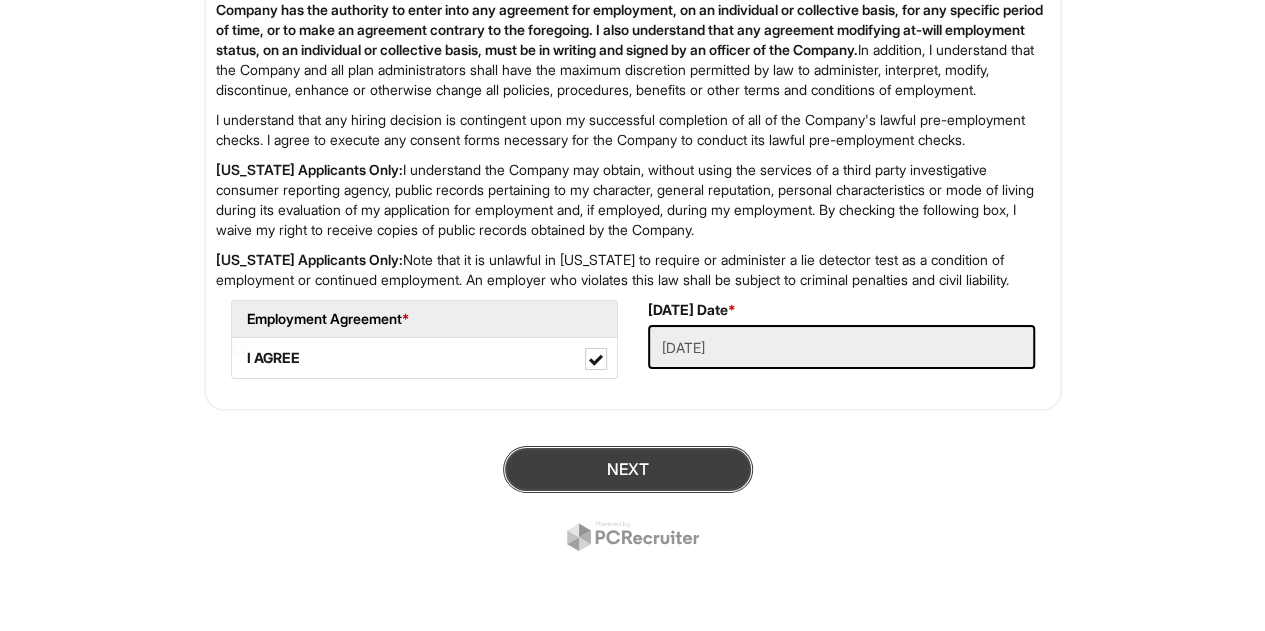 click on "Next" at bounding box center [628, 469] 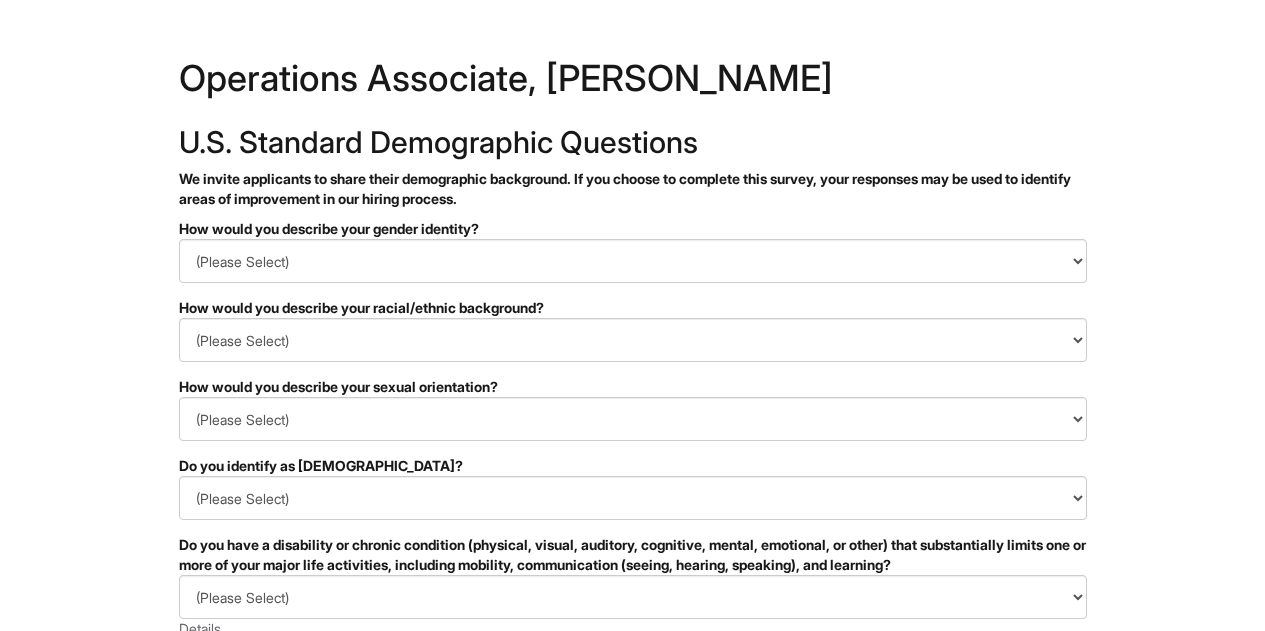 scroll, scrollTop: 0, scrollLeft: 0, axis: both 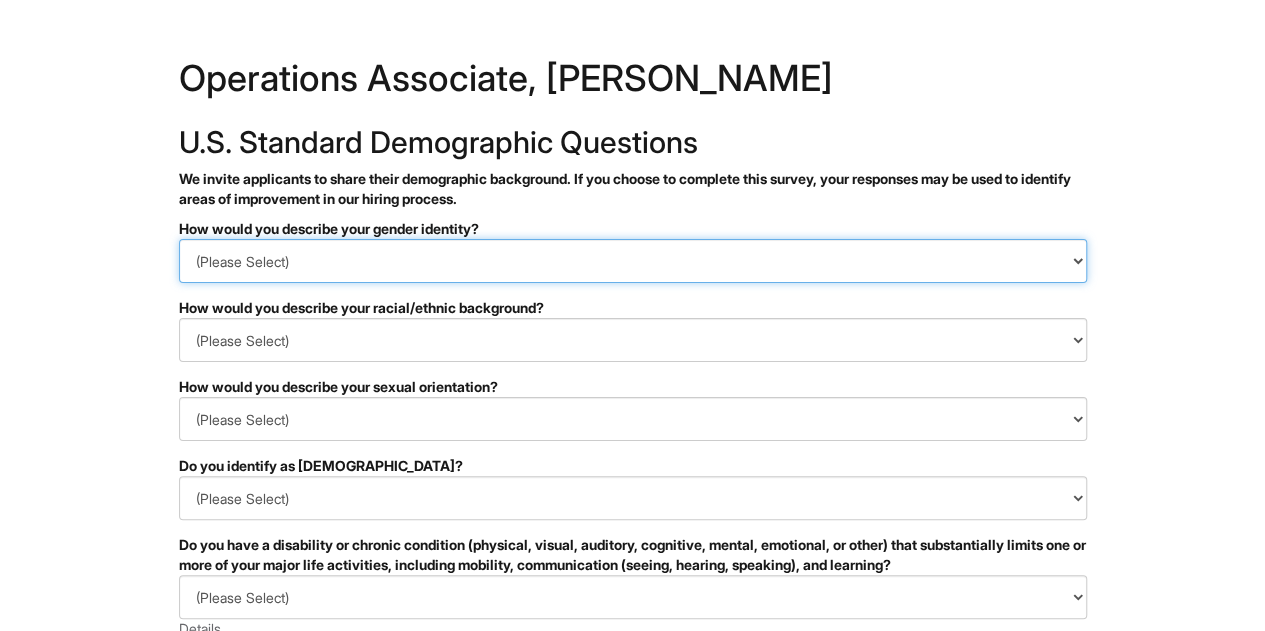 click on "(Please Select) Man Woman Non-binary I prefer to self-describe I don't wish to answer" at bounding box center (633, 261) 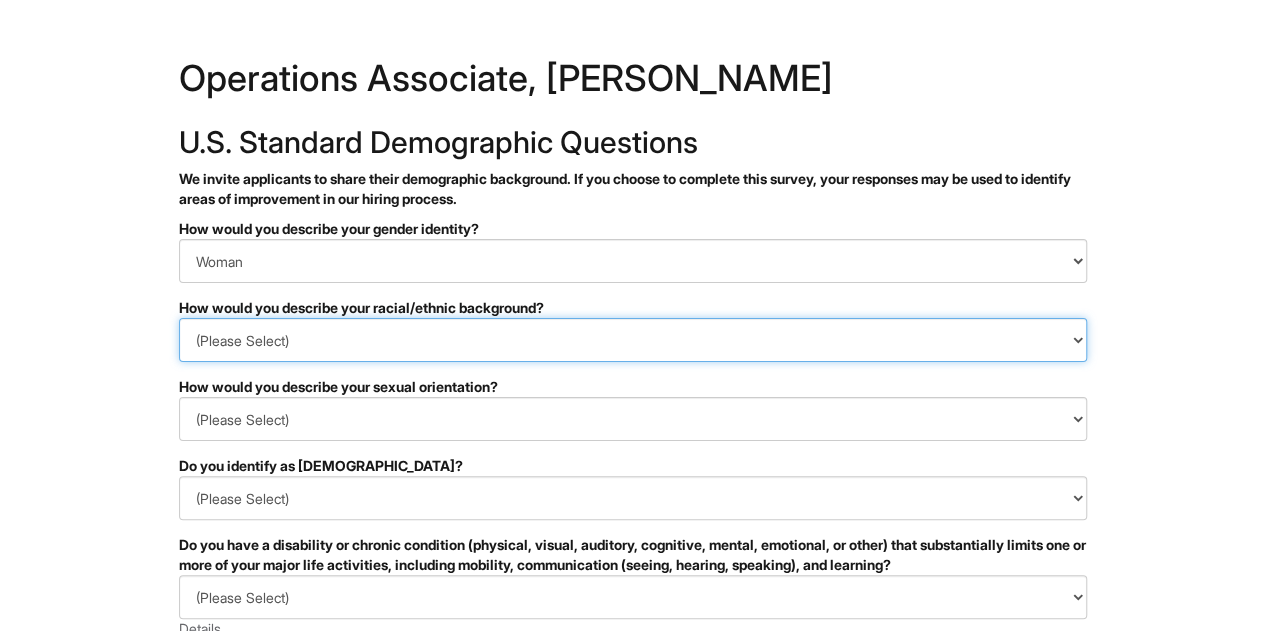 click on "(Please Select) Black or of African descent    East Asian    Hispanic, Latinx or of Spanish Origin    Indigenous, American Indian or Alaska Native    Middle Eastern or North African    Native Hawaiian or Pacific Islander    South Asian    Southeast Asian    White or European    I prefer to self-describe    I don't wish to answer" at bounding box center (633, 340) 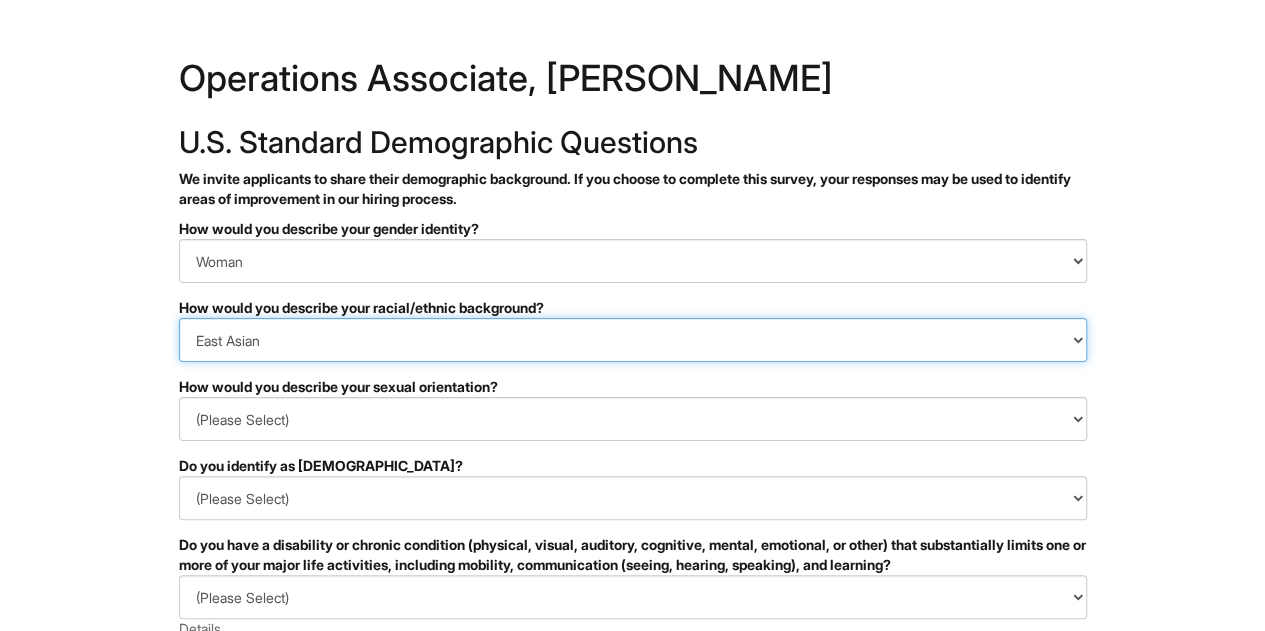 click on "(Please Select) Black or of African descent    East Asian    Hispanic, Latinx or of Spanish Origin    Indigenous, American Indian or Alaska Native    Middle Eastern or North African    Native Hawaiian or Pacific Islander    South Asian    Southeast Asian    White or European    I prefer to self-describe    I don't wish to answer" at bounding box center (633, 340) 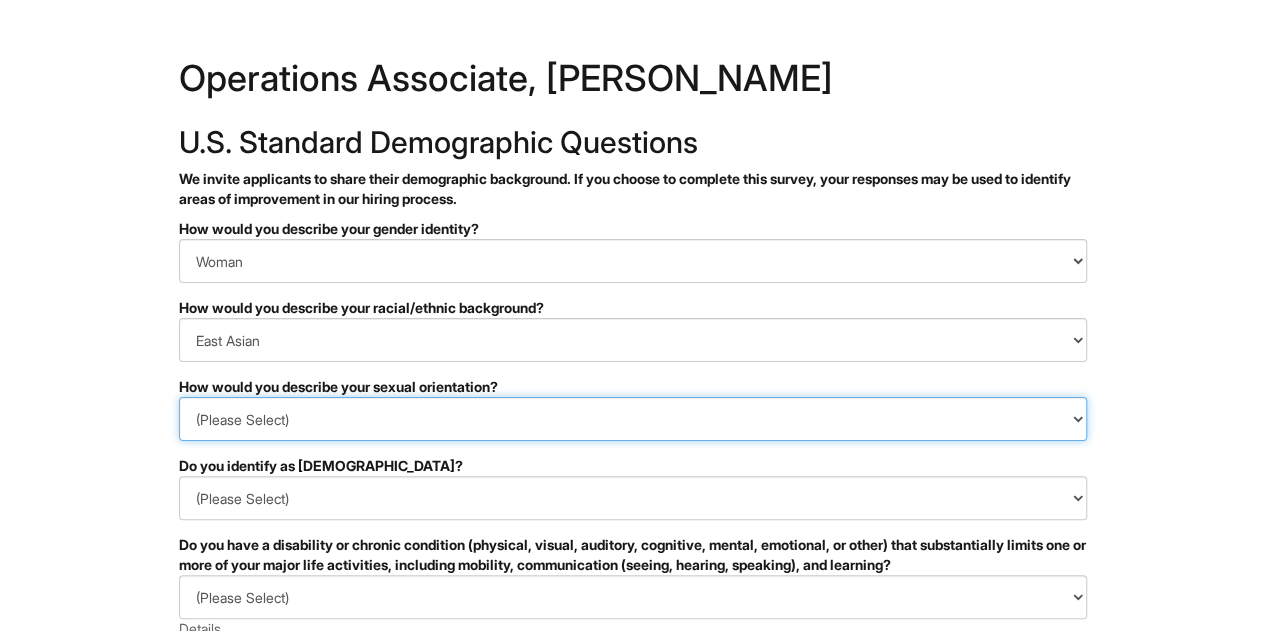 click on "(Please Select) Asexual Bisexual and/or pansexual Gay Heterosexual Lesbian Queer I prefer to self-describe I don't wish to answer" at bounding box center (633, 419) 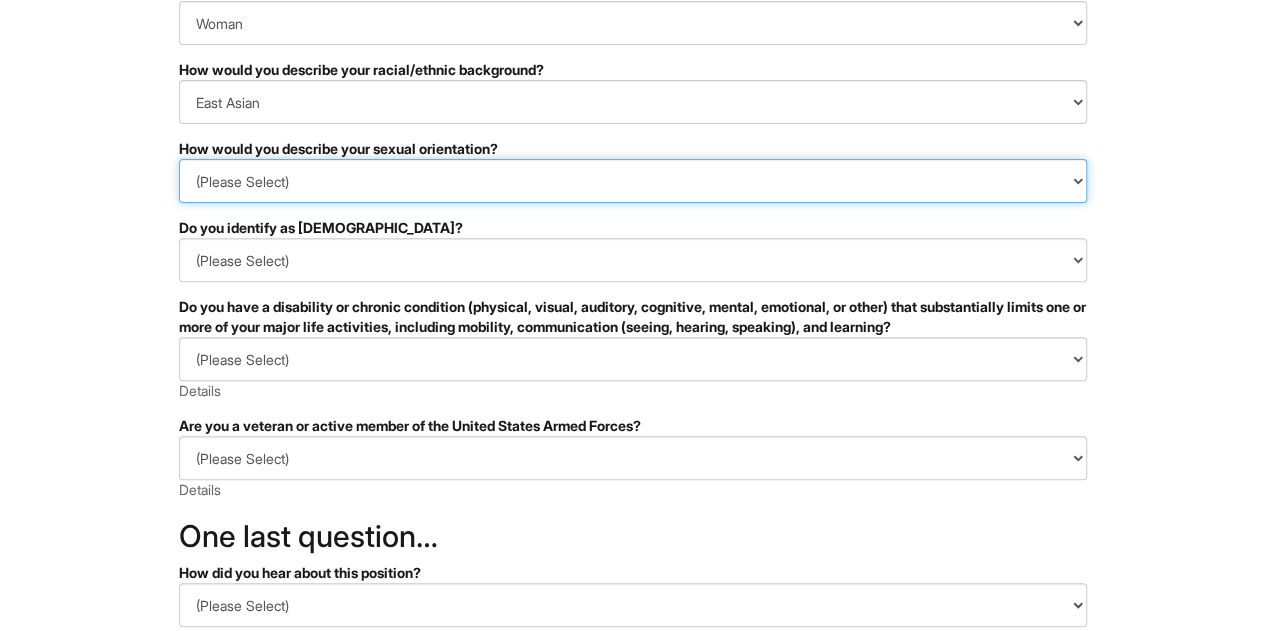 scroll, scrollTop: 240, scrollLeft: 0, axis: vertical 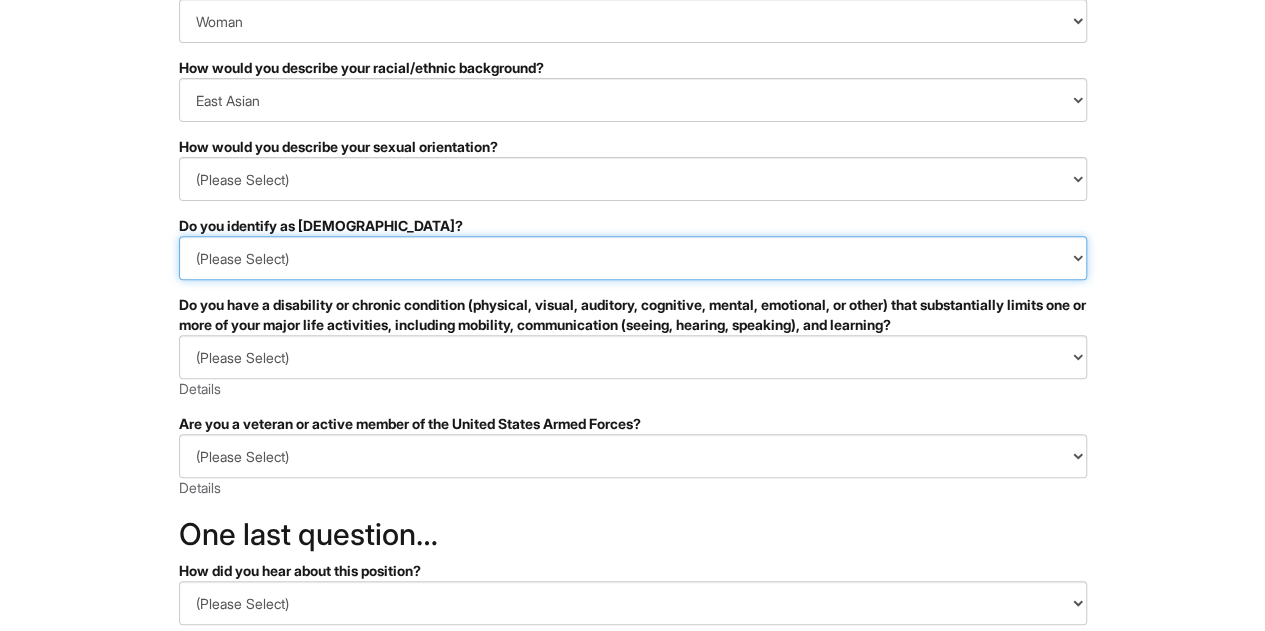 click on "(Please Select) Yes No I prefer to self-describe I don't wish to answer" at bounding box center (633, 258) 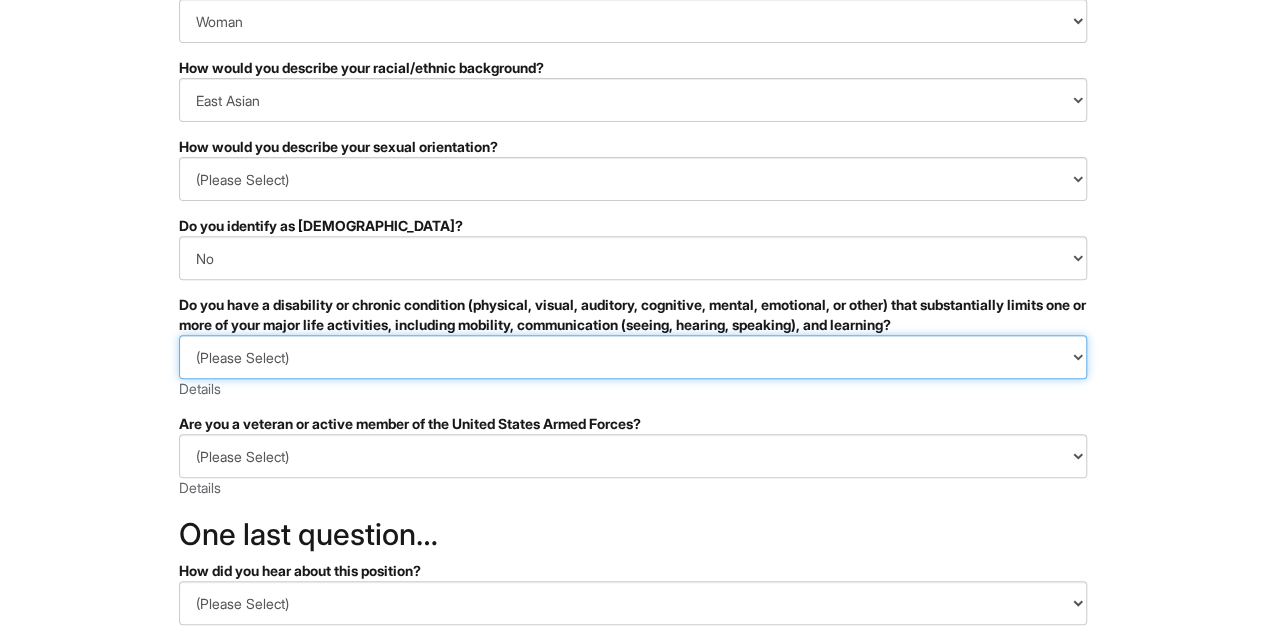 click on "(Please Select) YES, I HAVE A DISABILITY (or previously had a disability) NO, I DON'T HAVE A DISABILITY I DON'T WISH TO ANSWER" at bounding box center [633, 357] 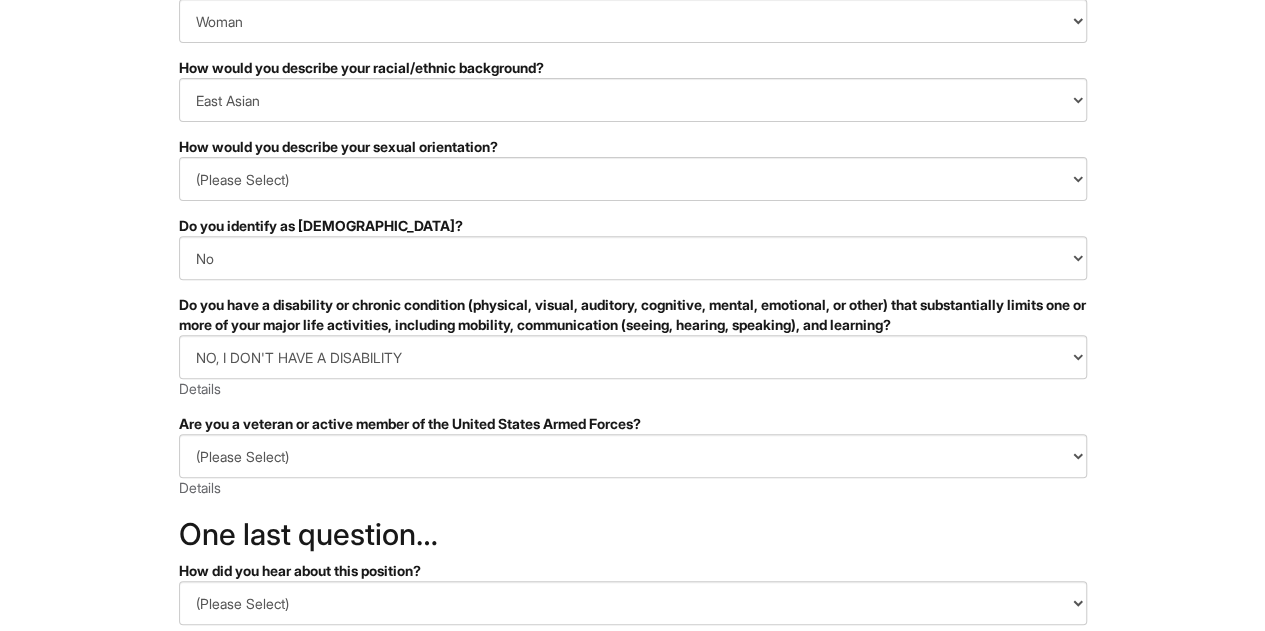 click on "(Please Select) I IDENTIFY AS ONE OR MORE OF THE CLASSIFICATIONS OF PROTECTED VETERANS LISTED I AM NOT A PROTECTED VETERAN I PREFER NOT TO ANSWER Details" at bounding box center (633, 466) 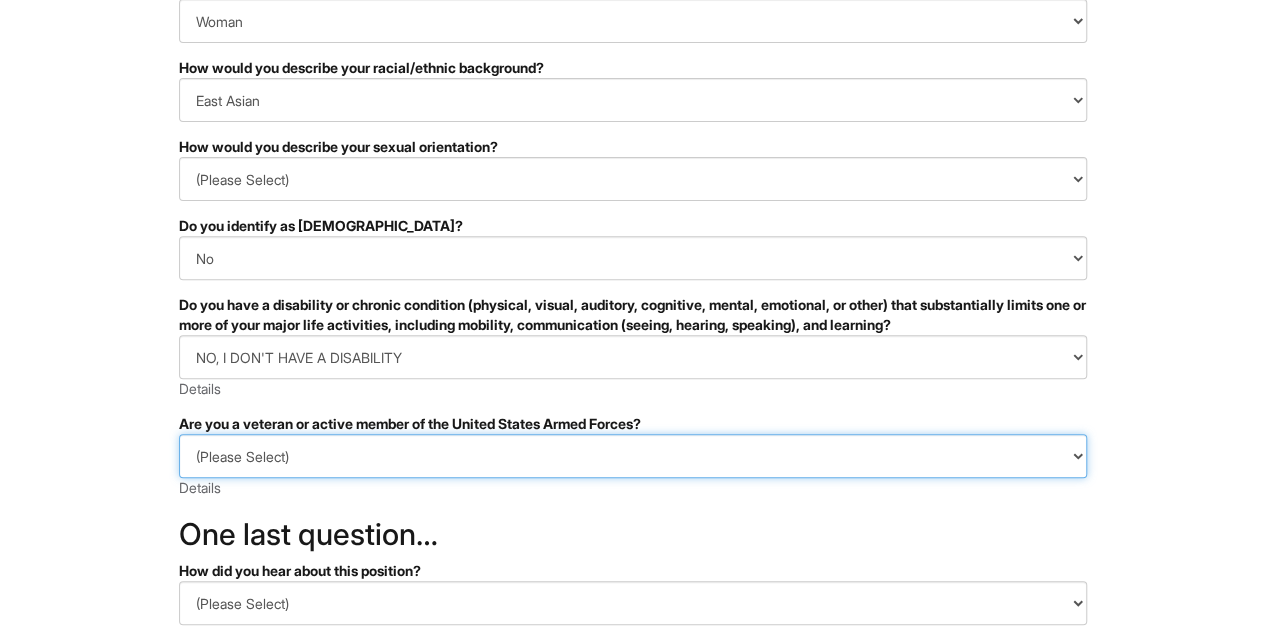 click on "(Please Select) I IDENTIFY AS ONE OR MORE OF THE CLASSIFICATIONS OF PROTECTED VETERANS LISTED I AM NOT A PROTECTED VETERAN I PREFER NOT TO ANSWER" at bounding box center [633, 456] 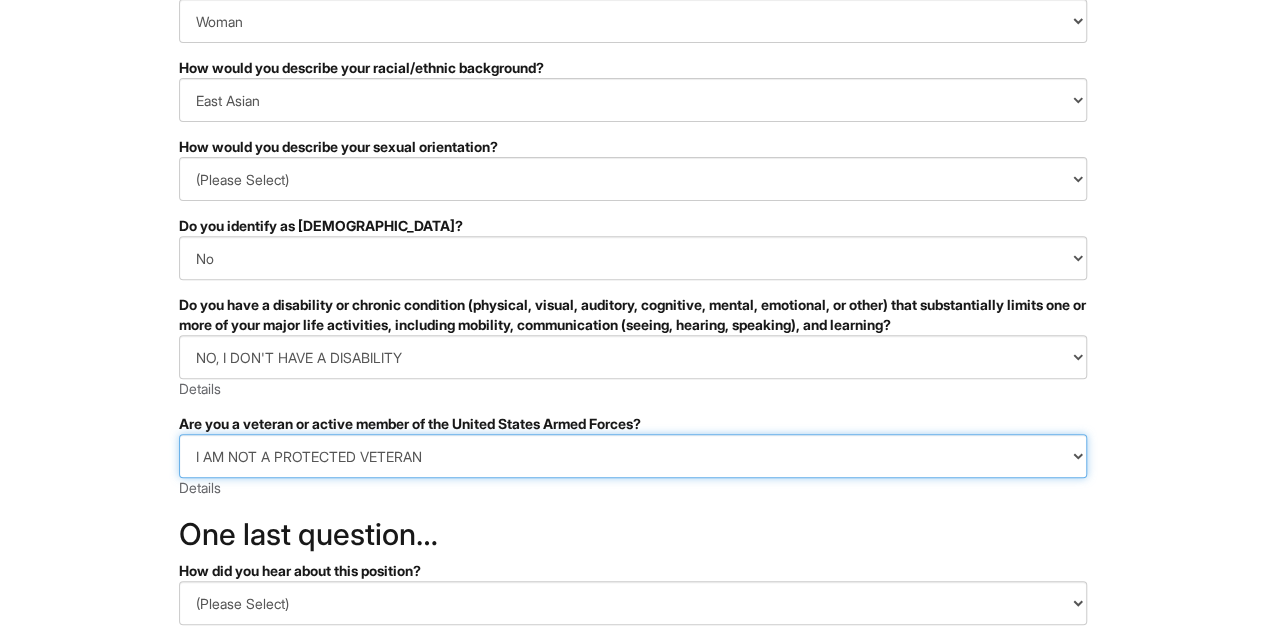 scroll, scrollTop: 494, scrollLeft: 0, axis: vertical 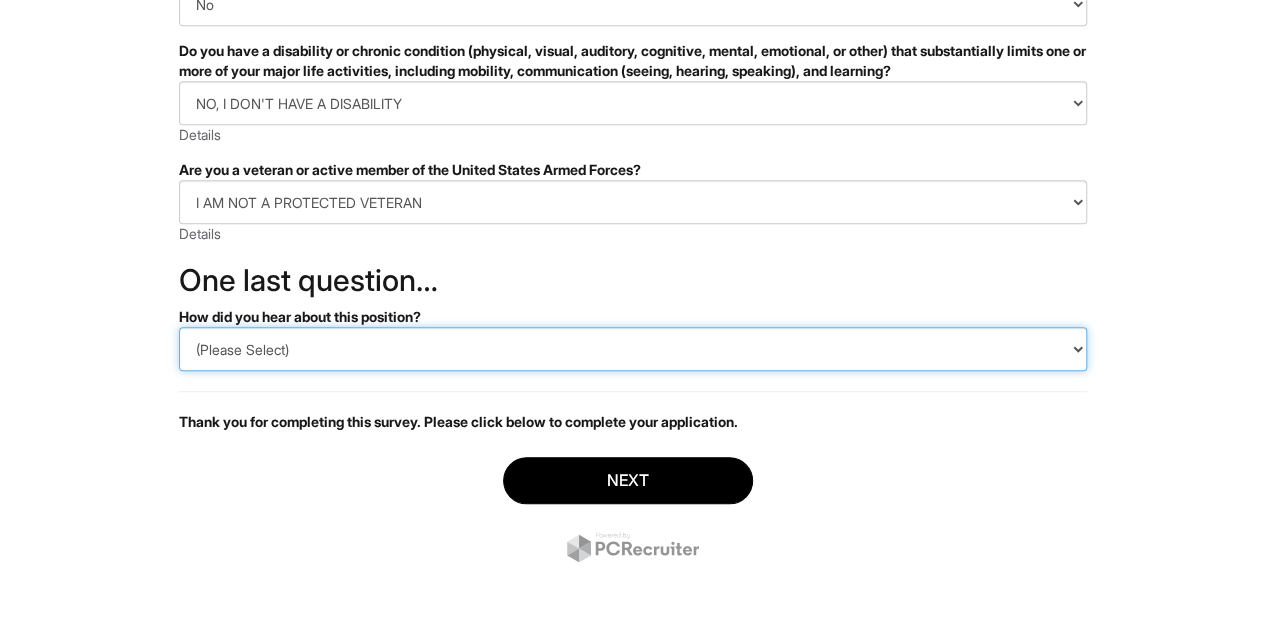 click on "(Please Select) CareerBuilder Indeed LinkedIn Monster Referral Other" at bounding box center (633, 349) 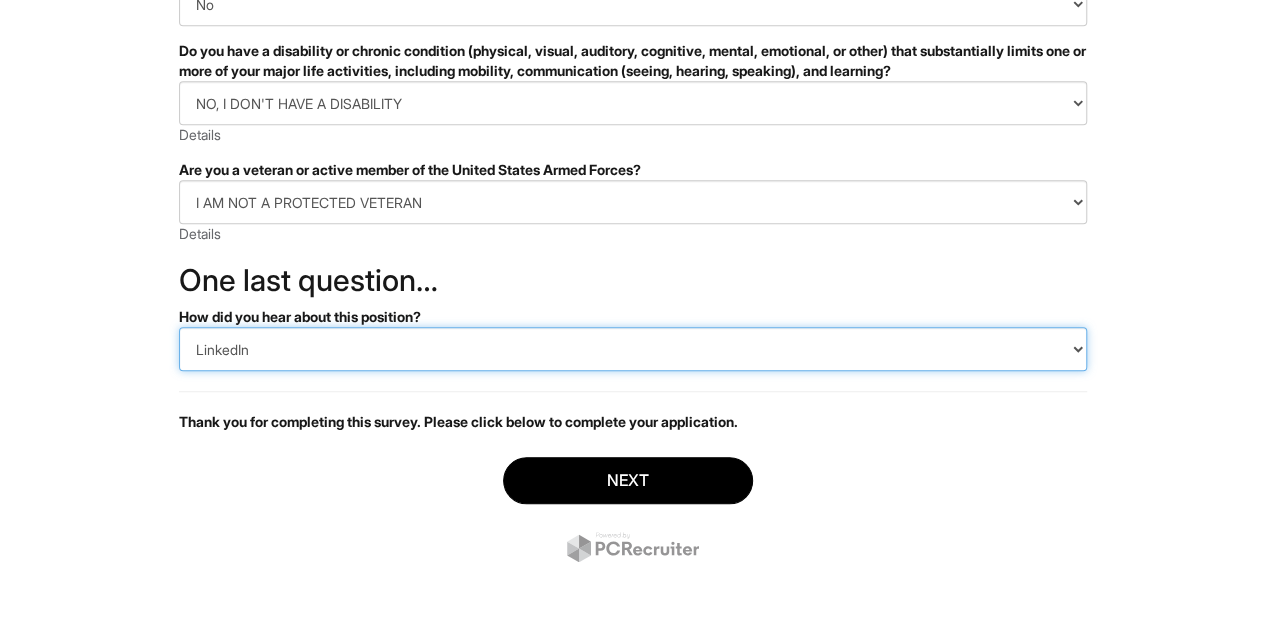 click on "(Please Select) CareerBuilder Indeed LinkedIn Monster Referral Other" at bounding box center [633, 349] 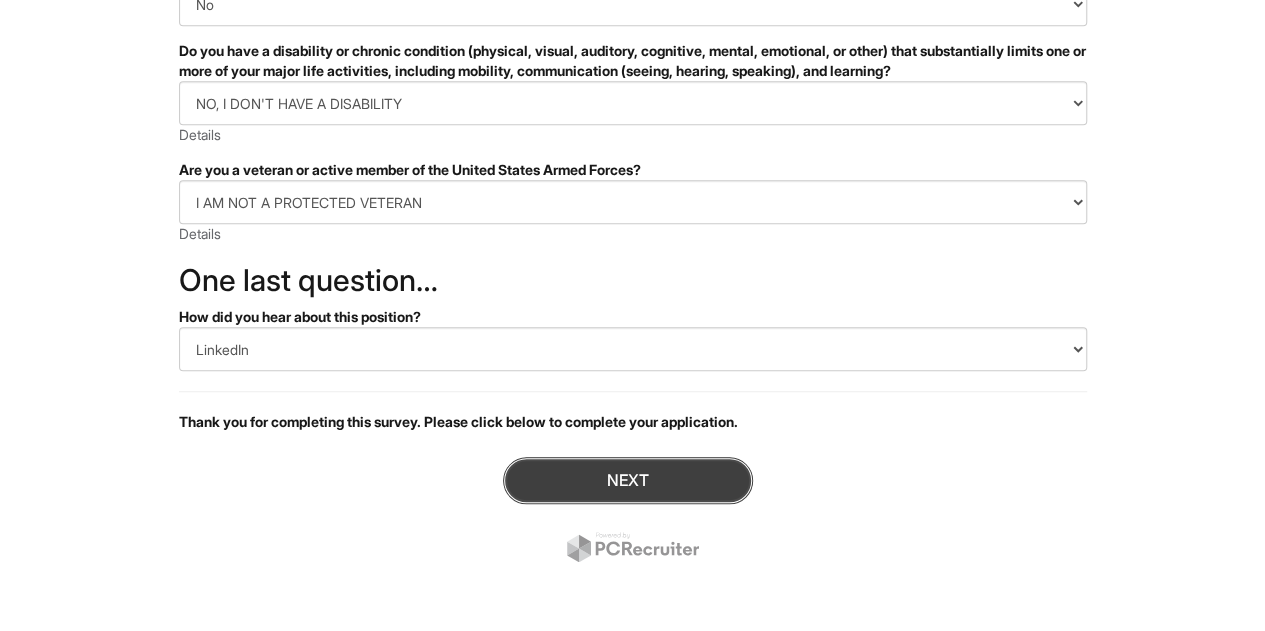 click on "Next" at bounding box center (628, 480) 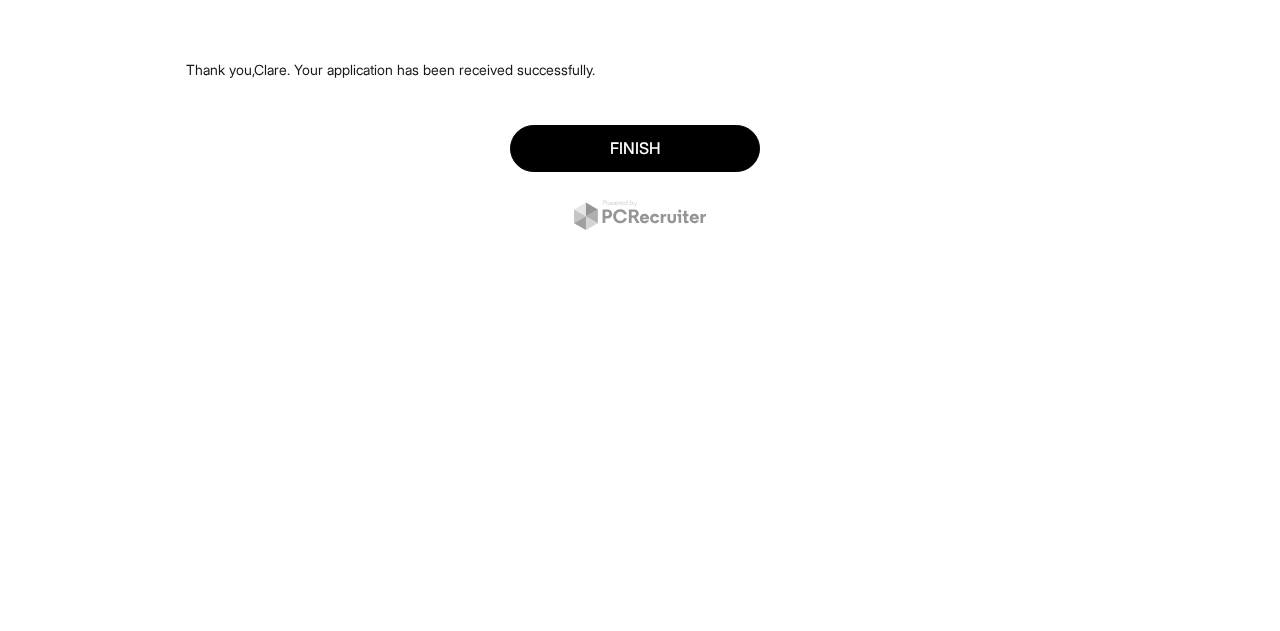 scroll, scrollTop: 0, scrollLeft: 0, axis: both 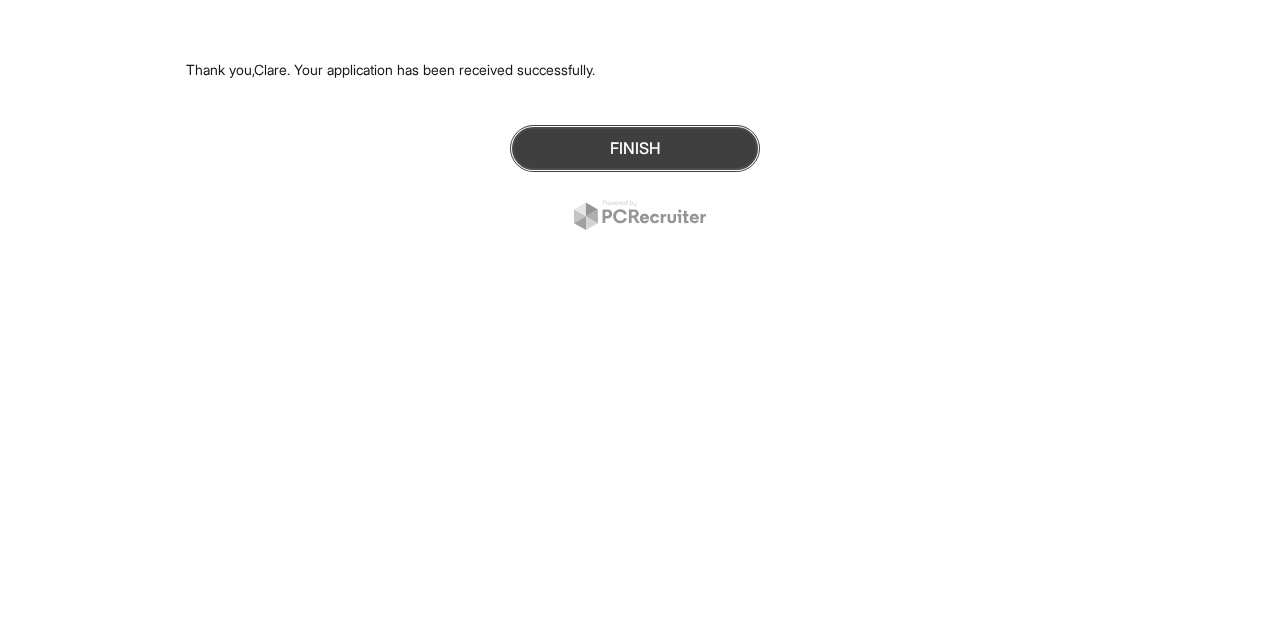 click on "Finish" at bounding box center [635, 148] 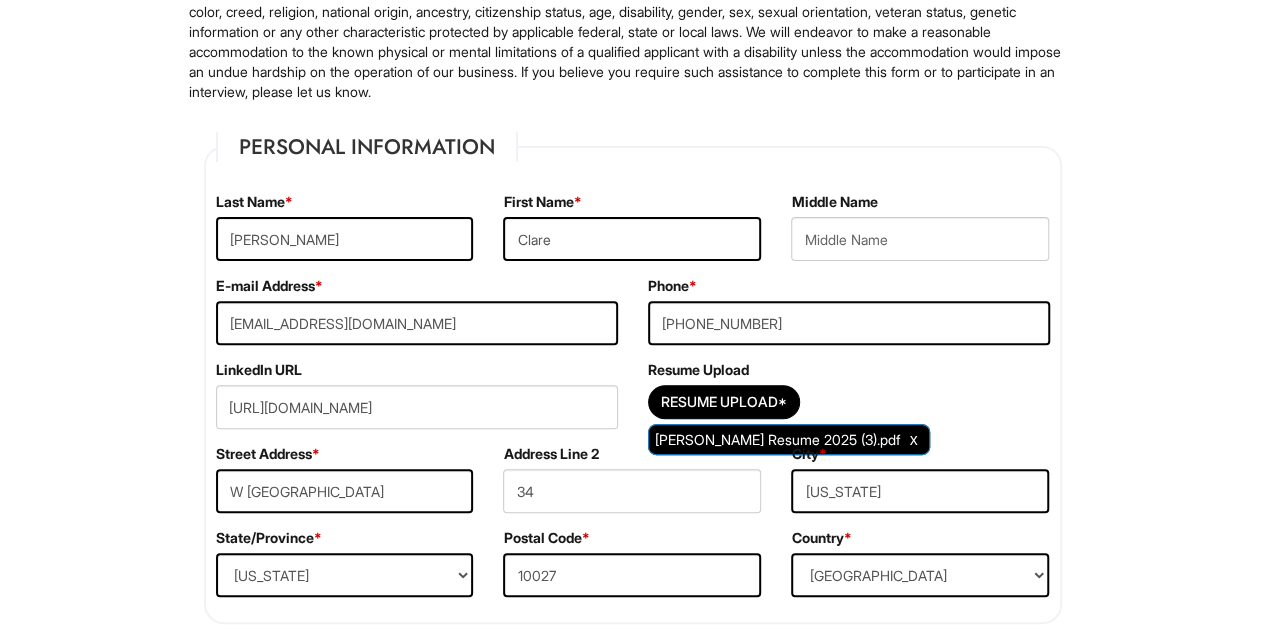 scroll, scrollTop: 265, scrollLeft: 0, axis: vertical 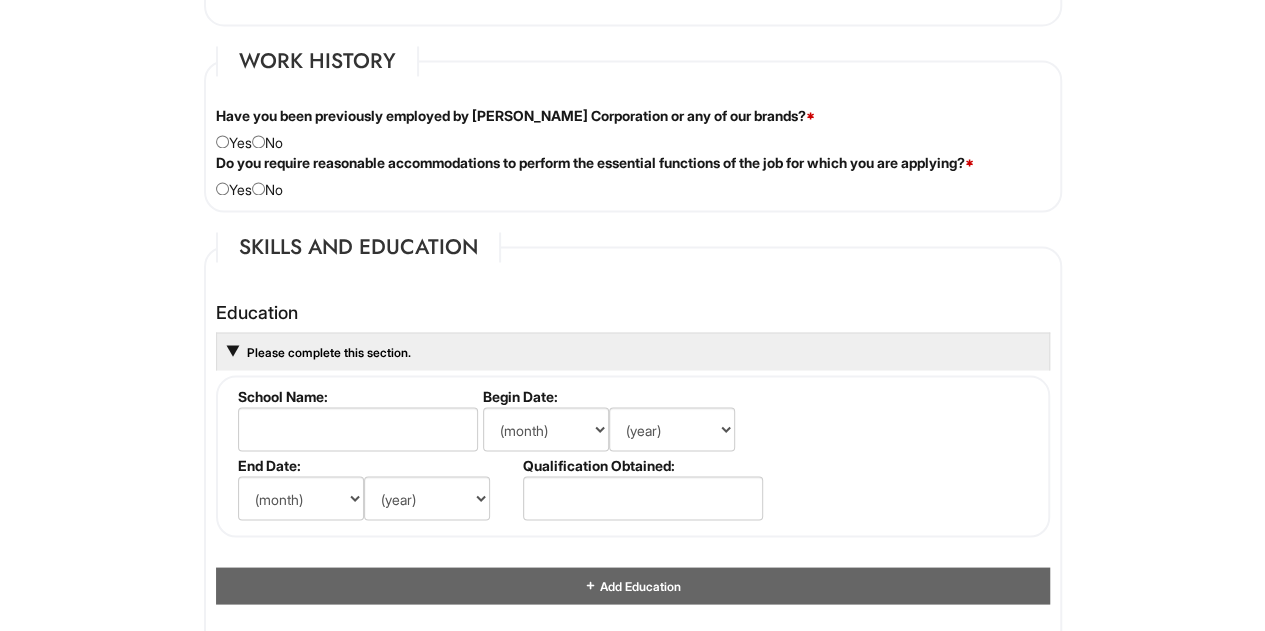 click on "Have you been previously employed by [PERSON_NAME] Corporation or any of our brands? *    Yes   No" at bounding box center (633, 129) 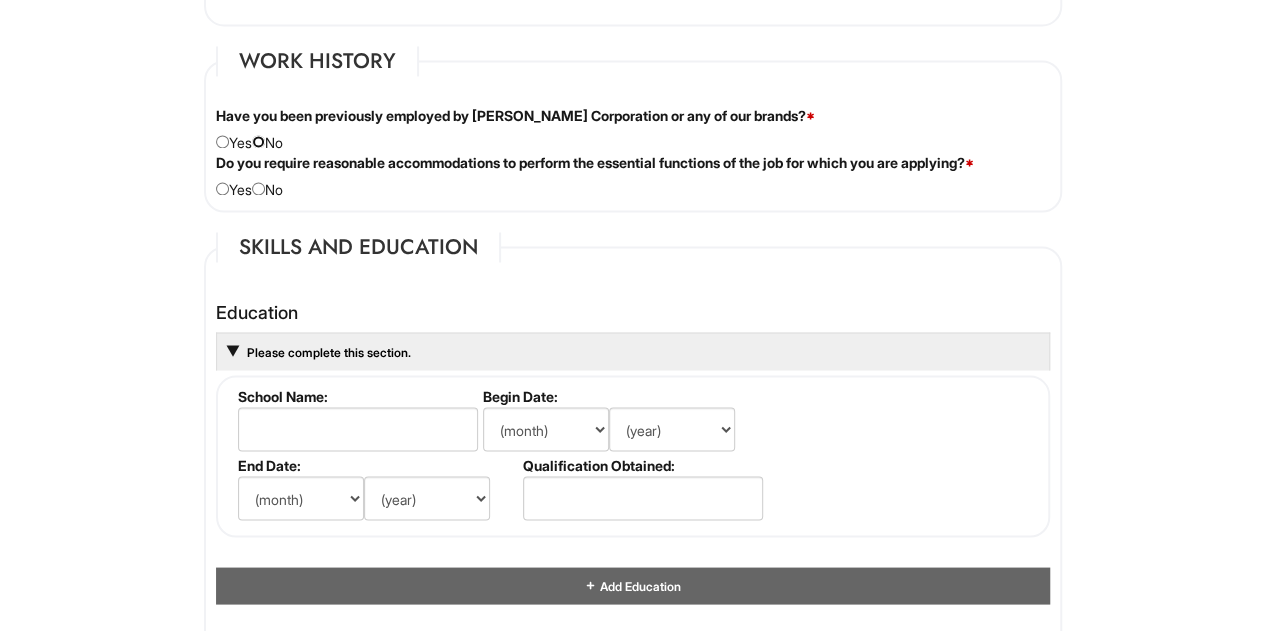 click at bounding box center [258, 141] 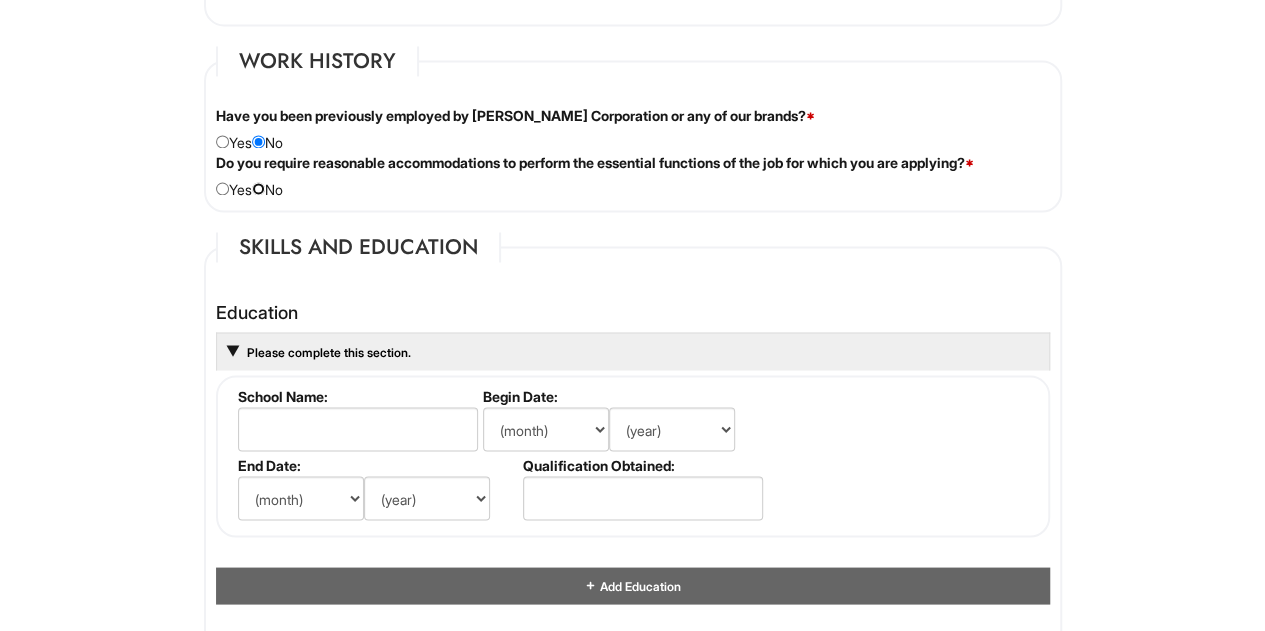 click at bounding box center (258, 188) 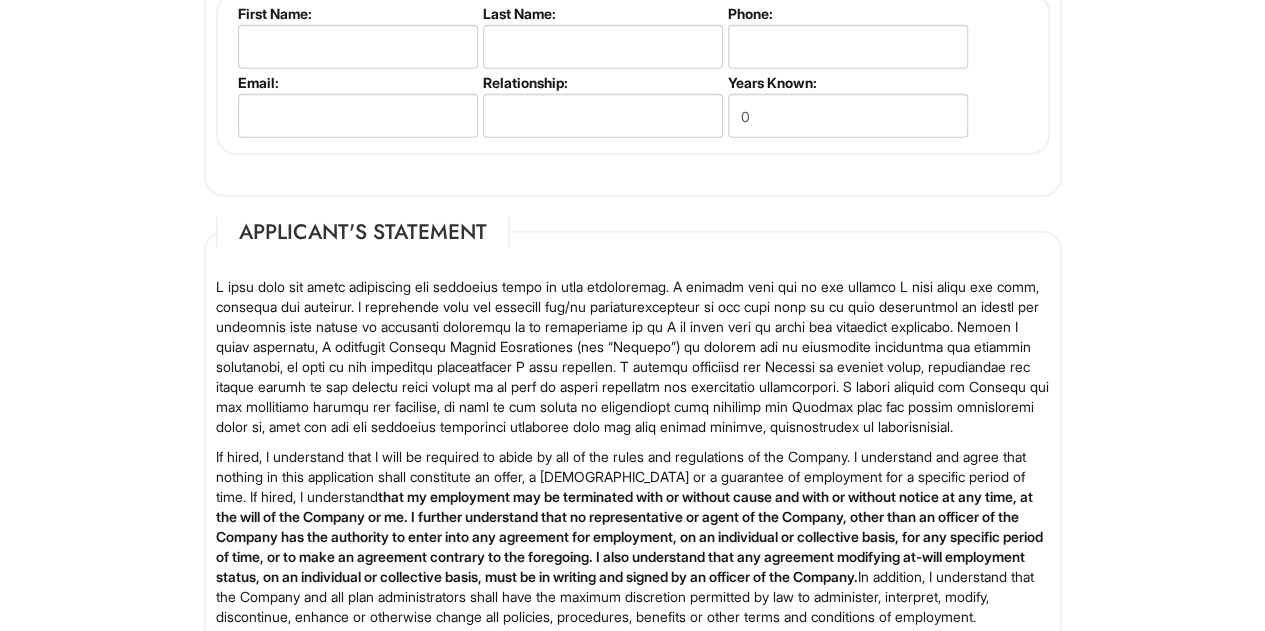 scroll, scrollTop: 3346, scrollLeft: 0, axis: vertical 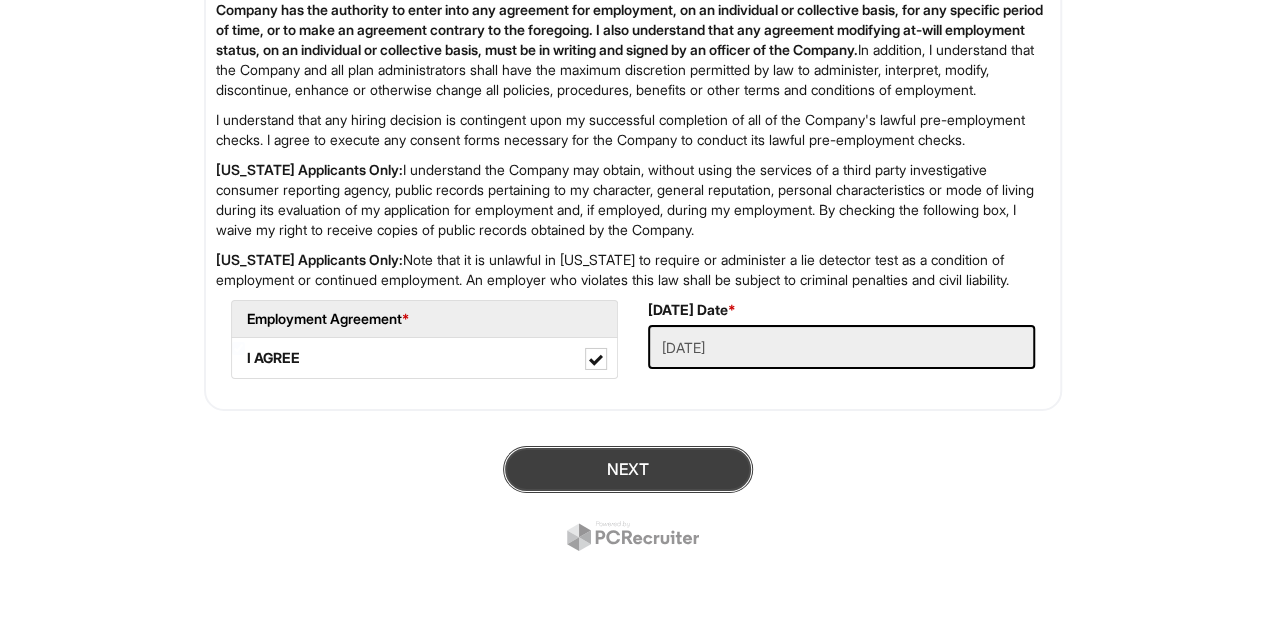 click on "Next" at bounding box center [628, 469] 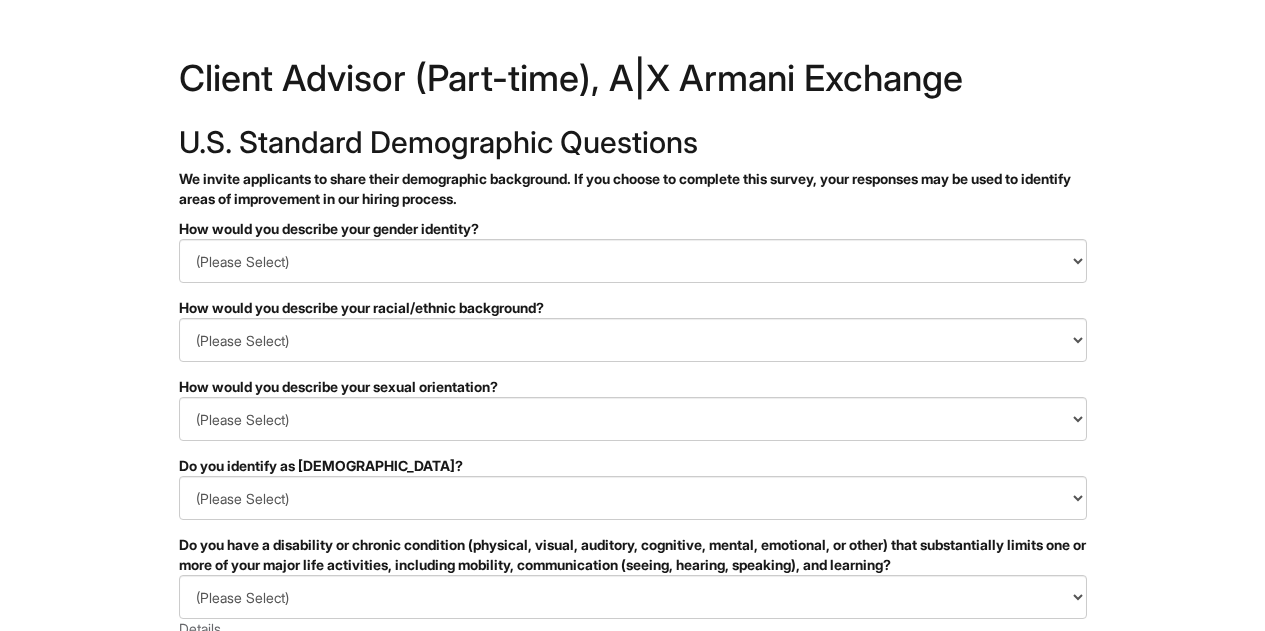 scroll, scrollTop: 0, scrollLeft: 0, axis: both 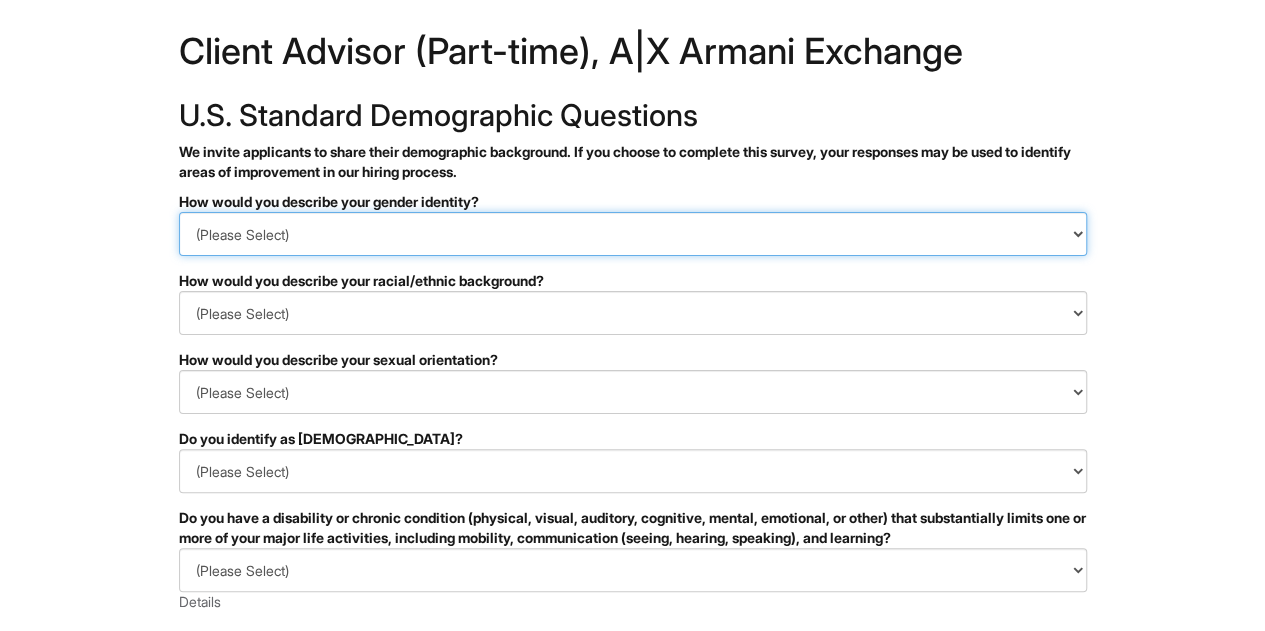 click on "(Please Select) Man Woman [DEMOGRAPHIC_DATA] I prefer to self-describe I don't wish to answer" at bounding box center (633, 234) 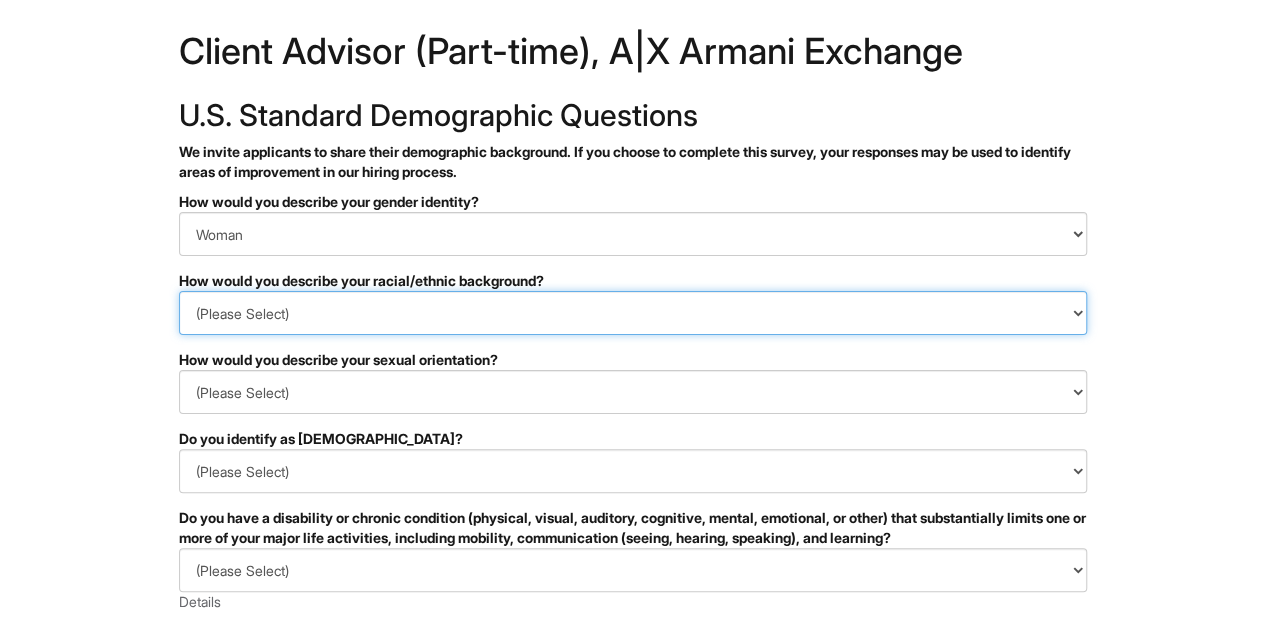 click on "(Please Select) [DEMOGRAPHIC_DATA] or of [DEMOGRAPHIC_DATA] descent    [DEMOGRAPHIC_DATA]    Hispanic, [DEMOGRAPHIC_DATA] or of [DEMOGRAPHIC_DATA] Origin    Indigenous, [DEMOGRAPHIC_DATA] or [US_STATE][DEMOGRAPHIC_DATA]    Middle Eastern or [DEMOGRAPHIC_DATA] or [DEMOGRAPHIC_DATA]    [DEMOGRAPHIC_DATA]    Southeast Asian    White or [DEMOGRAPHIC_DATA]    I prefer to self-describe    I don't wish to answer" at bounding box center (633, 313) 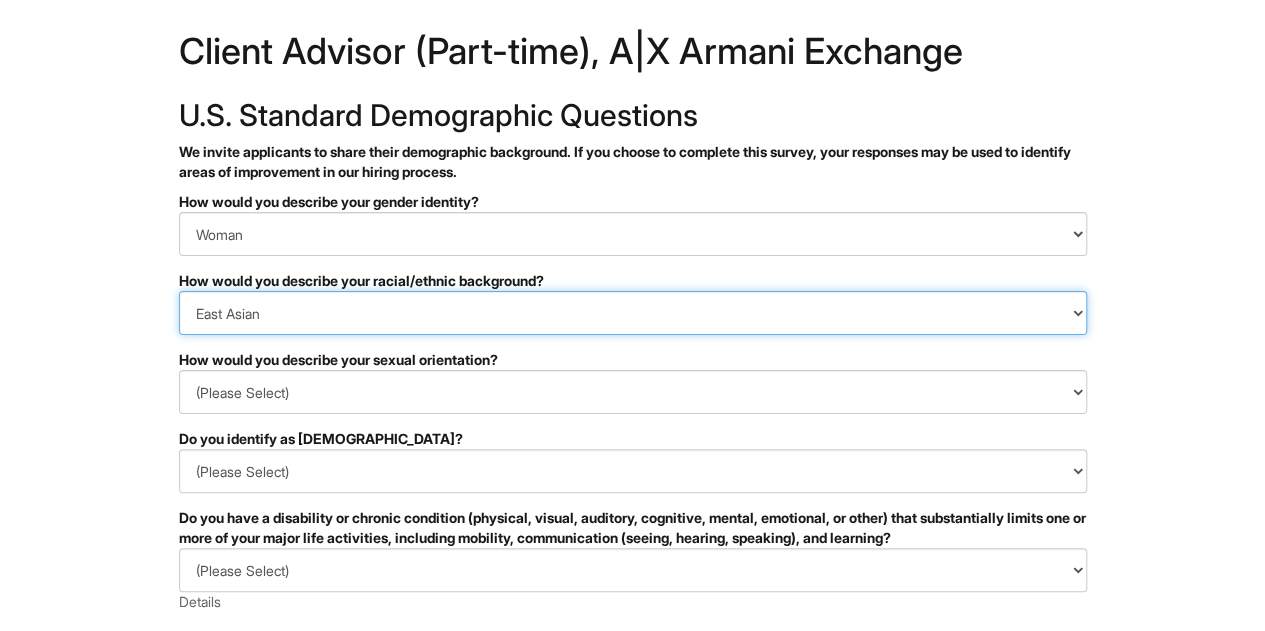 click on "(Please Select) [DEMOGRAPHIC_DATA] or of [DEMOGRAPHIC_DATA] descent    [DEMOGRAPHIC_DATA]    Hispanic, [DEMOGRAPHIC_DATA] or of [DEMOGRAPHIC_DATA] Origin    Indigenous, [DEMOGRAPHIC_DATA] or [US_STATE][DEMOGRAPHIC_DATA]    Middle Eastern or [DEMOGRAPHIC_DATA] or [DEMOGRAPHIC_DATA]    [DEMOGRAPHIC_DATA]    Southeast Asian    White or [DEMOGRAPHIC_DATA]    I prefer to self-describe    I don't wish to answer" at bounding box center [633, 313] 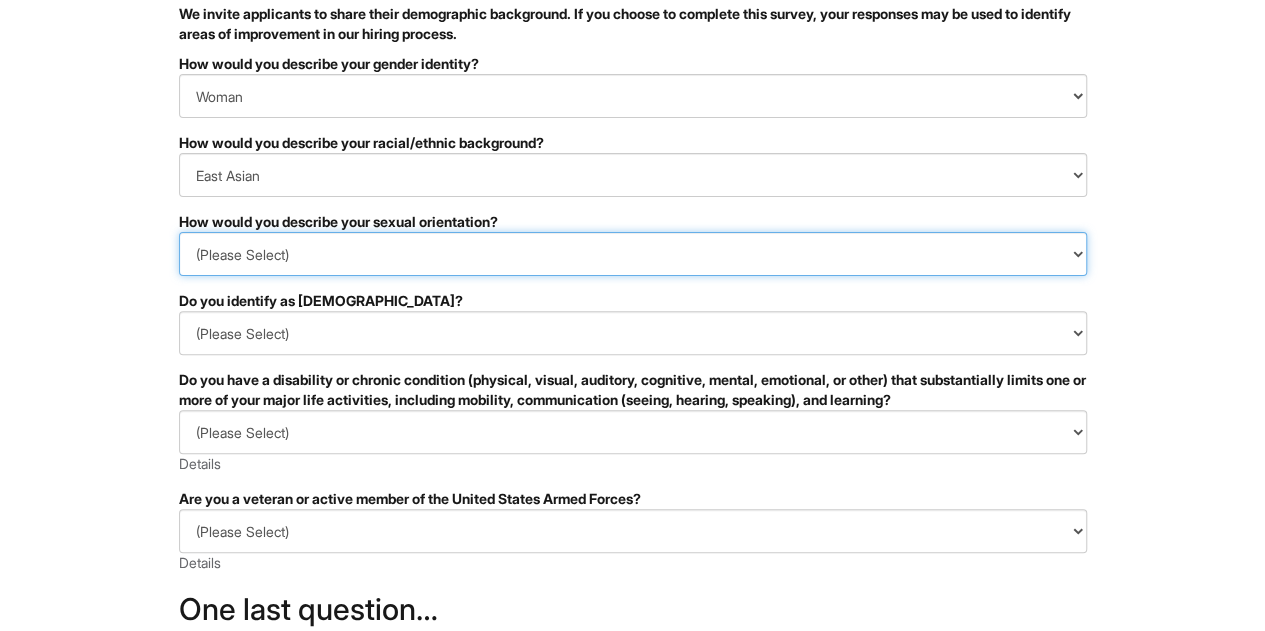 click on "(Please Select) [DEMOGRAPHIC_DATA] [DEMOGRAPHIC_DATA] and/or [DEMOGRAPHIC_DATA] [DEMOGRAPHIC_DATA] [DEMOGRAPHIC_DATA] [DEMOGRAPHIC_DATA] [DEMOGRAPHIC_DATA] I prefer to self-describe I don't wish to answer" at bounding box center [633, 254] 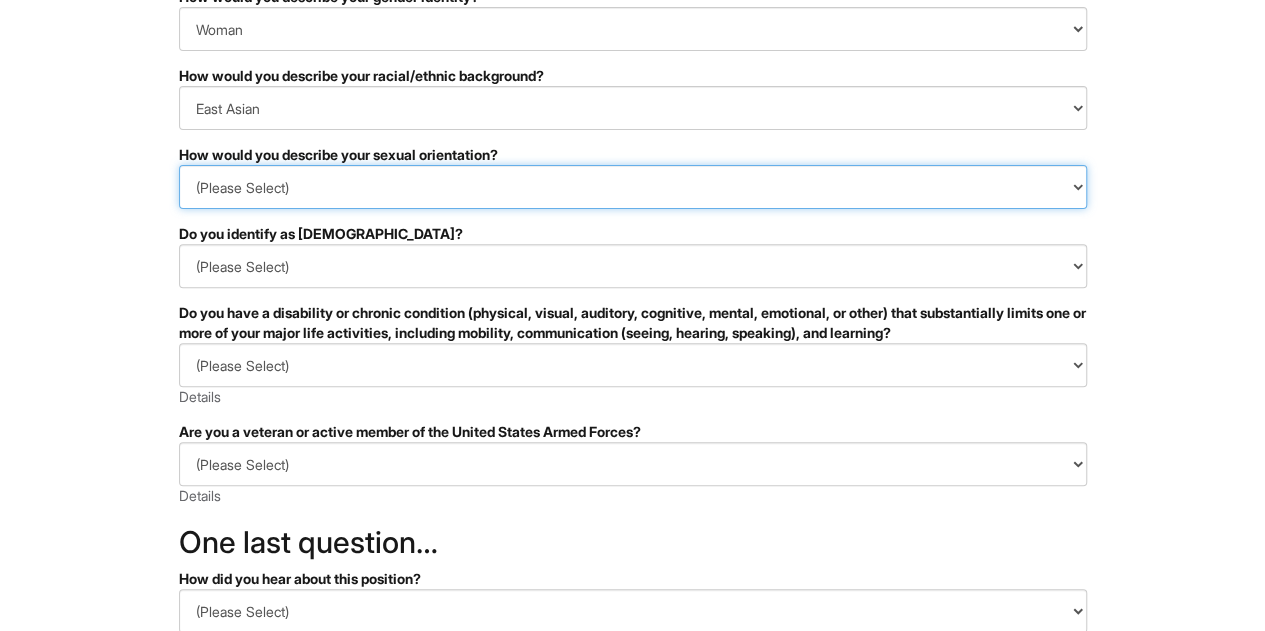 scroll, scrollTop: 237, scrollLeft: 0, axis: vertical 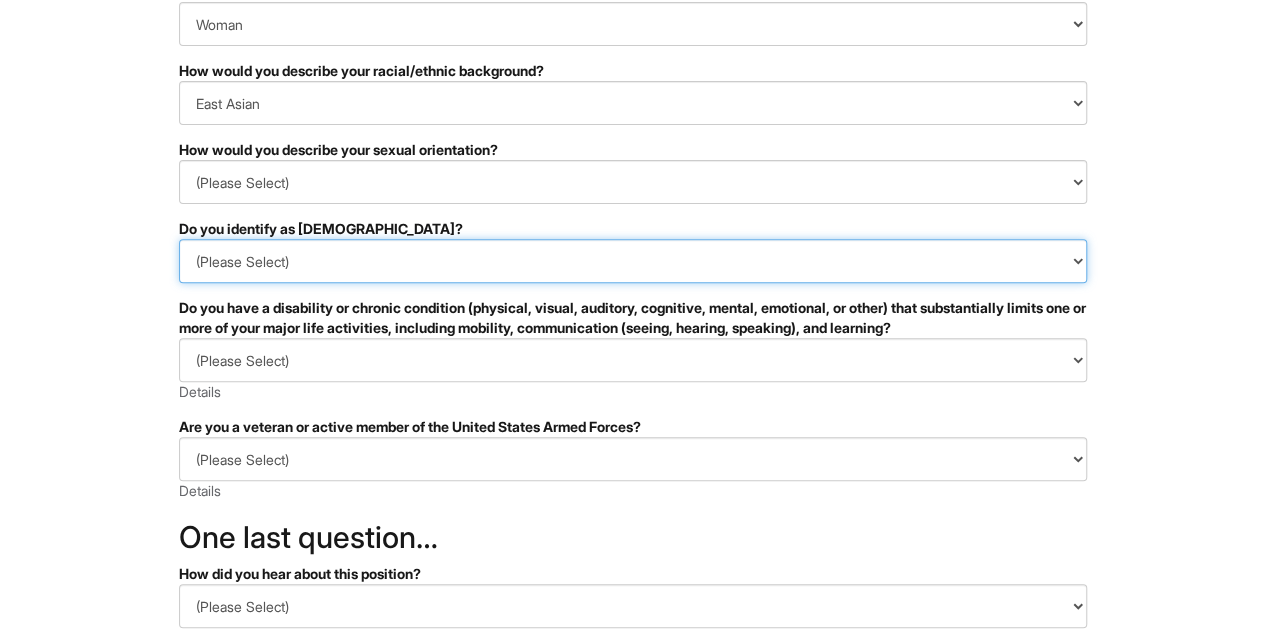 click on "(Please Select) Yes No I prefer to self-describe I don't wish to answer" at bounding box center (633, 261) 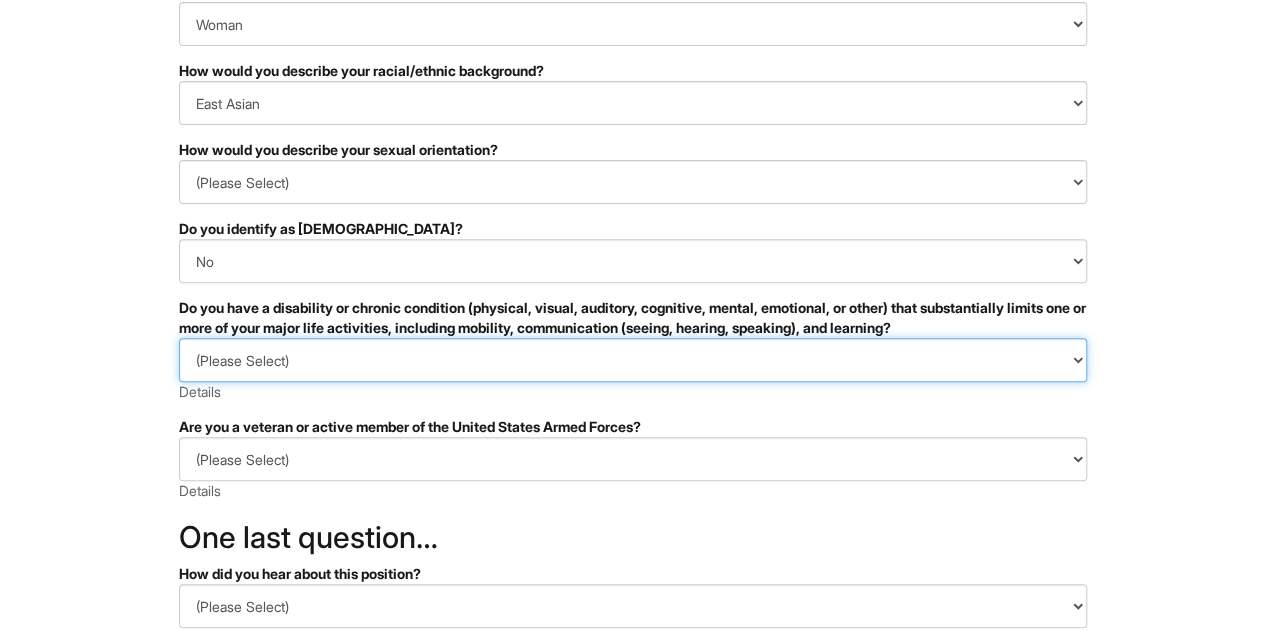 click on "(Please Select) YES, I HAVE A DISABILITY (or previously had a disability) NO, I DON'T HAVE A DISABILITY I DON'T WISH TO ANSWER" at bounding box center (633, 360) 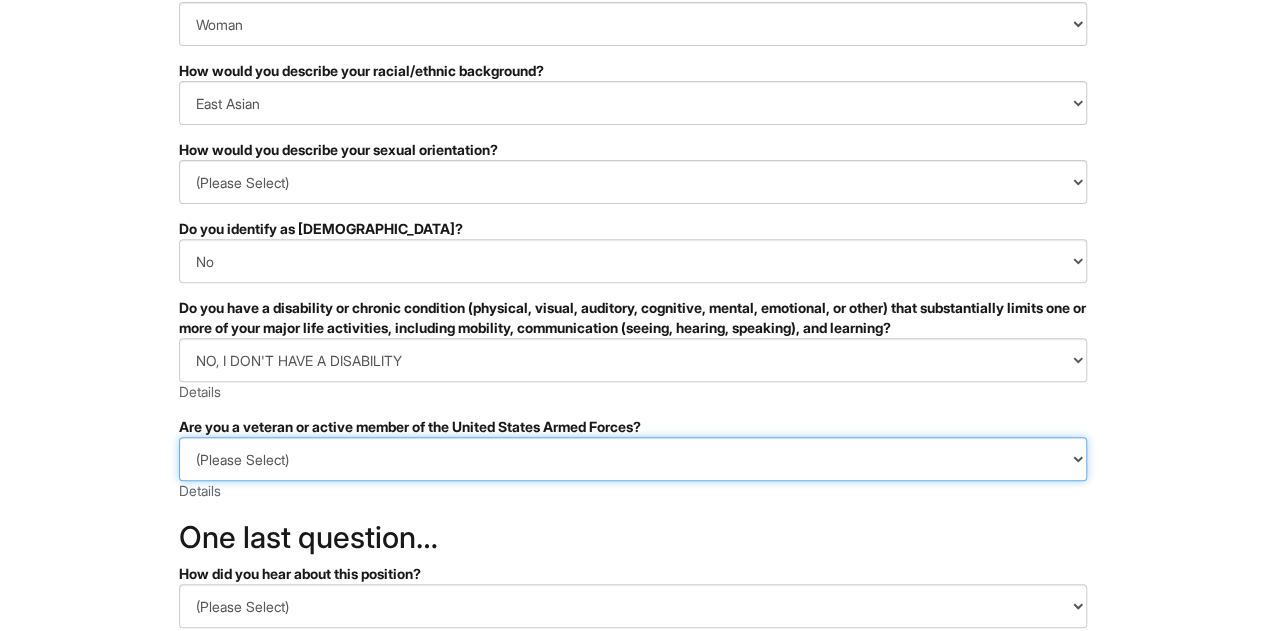click on "(Please Select) I IDENTIFY AS ONE OR MORE OF THE CLASSIFICATIONS OF PROTECTED VETERANS LISTED I AM NOT A PROTECTED VETERAN I PREFER NOT TO ANSWER" at bounding box center [633, 459] 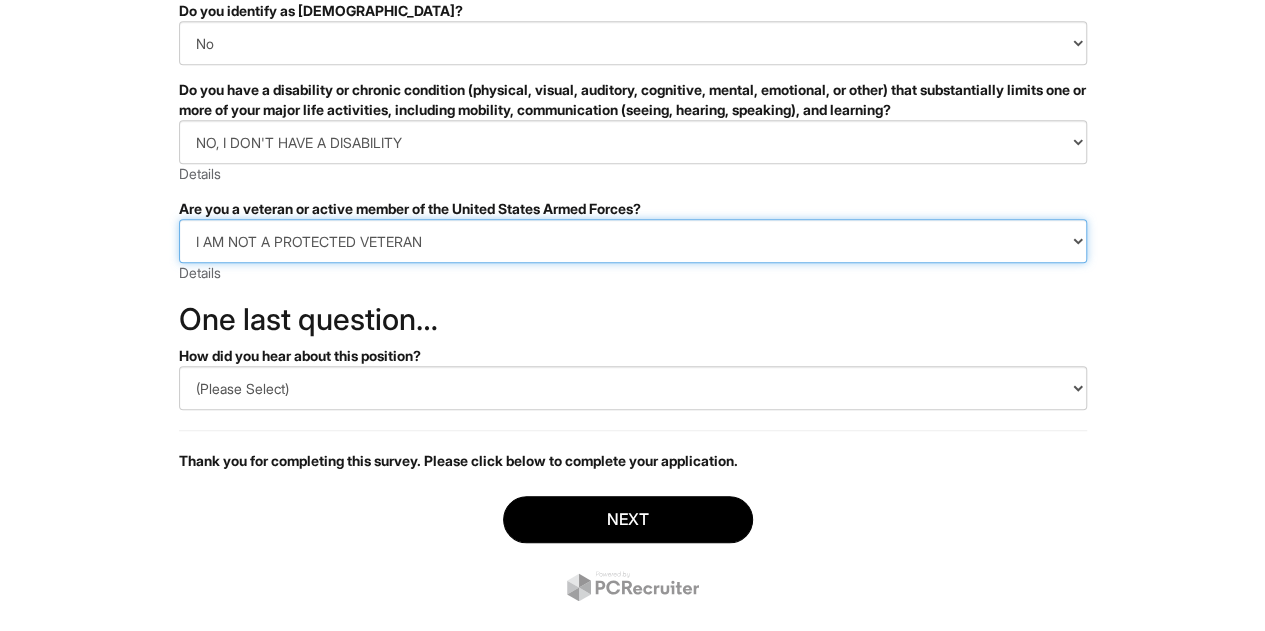 scroll, scrollTop: 494, scrollLeft: 0, axis: vertical 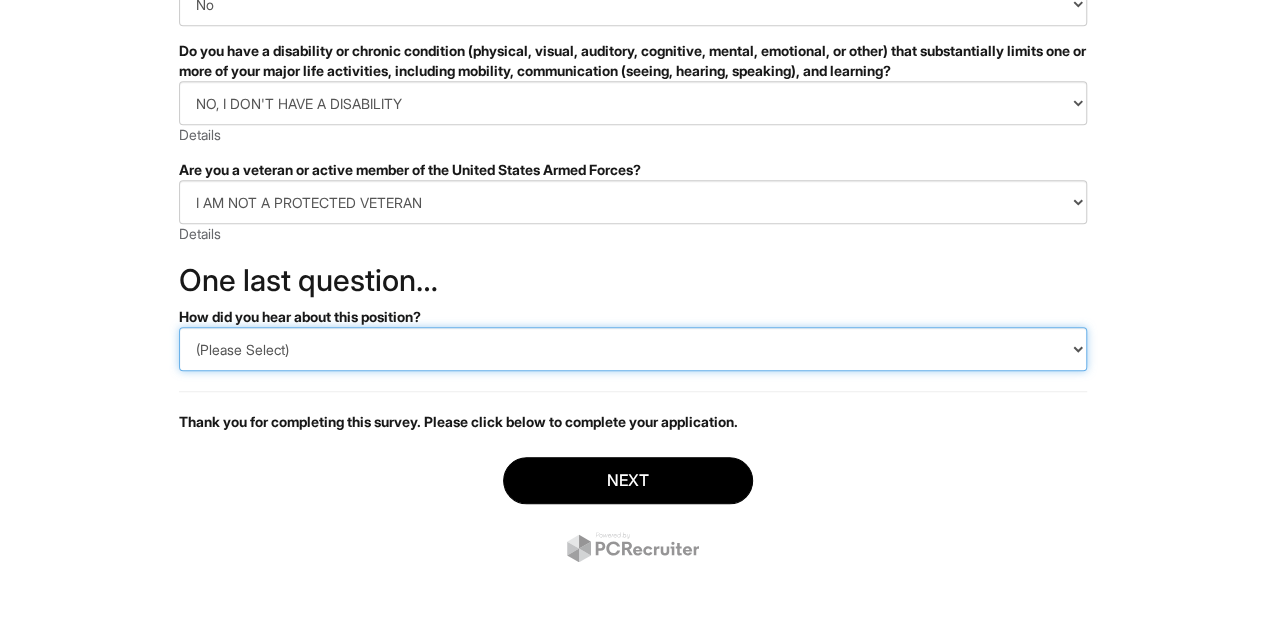 click on "(Please Select) CareerBuilder Indeed LinkedIn Monster Referral Other" at bounding box center [633, 349] 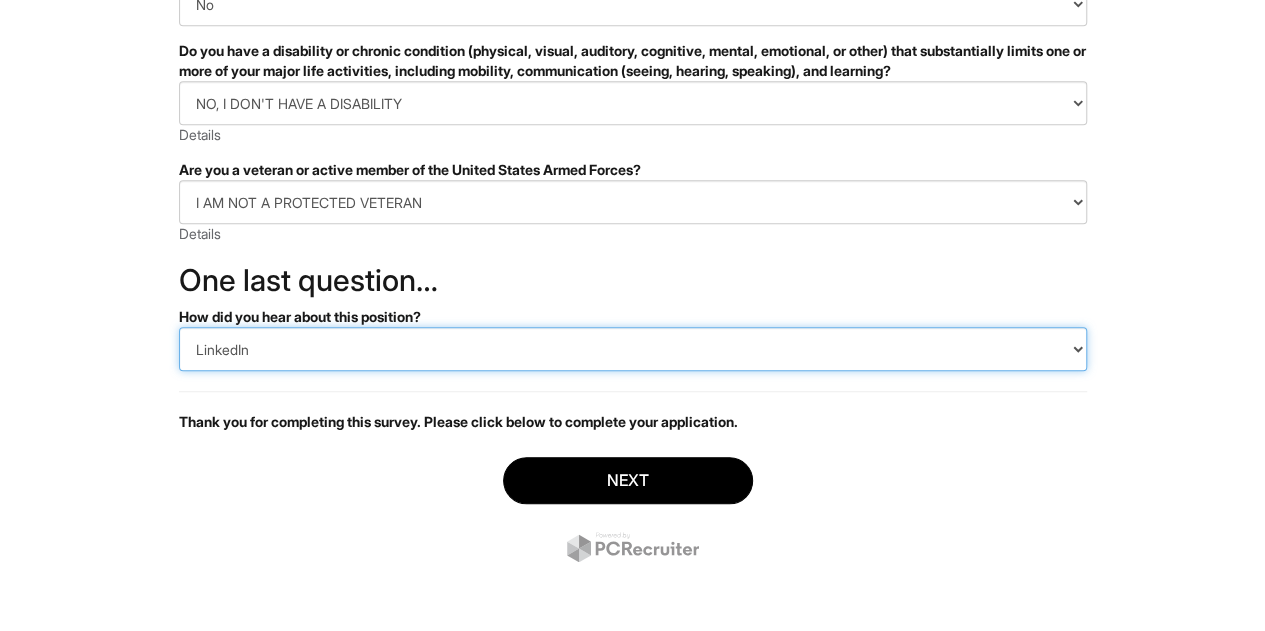 click on "(Please Select) CareerBuilder Indeed LinkedIn Monster Referral Other" at bounding box center [633, 349] 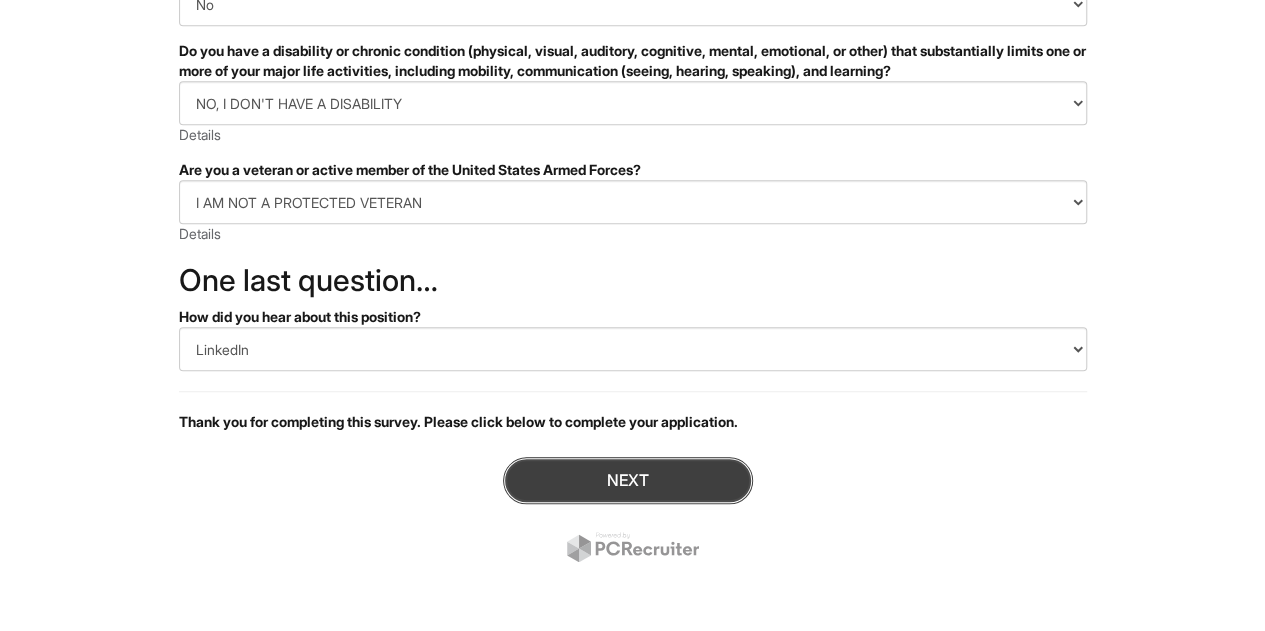 click on "Next" at bounding box center (628, 480) 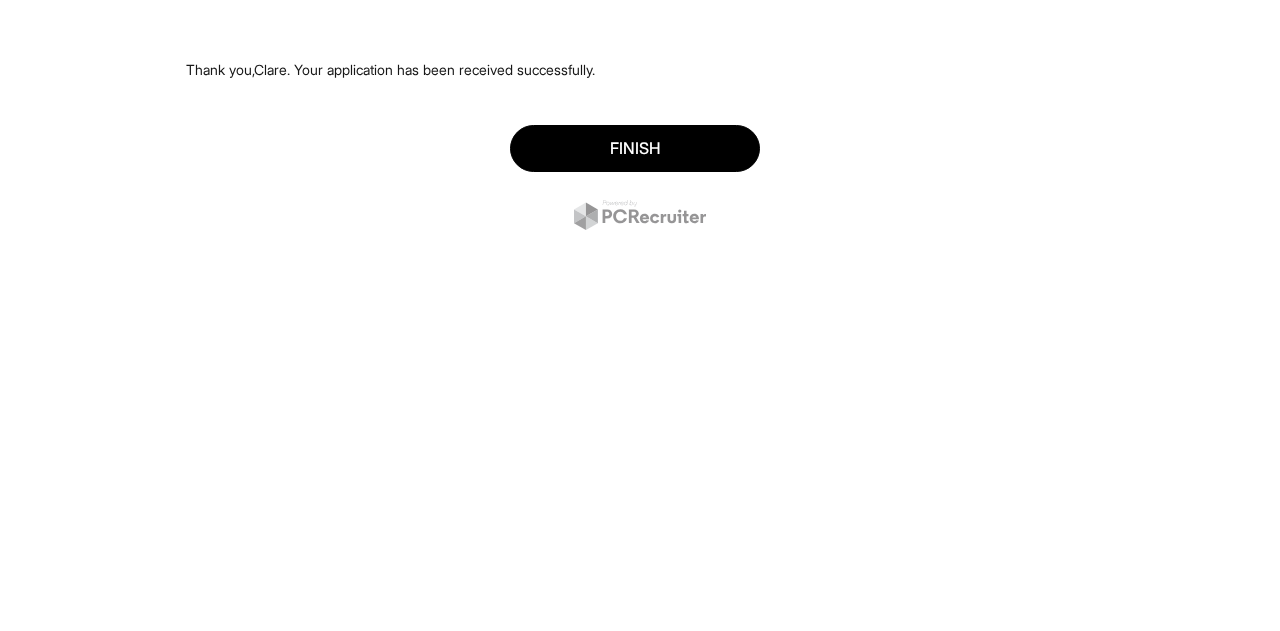 scroll, scrollTop: 0, scrollLeft: 0, axis: both 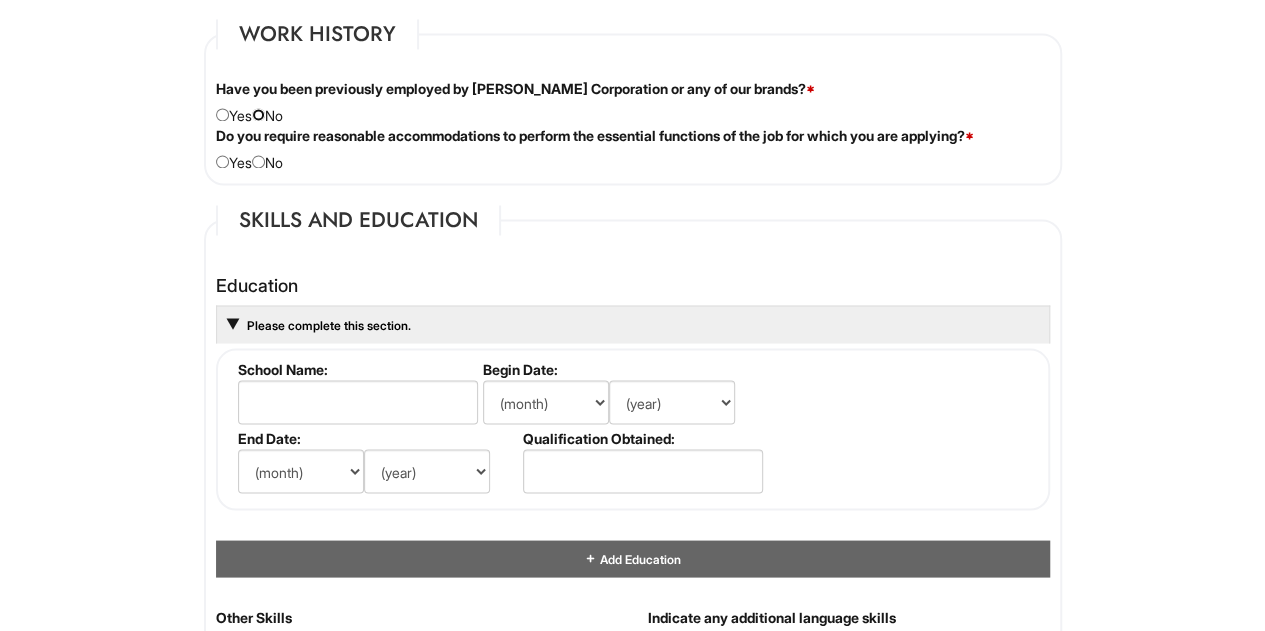click at bounding box center [258, 114] 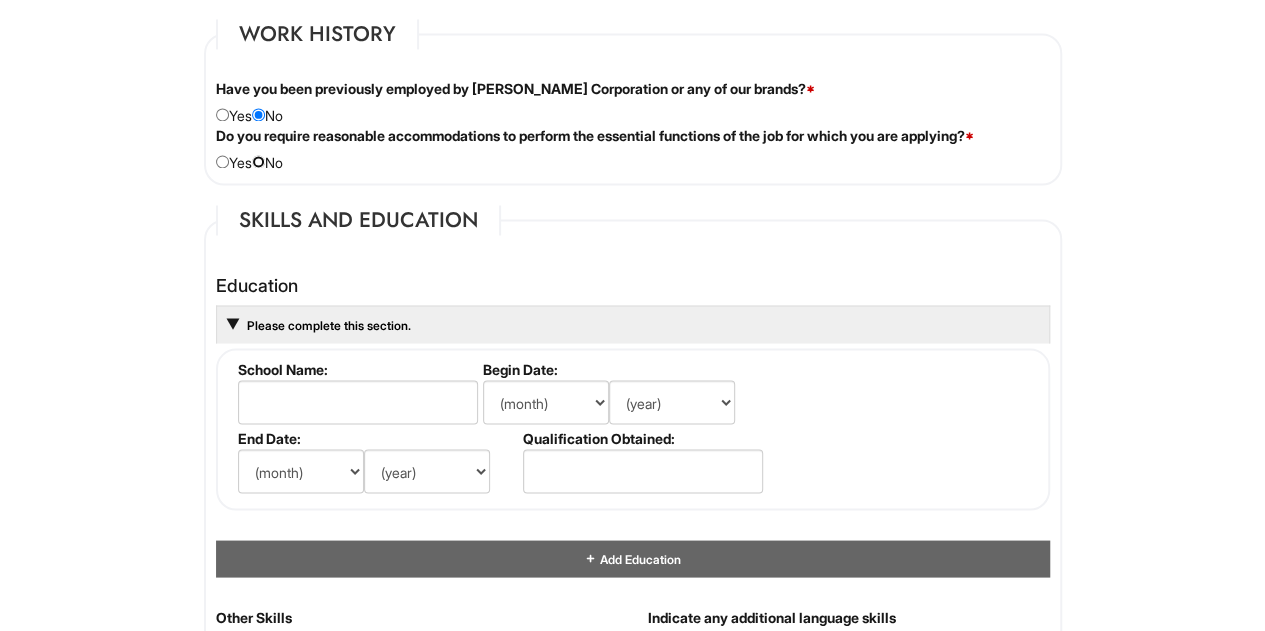 click at bounding box center (258, 161) 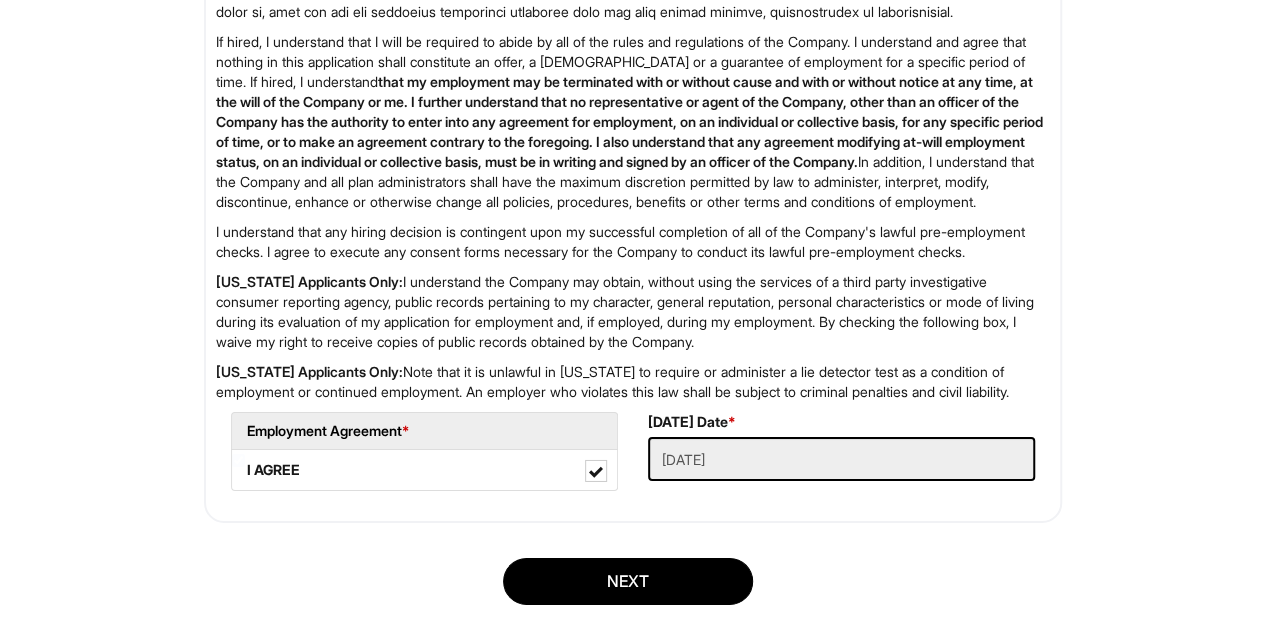 scroll, scrollTop: 3288, scrollLeft: 0, axis: vertical 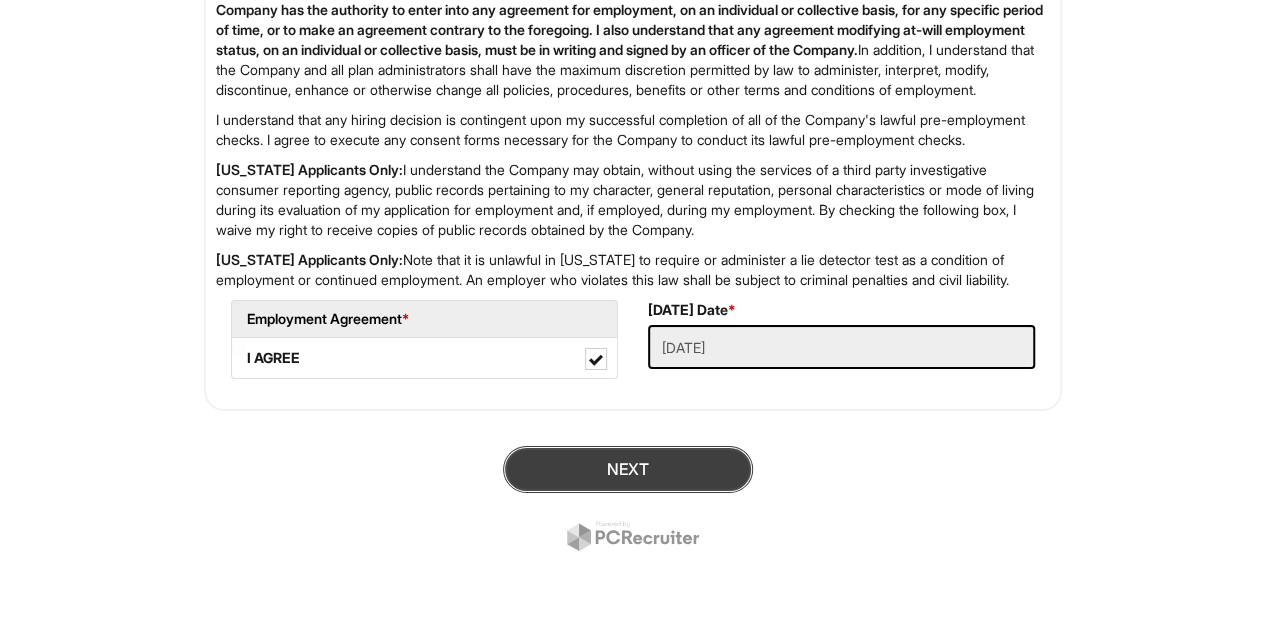 click on "Next" at bounding box center (628, 469) 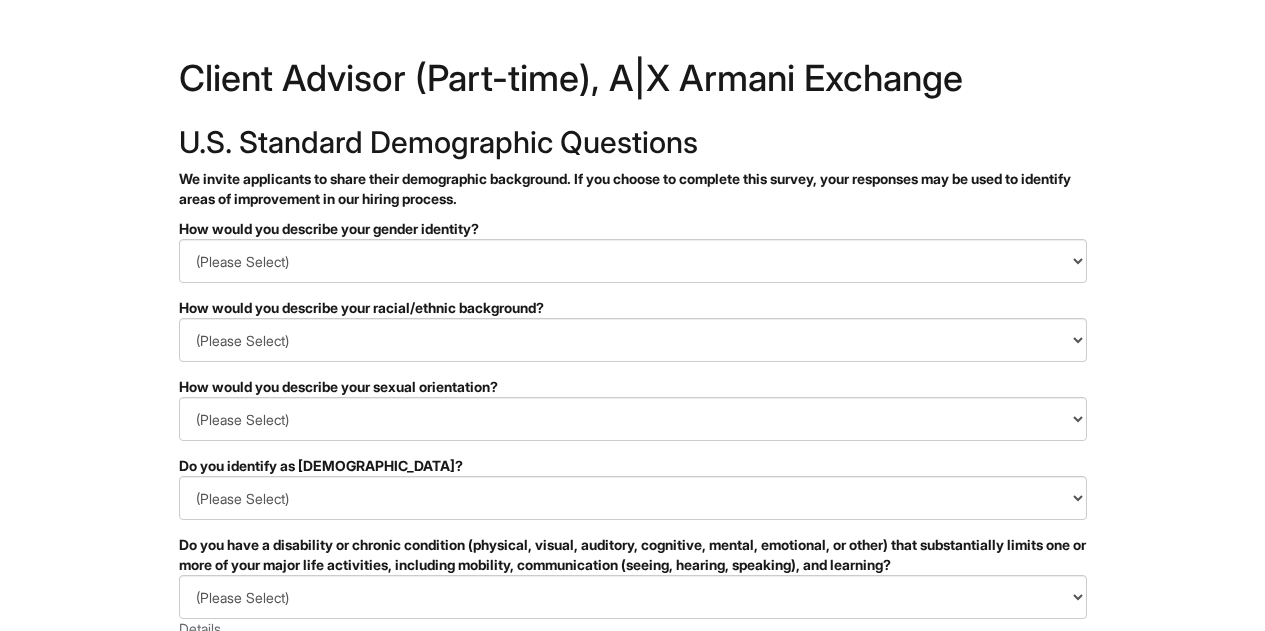 scroll, scrollTop: 0, scrollLeft: 0, axis: both 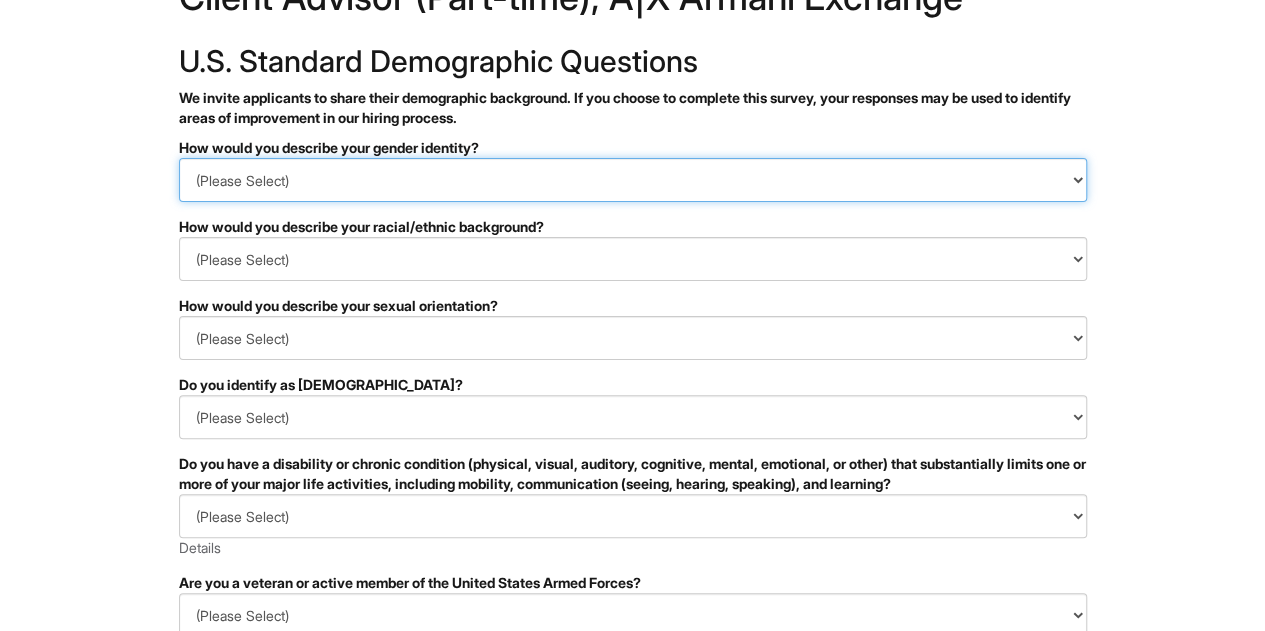 click on "(Please Select) Man Woman [DEMOGRAPHIC_DATA] I prefer to self-describe I don't wish to answer" at bounding box center [633, 180] 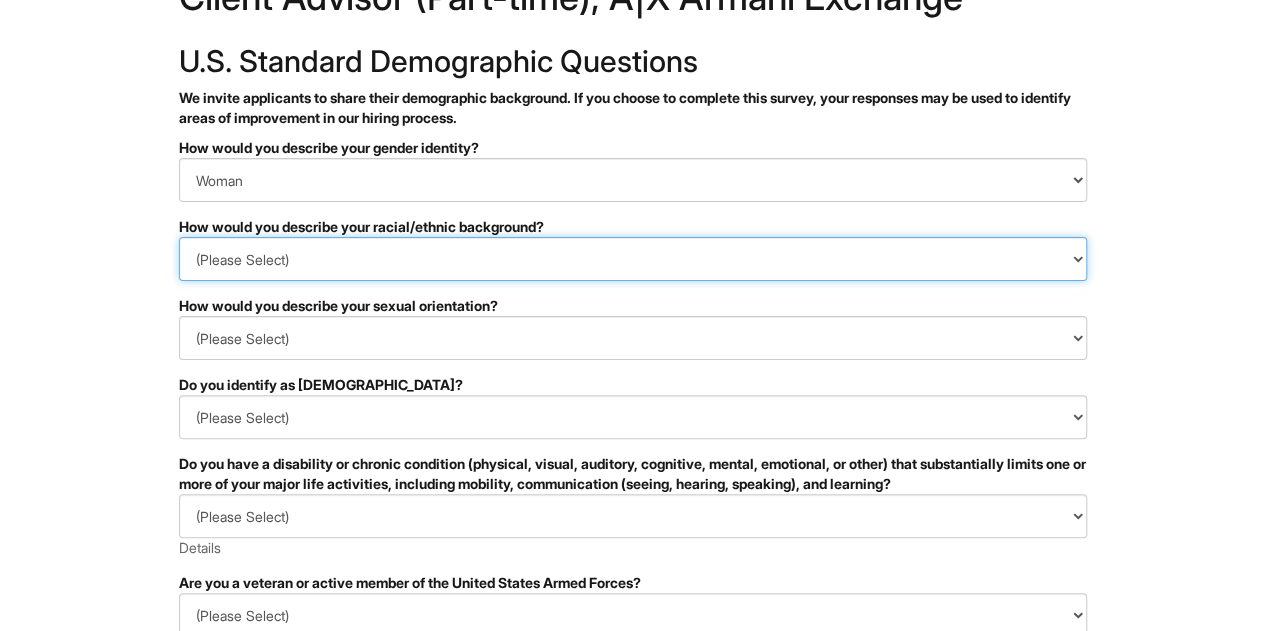 click on "(Please Select) [DEMOGRAPHIC_DATA] or of [DEMOGRAPHIC_DATA] descent    [DEMOGRAPHIC_DATA]    Hispanic, [DEMOGRAPHIC_DATA] or of [DEMOGRAPHIC_DATA] Origin    Indigenous, [DEMOGRAPHIC_DATA] or [US_STATE][DEMOGRAPHIC_DATA]    Middle Eastern or [DEMOGRAPHIC_DATA] or [DEMOGRAPHIC_DATA]    [DEMOGRAPHIC_DATA]    Southeast Asian    White or [DEMOGRAPHIC_DATA]    I prefer to self-describe    I don't wish to answer" at bounding box center (633, 259) 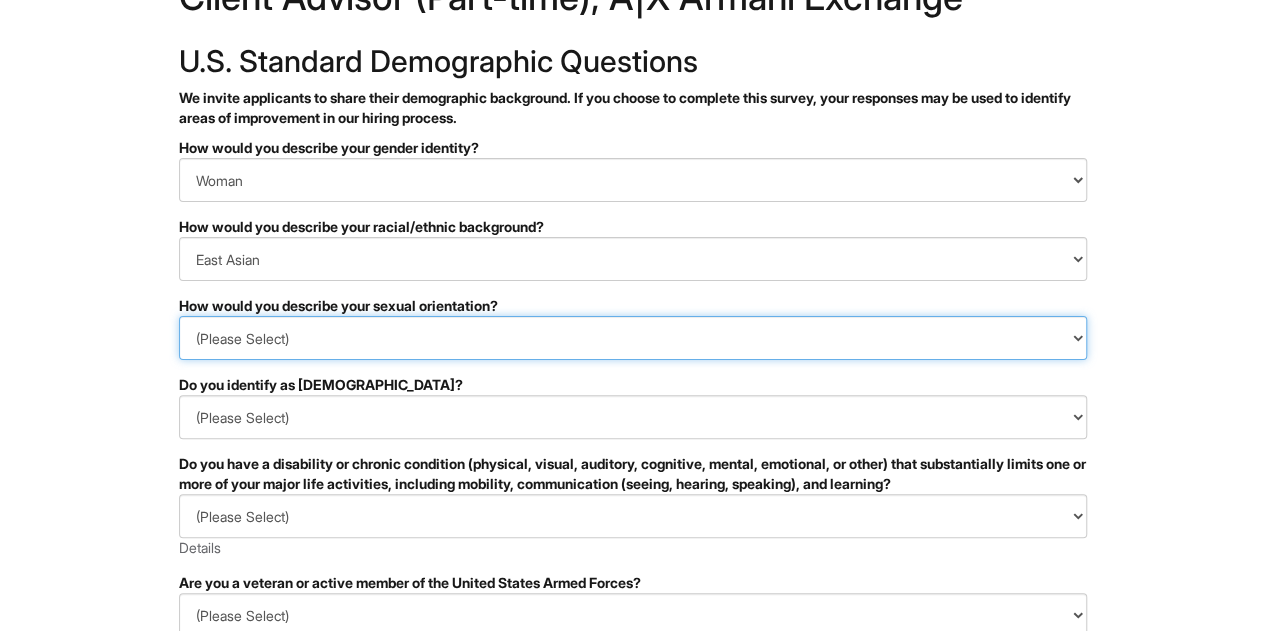 click on "(Please Select) [DEMOGRAPHIC_DATA] [DEMOGRAPHIC_DATA] and/or [DEMOGRAPHIC_DATA] [DEMOGRAPHIC_DATA] [DEMOGRAPHIC_DATA] [DEMOGRAPHIC_DATA] [DEMOGRAPHIC_DATA] I prefer to self-describe I don't wish to answer" at bounding box center [633, 338] 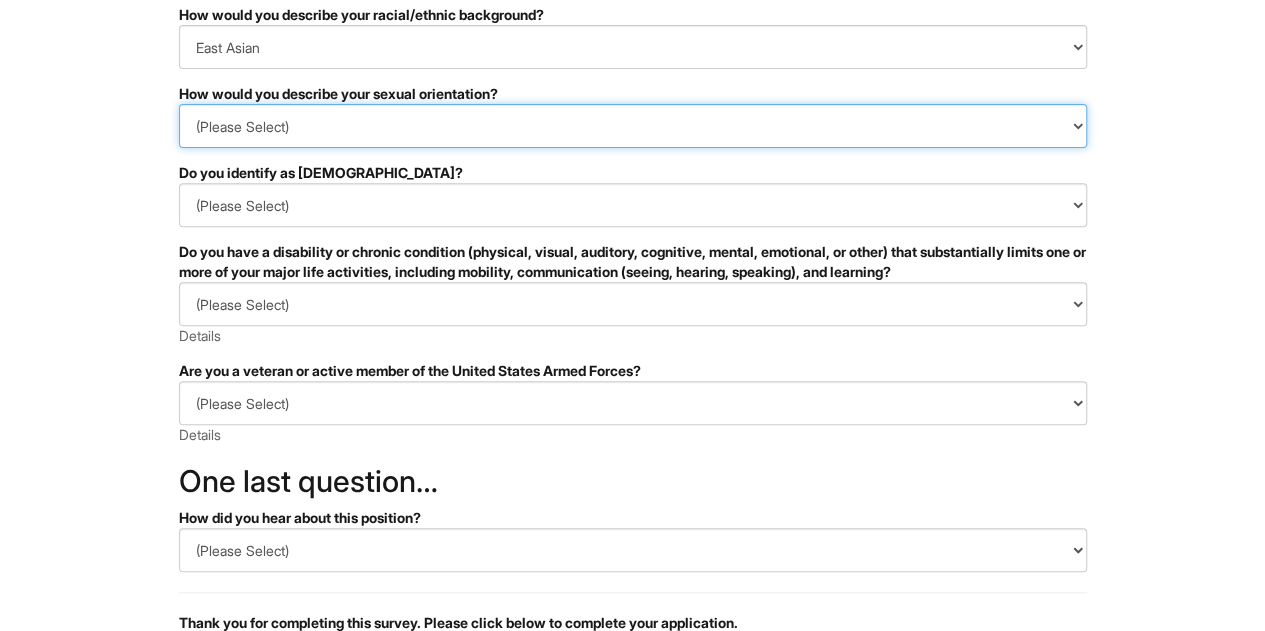 scroll, scrollTop: 294, scrollLeft: 0, axis: vertical 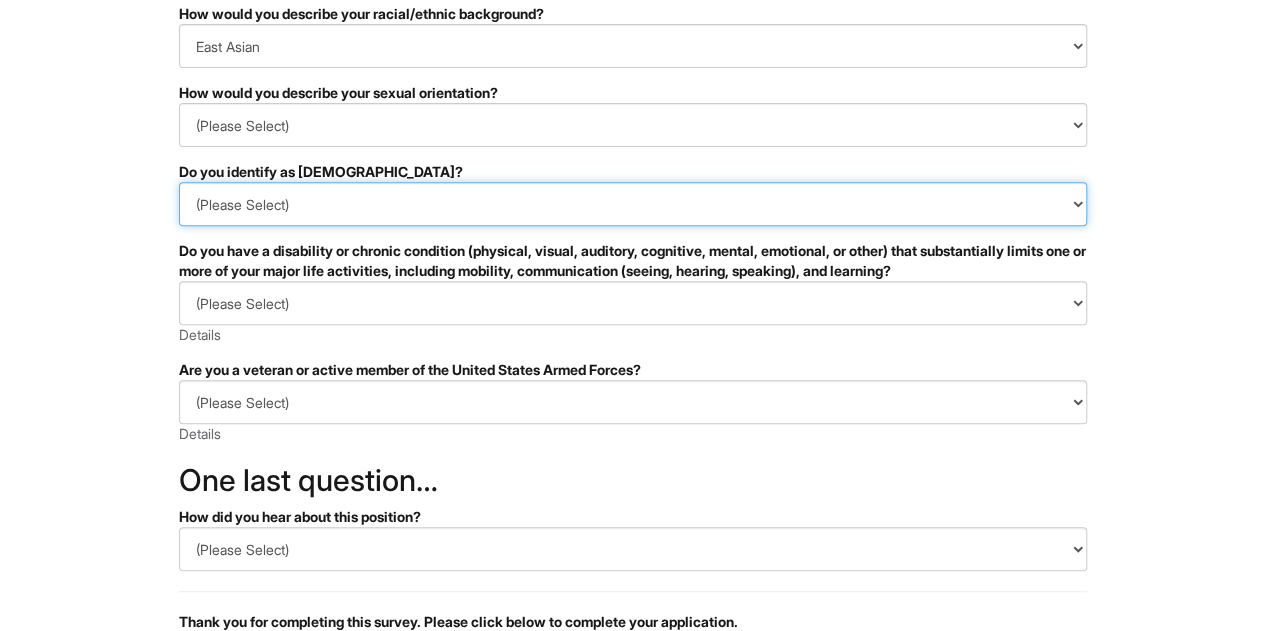 click on "(Please Select) Yes No I prefer to self-describe I don't wish to answer" at bounding box center (633, 204) 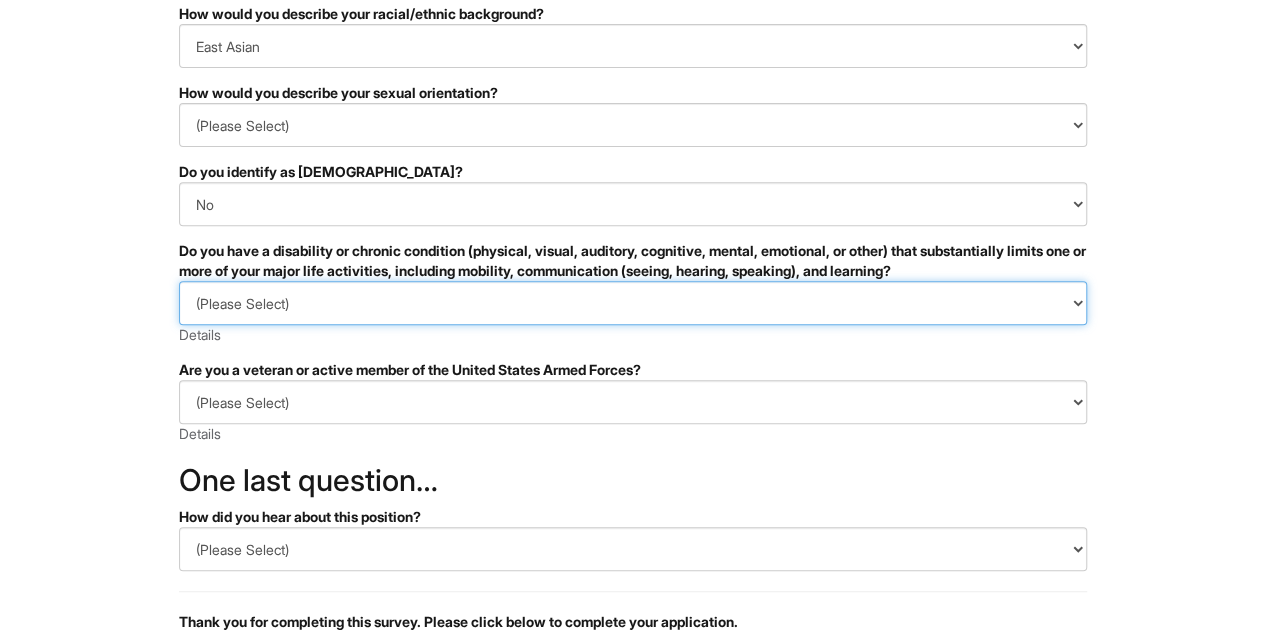 click on "(Please Select) YES, I HAVE A DISABILITY (or previously had a disability) NO, I DON'T HAVE A DISABILITY I DON'T WISH TO ANSWER" at bounding box center (633, 303) 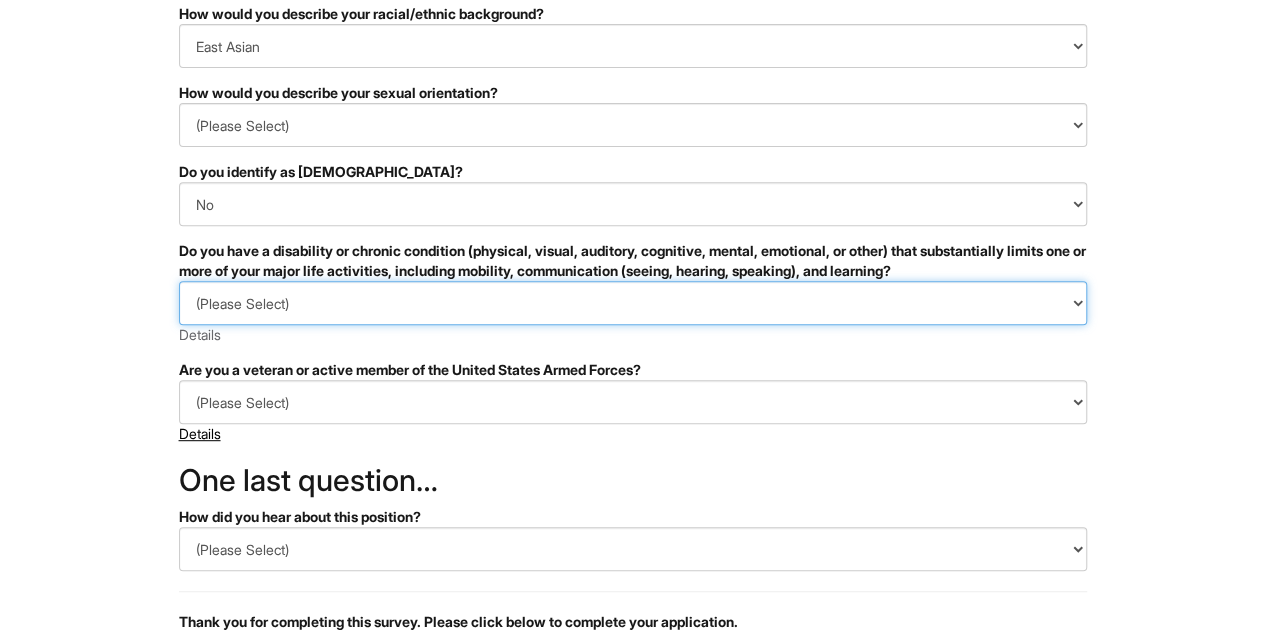 select on "NO, I DON'T HAVE A DISABILITY" 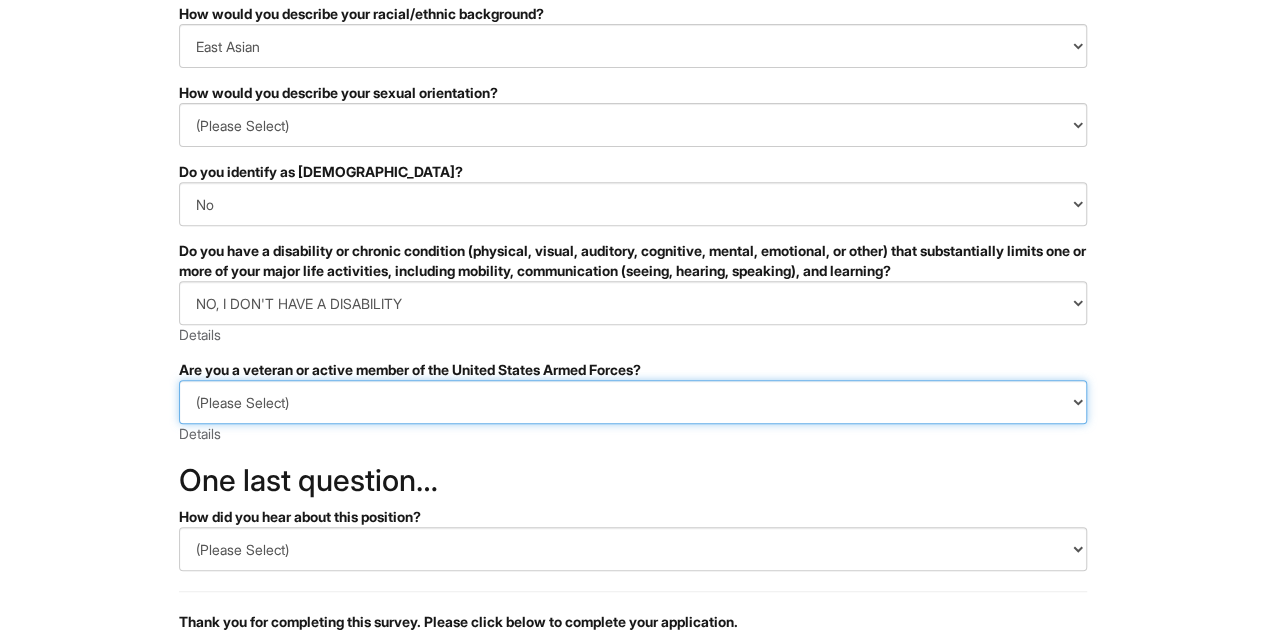 click on "(Please Select) I IDENTIFY AS ONE OR MORE OF THE CLASSIFICATIONS OF PROTECTED VETERANS LISTED I AM NOT A PROTECTED VETERAN I PREFER NOT TO ANSWER" at bounding box center (633, 402) 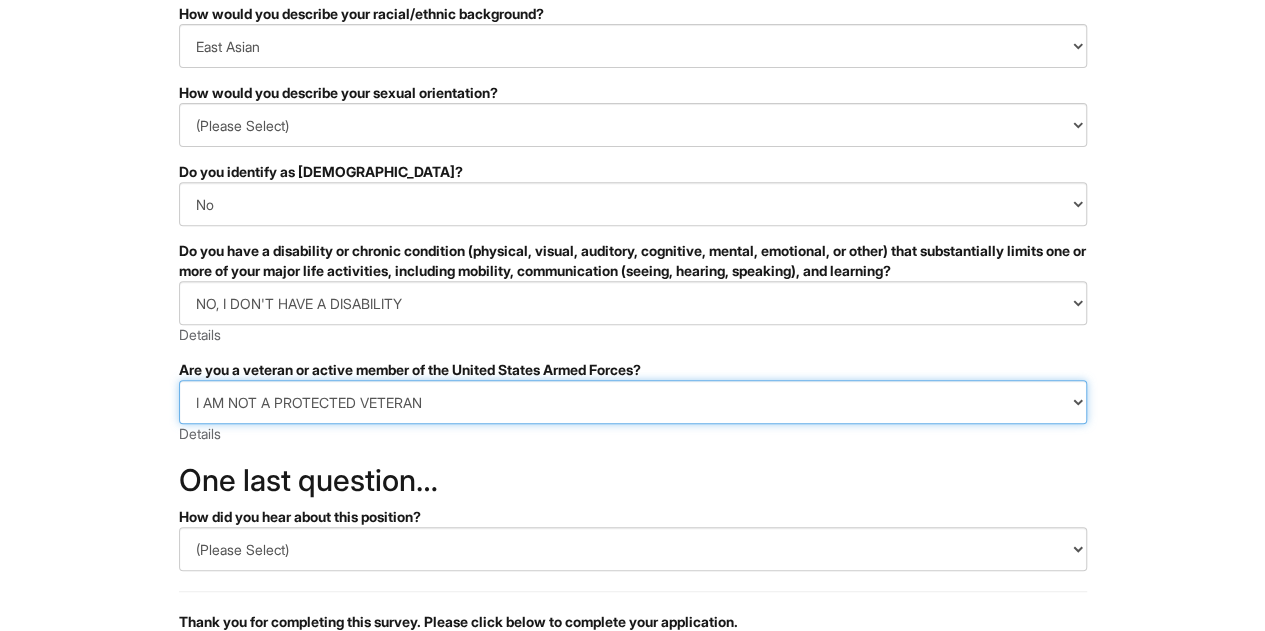 scroll, scrollTop: 494, scrollLeft: 0, axis: vertical 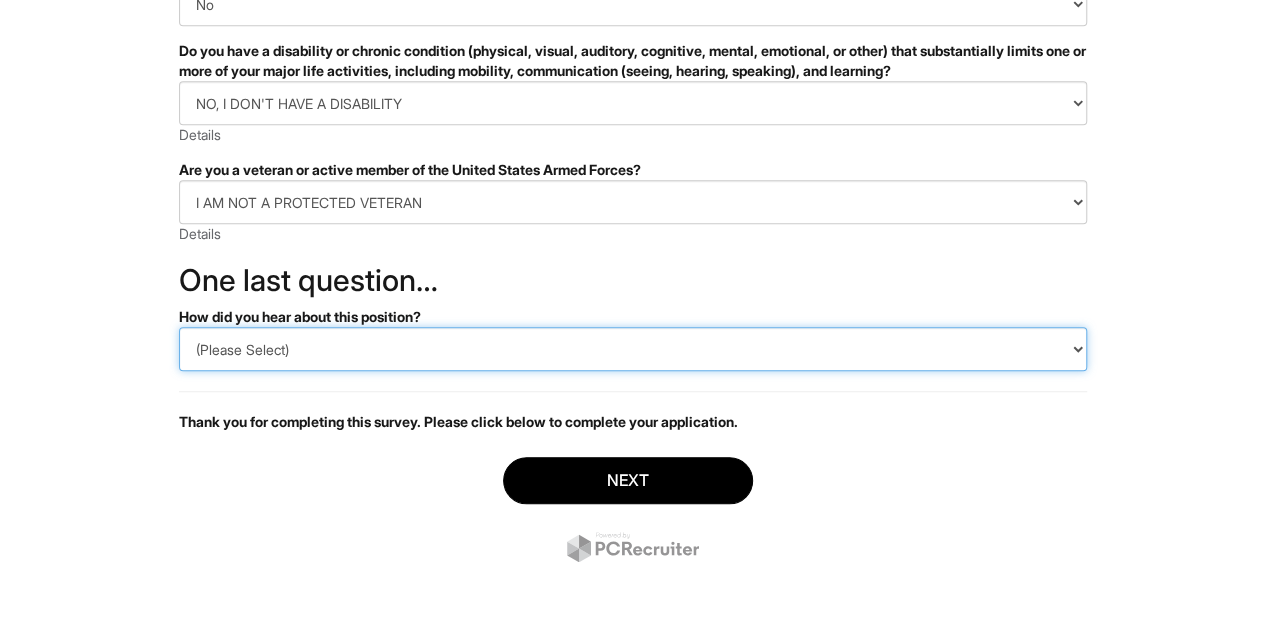 click on "(Please Select) CareerBuilder Indeed LinkedIn Monster Referral Other" at bounding box center [633, 349] 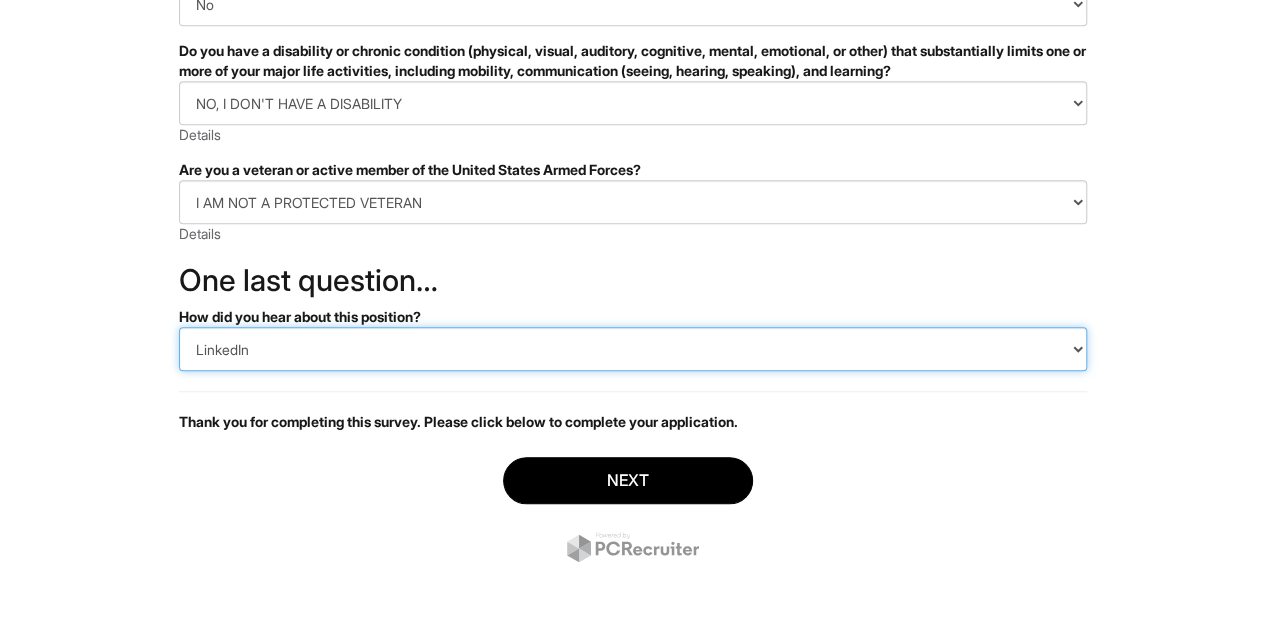 click on "(Please Select) CareerBuilder Indeed LinkedIn Monster Referral Other" at bounding box center (633, 349) 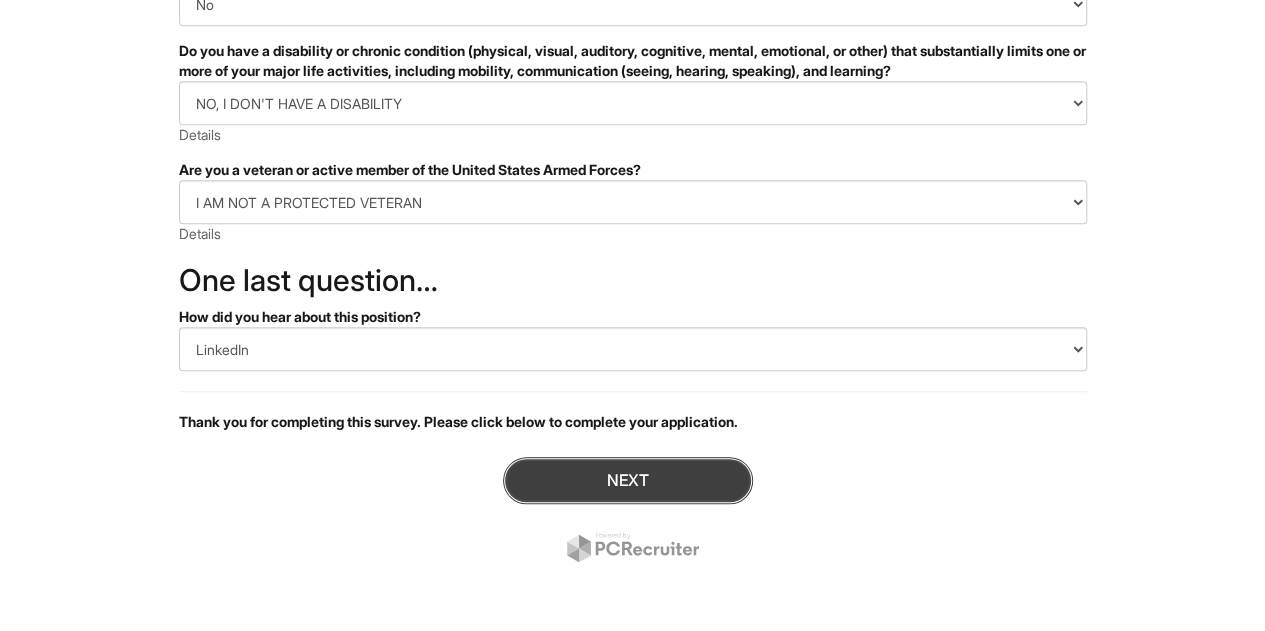 click on "Next" at bounding box center [628, 480] 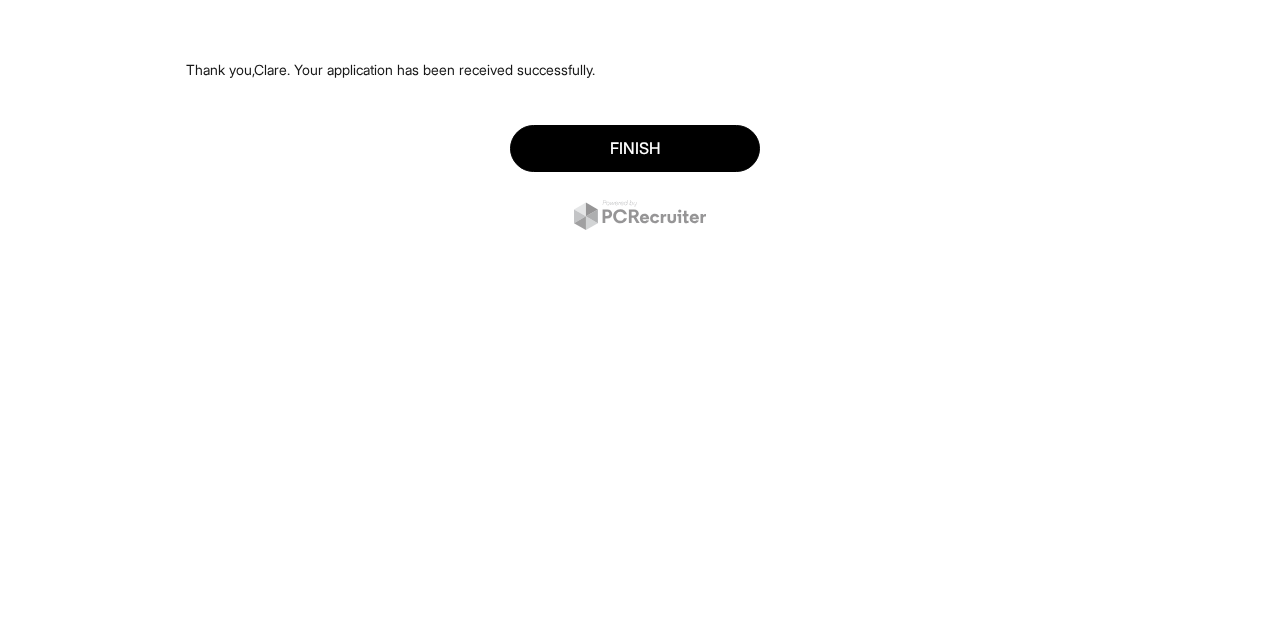 scroll, scrollTop: 0, scrollLeft: 0, axis: both 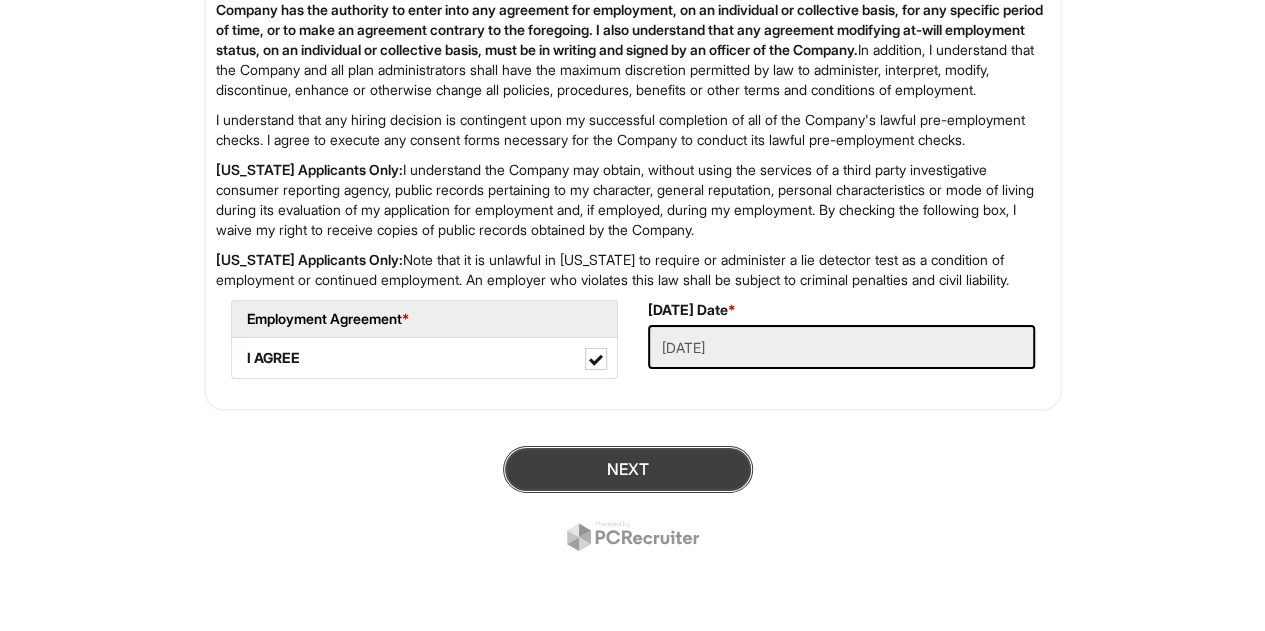 click on "Next" at bounding box center (628, 469) 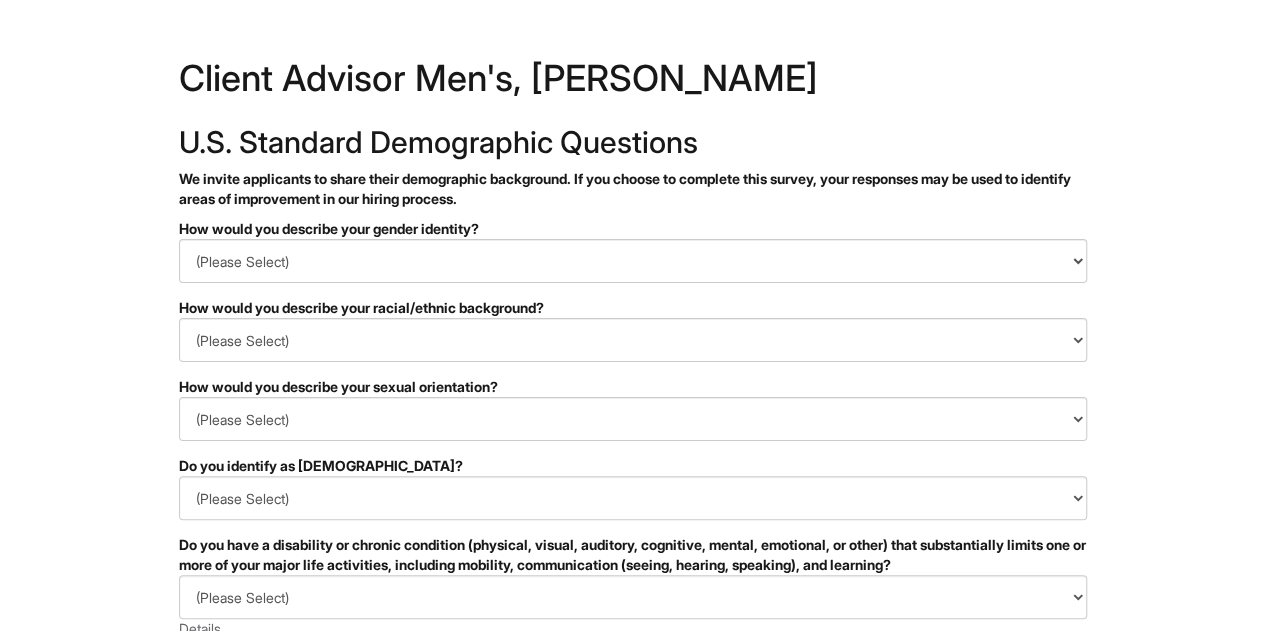 scroll, scrollTop: 74, scrollLeft: 0, axis: vertical 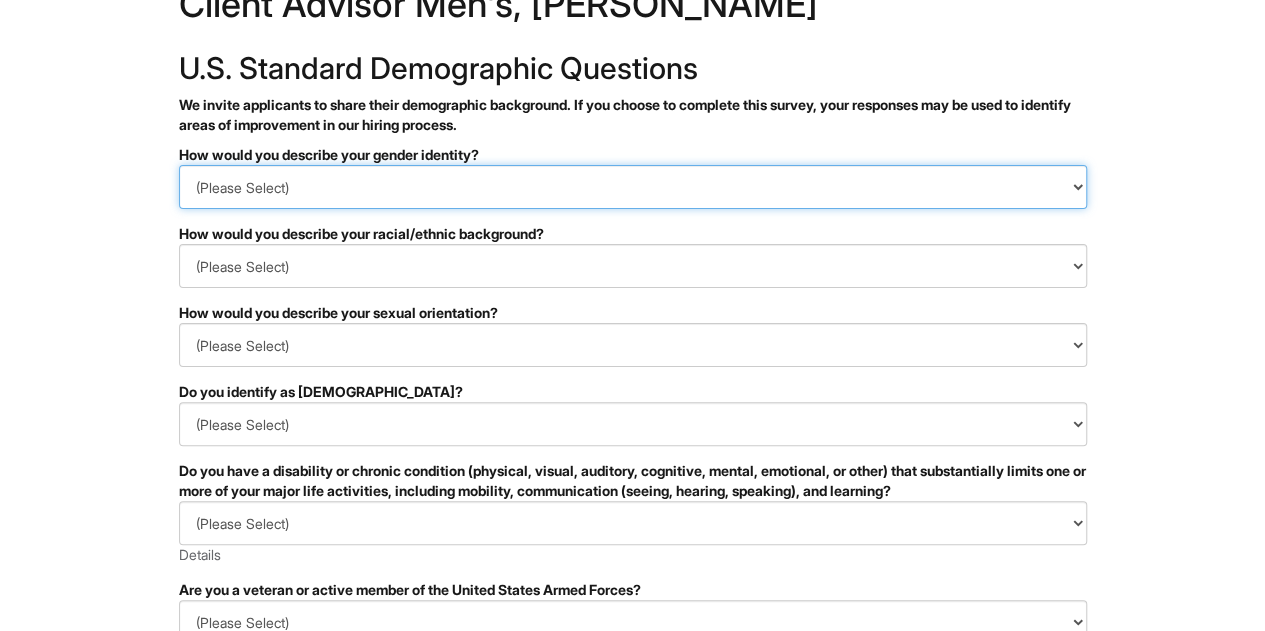 click on "(Please Select) Man Woman [DEMOGRAPHIC_DATA] I prefer to self-describe I don't wish to answer" at bounding box center [633, 187] 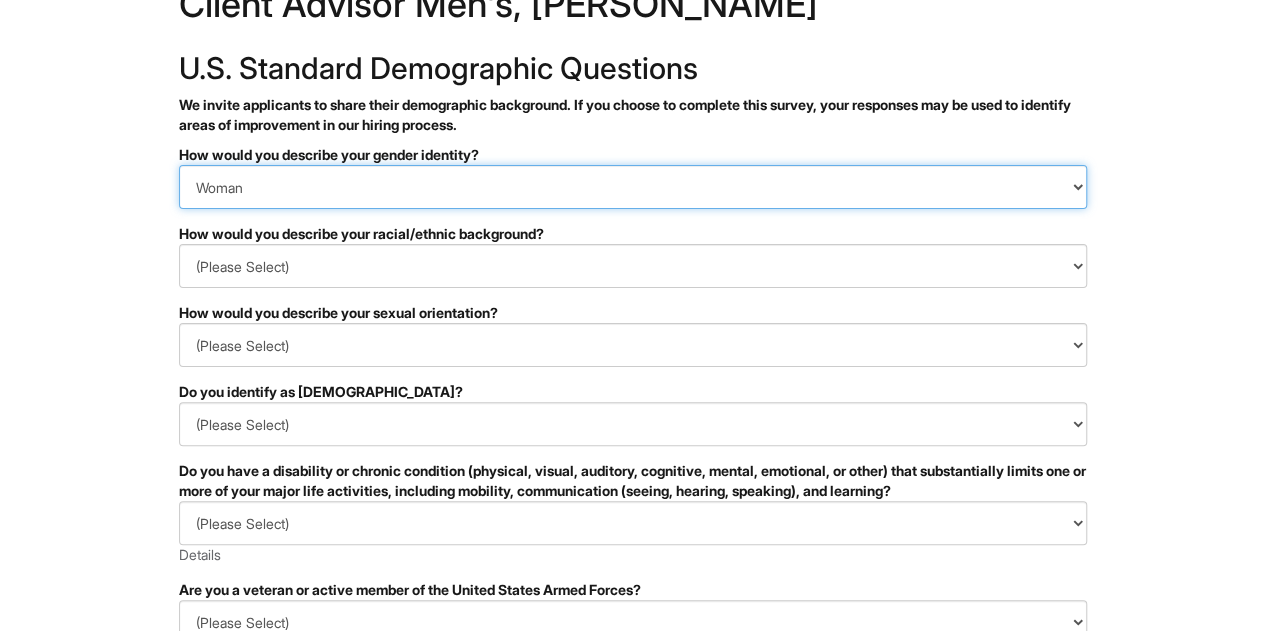 click on "(Please Select) Man Woman Non-binary I prefer to self-describe I don't wish to answer" at bounding box center [633, 187] 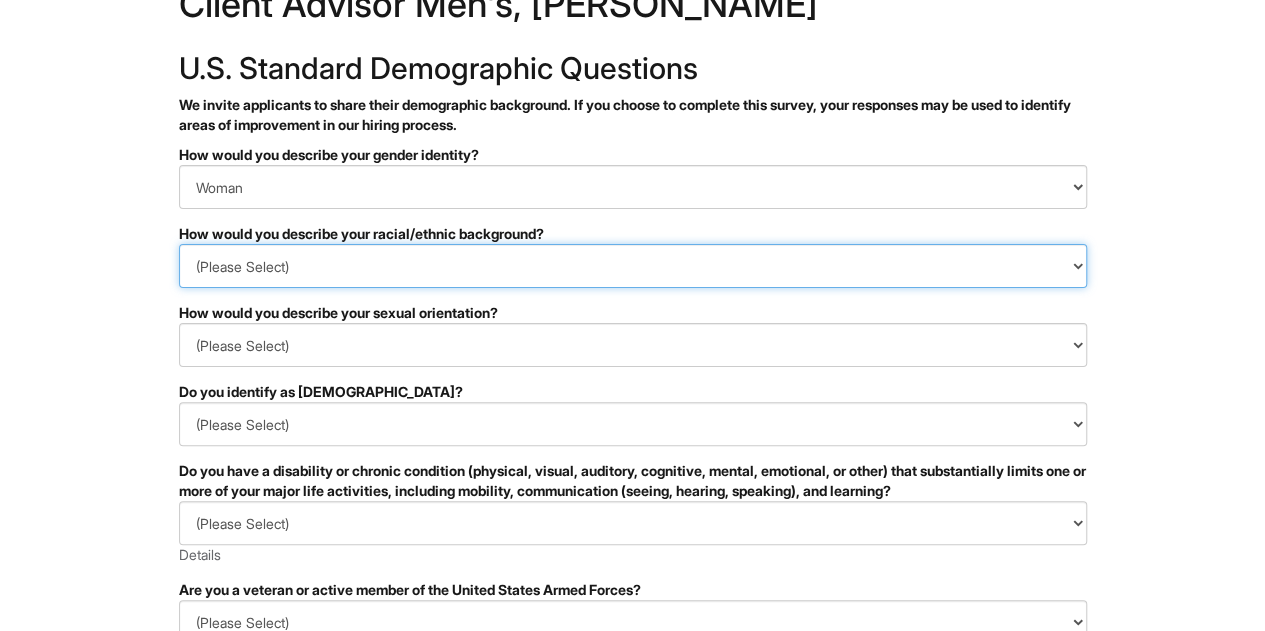 click on "(Please Select) Black or of African descent    East Asian    Hispanic, Latinx or of Spanish Origin    Indigenous, American Indian or Alaska Native    Middle Eastern or North African    Native Hawaiian or Pacific Islander    South Asian    Southeast Asian    White or European    I prefer to self-describe    I don't wish to answer" at bounding box center (633, 266) 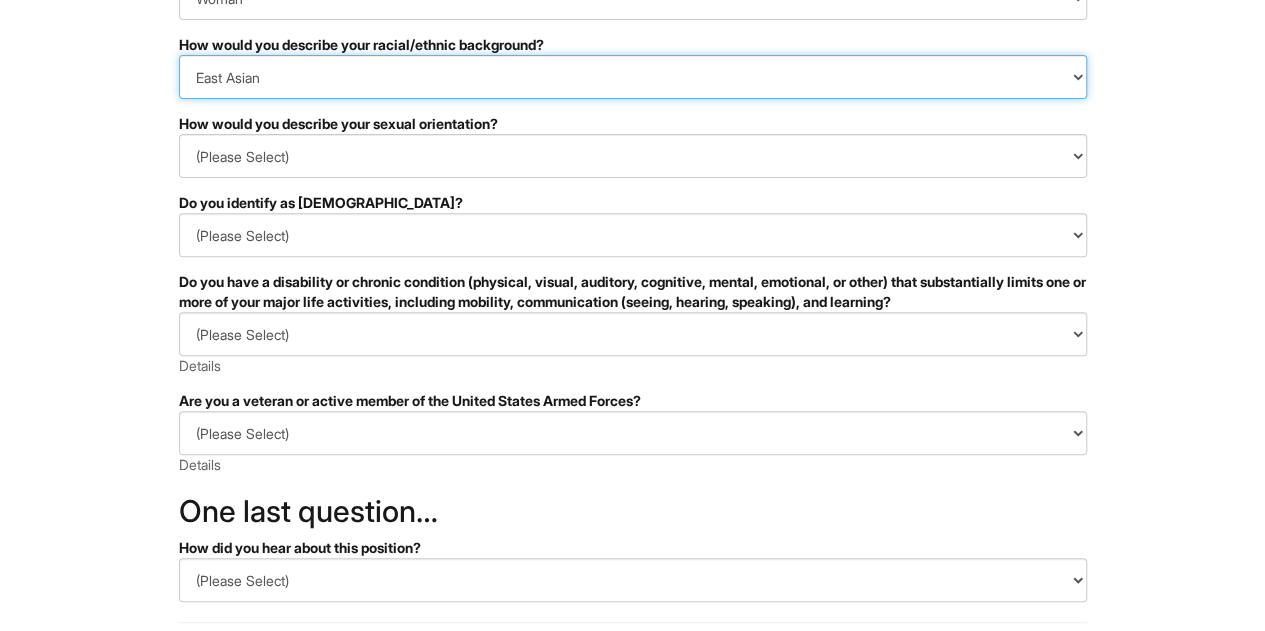 scroll, scrollTop: 264, scrollLeft: 0, axis: vertical 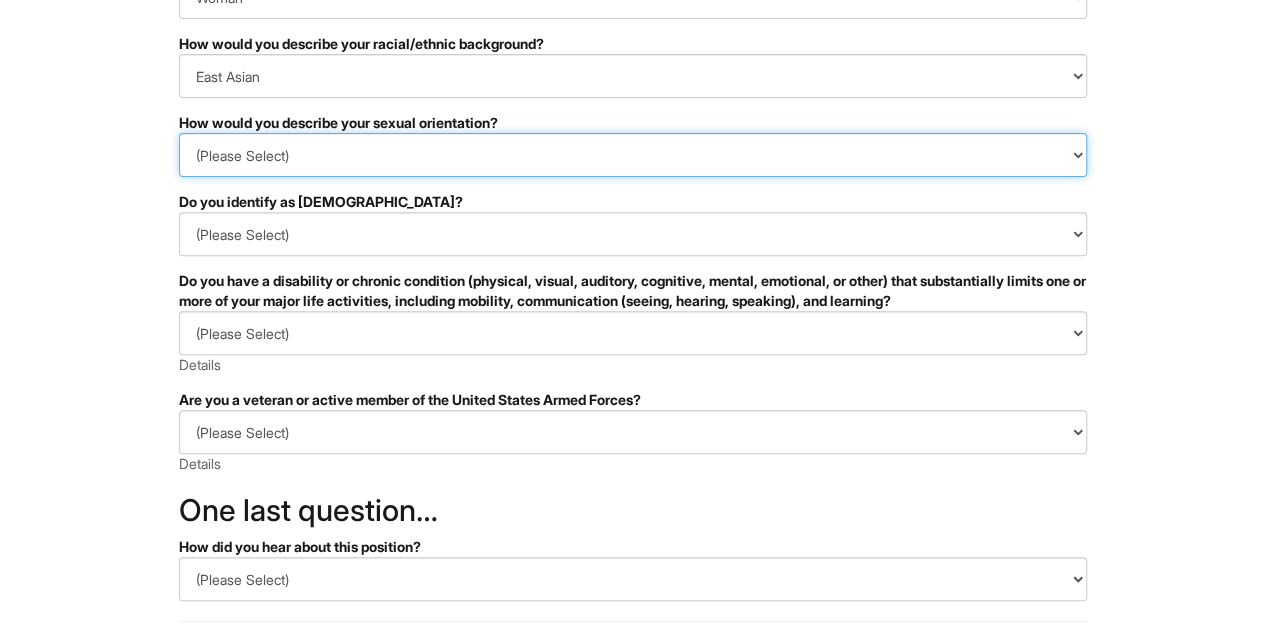 click on "(Please Select) Asexual Bisexual and/or pansexual Gay Heterosexual Lesbian Queer I prefer to self-describe I don't wish to answer" at bounding box center (633, 155) 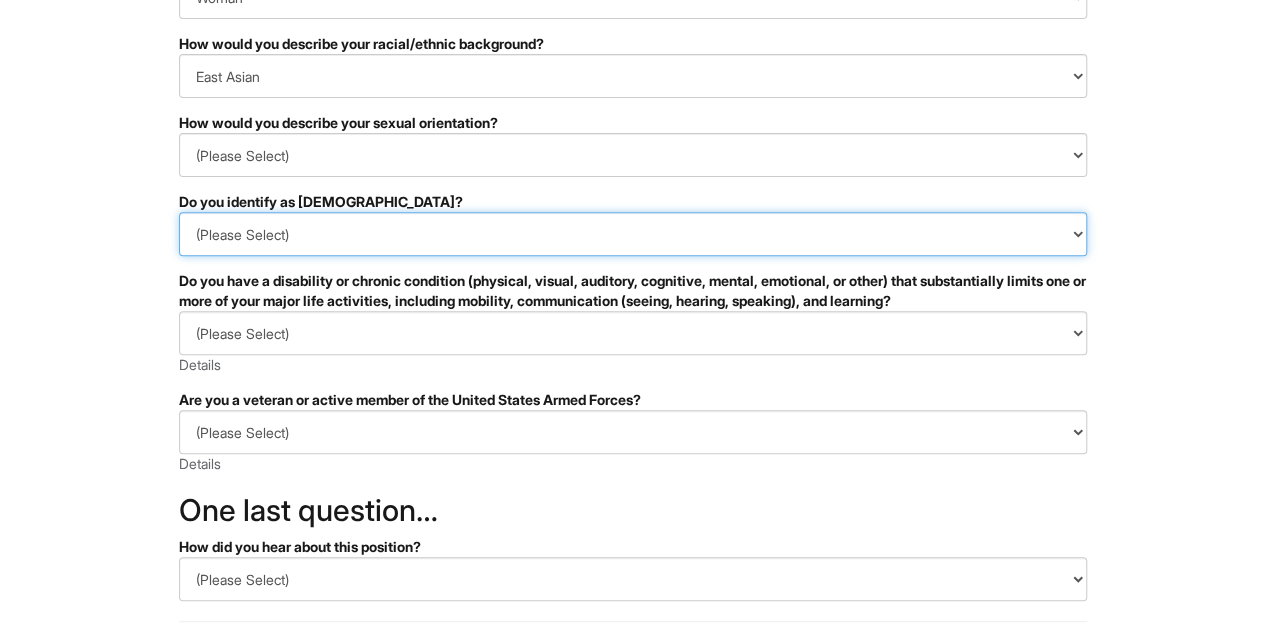 click on "(Please Select) Yes No I prefer to self-describe I don't wish to answer" at bounding box center (633, 234) 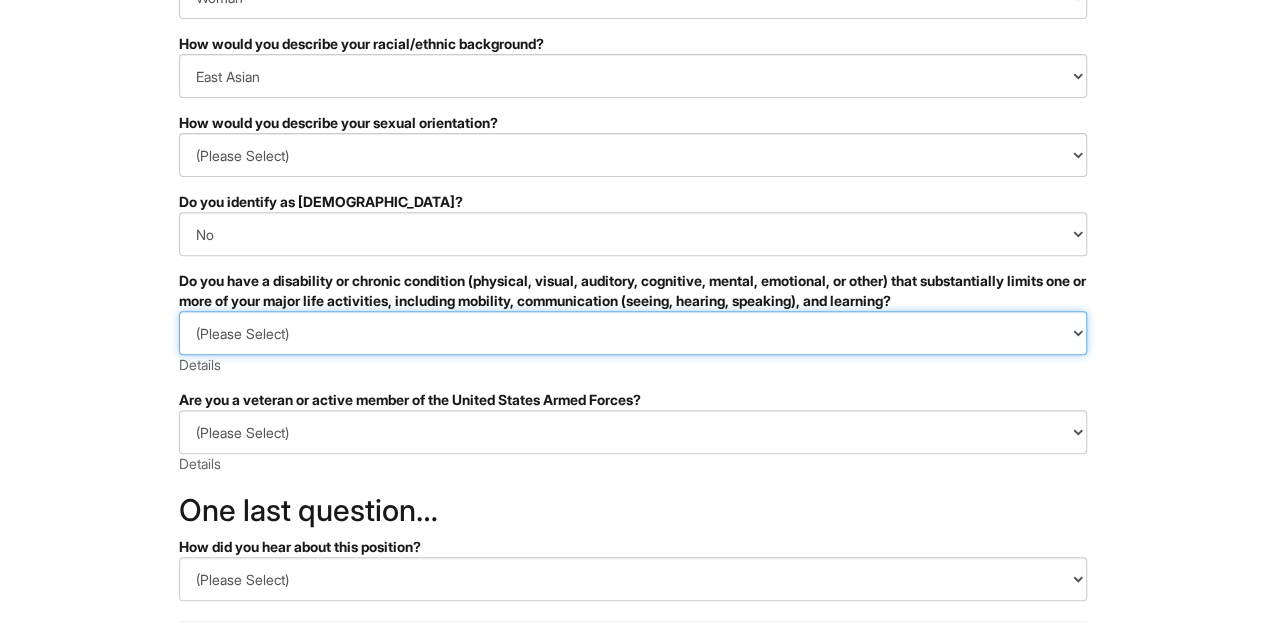 click on "(Please Select) YES, I HAVE A DISABILITY (or previously had a disability) NO, I DON'T HAVE A DISABILITY I DON'T WISH TO ANSWER" at bounding box center (633, 333) 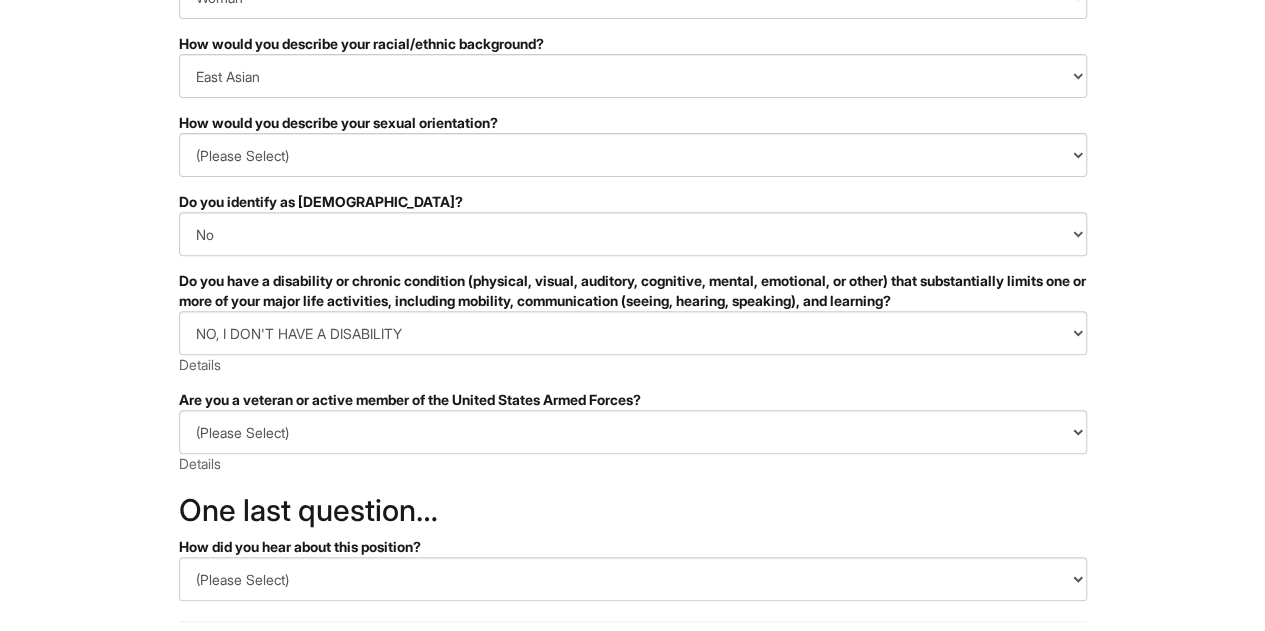 click on "Are you a veteran or active member of the United States Armed Forces?" at bounding box center (633, 400) 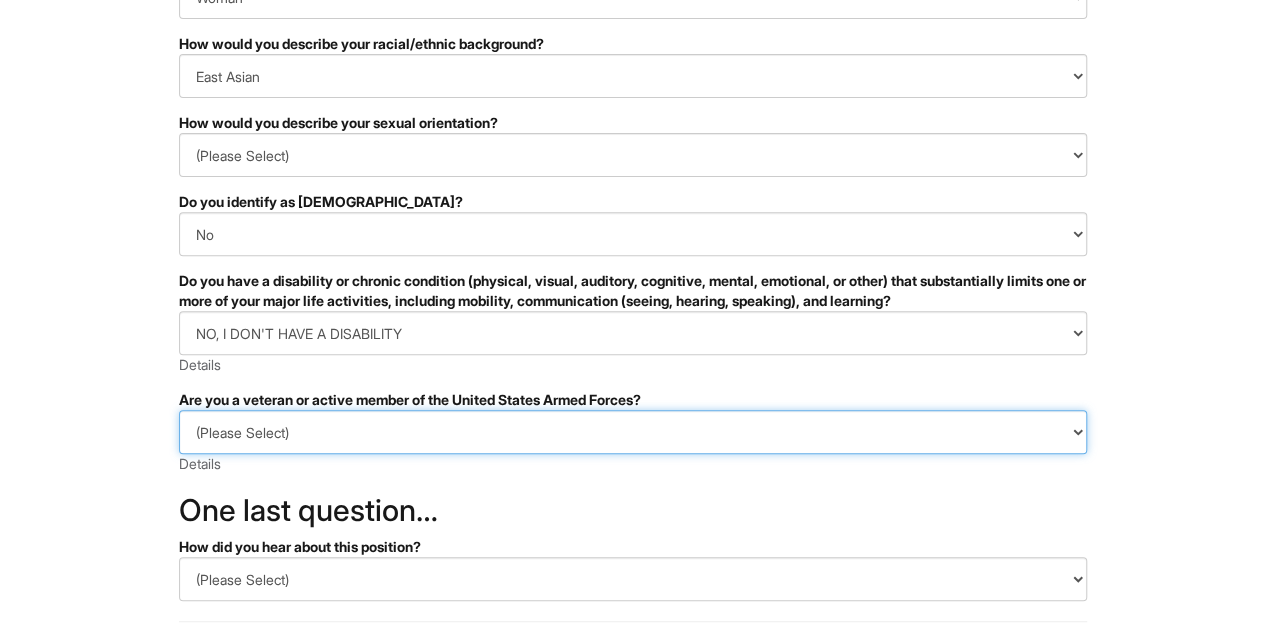 click on "(Please Select) I IDENTIFY AS ONE OR MORE OF THE CLASSIFICATIONS OF PROTECTED VETERANS LISTED I AM NOT A PROTECTED VETERAN I PREFER NOT TO ANSWER" at bounding box center [633, 432] 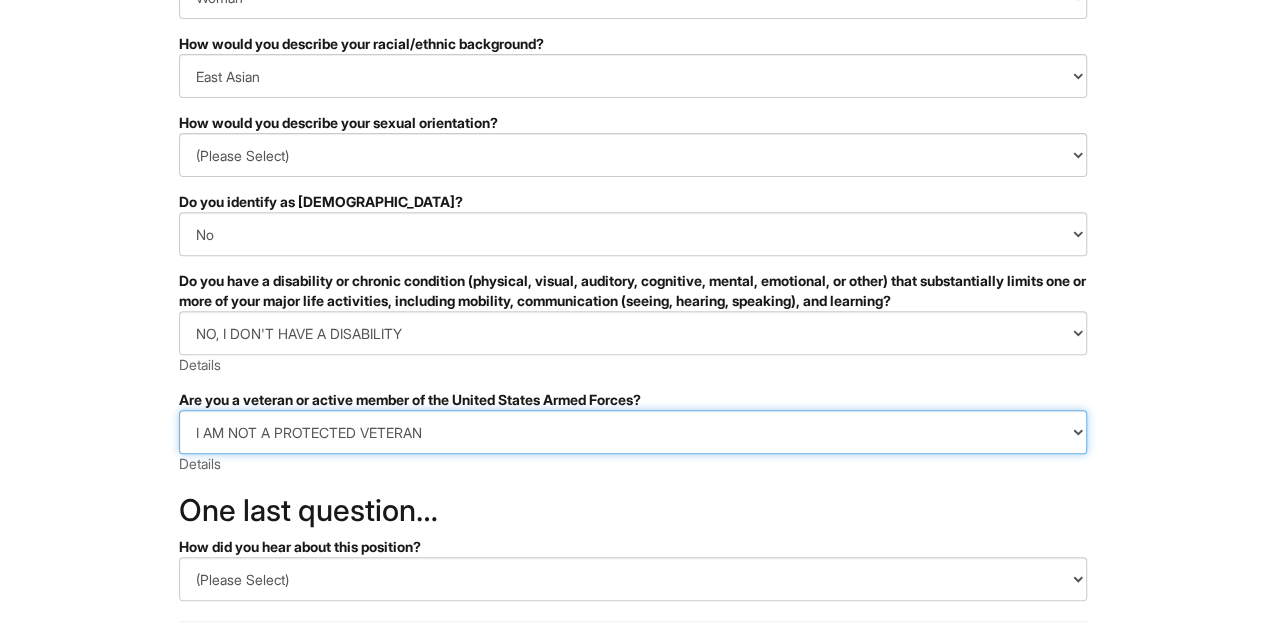 click on "(Please Select) I IDENTIFY AS ONE OR MORE OF THE CLASSIFICATIONS OF PROTECTED VETERANS LISTED I AM NOT A PROTECTED VETERAN I PREFER NOT TO ANSWER" at bounding box center (633, 432) 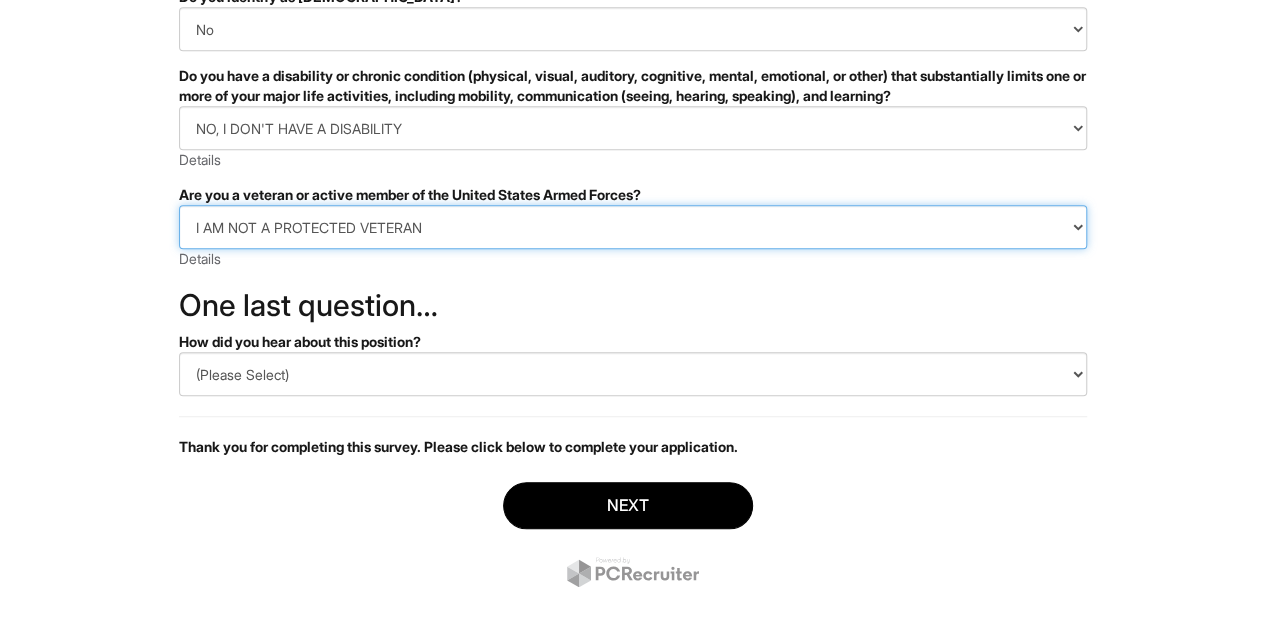 scroll, scrollTop: 494, scrollLeft: 0, axis: vertical 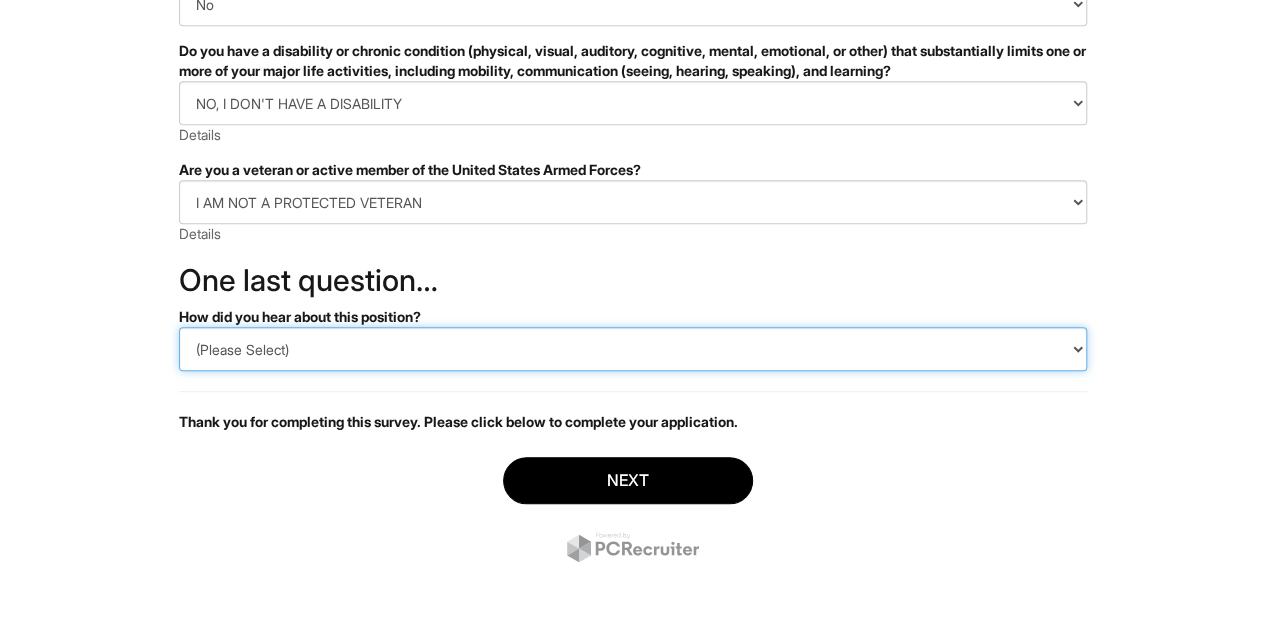 click on "(Please Select) CareerBuilder Indeed LinkedIn Monster Referral Other" at bounding box center [633, 349] 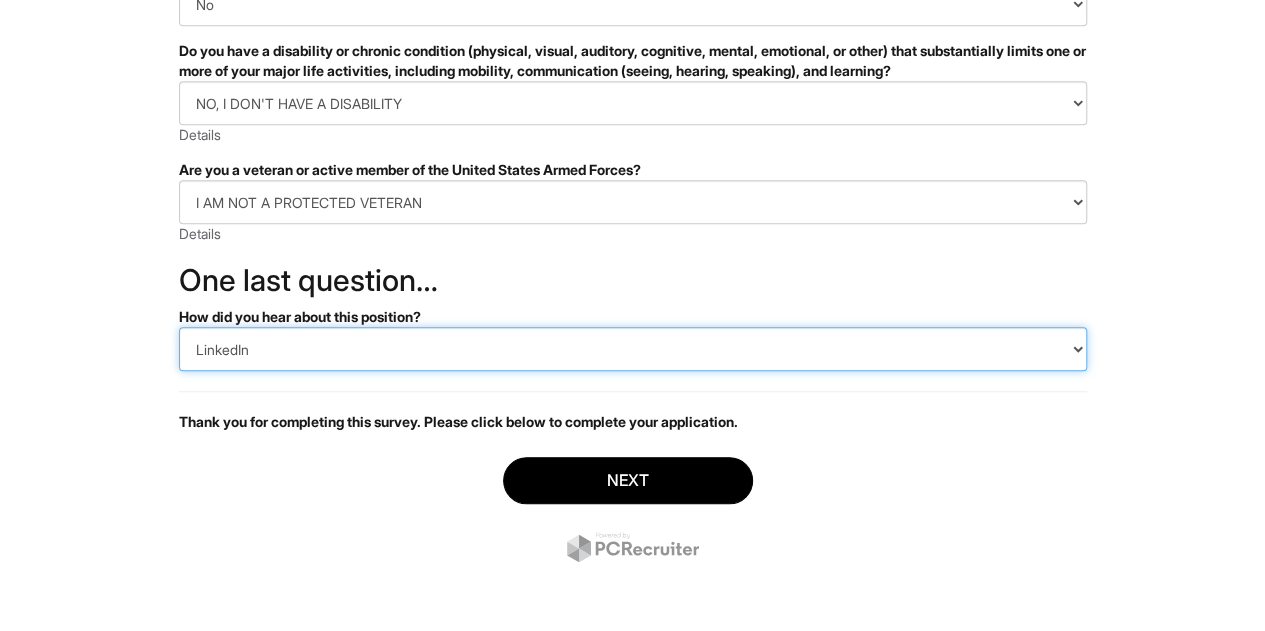 click on "(Please Select) CareerBuilder Indeed LinkedIn Monster Referral Other" at bounding box center (633, 349) 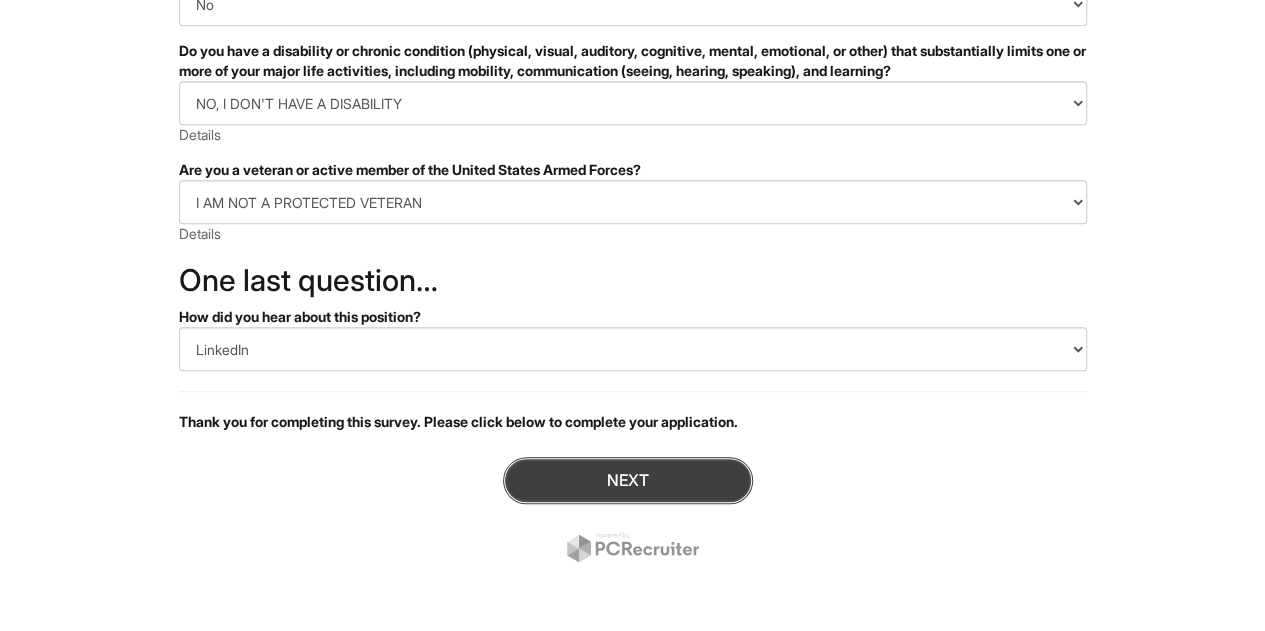 click on "Next" at bounding box center [628, 480] 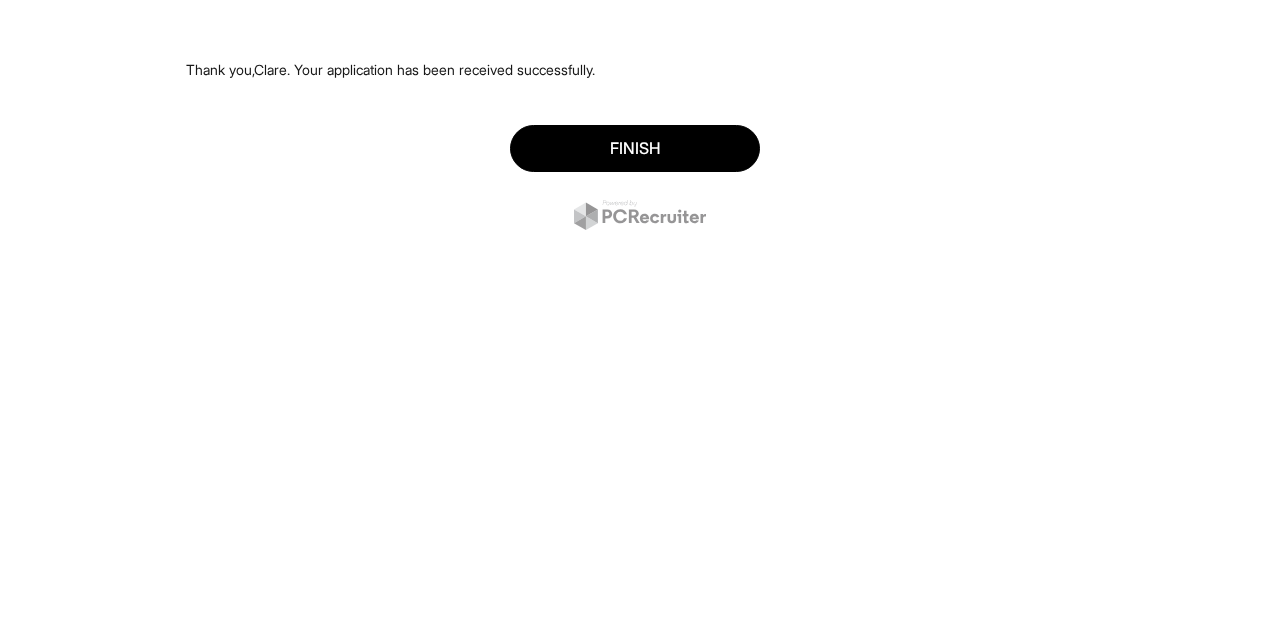 scroll, scrollTop: 0, scrollLeft: 0, axis: both 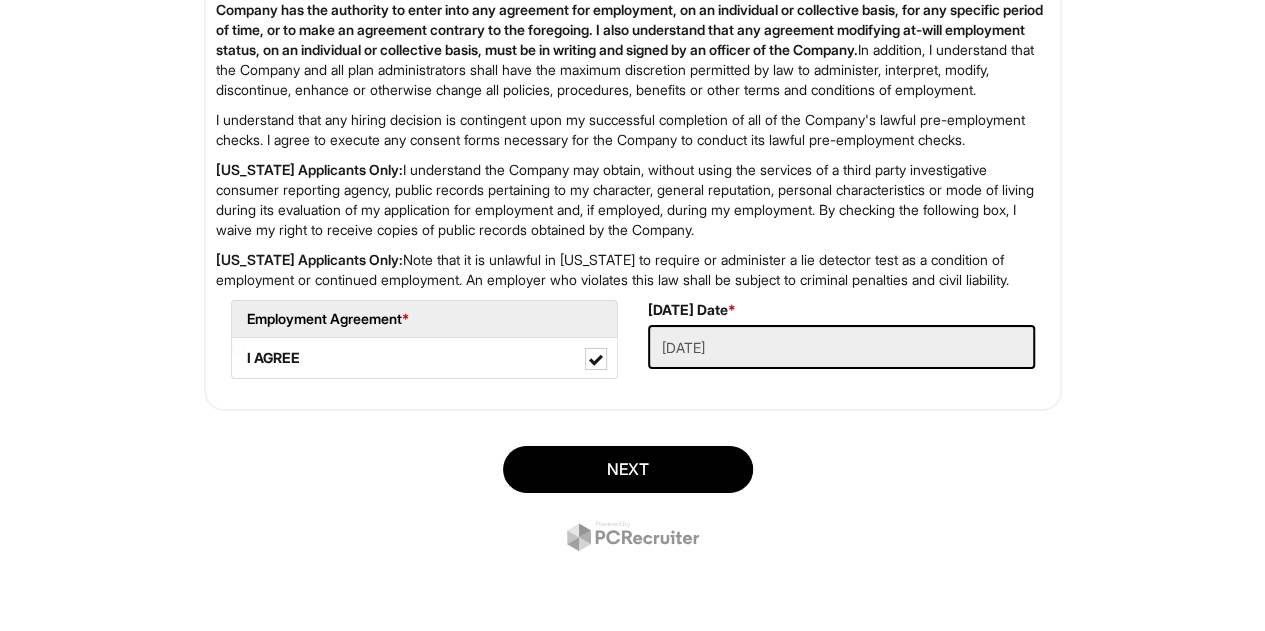 click on "Next" at bounding box center (633, 501) 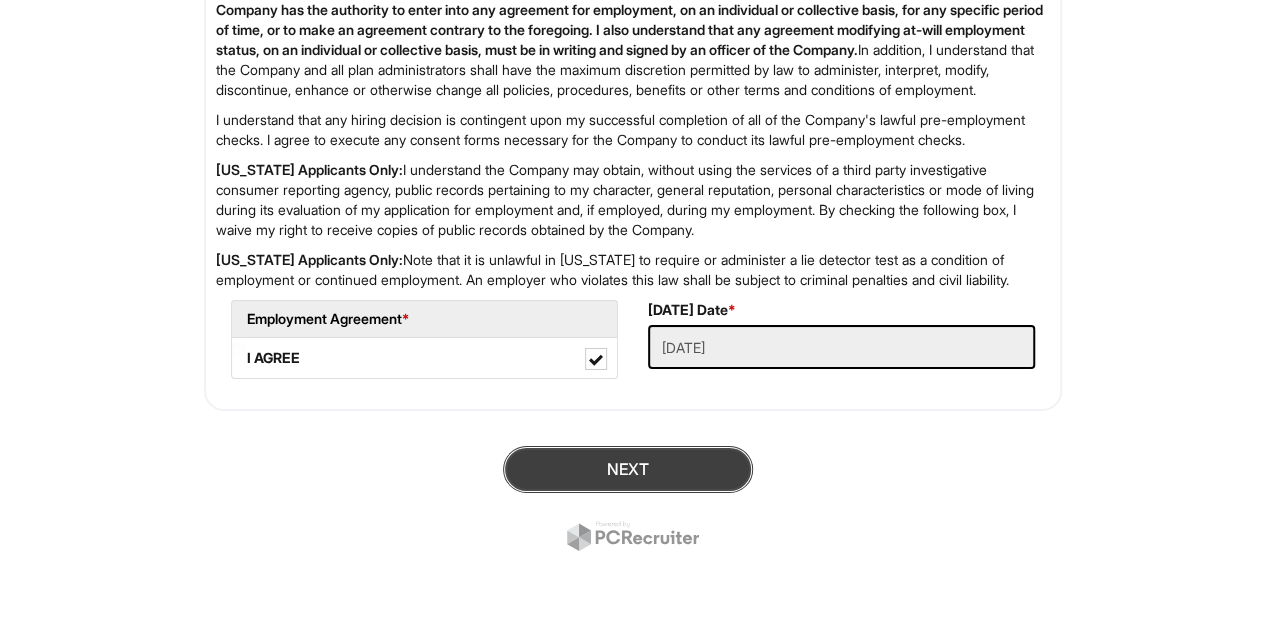 click on "Next" at bounding box center (628, 469) 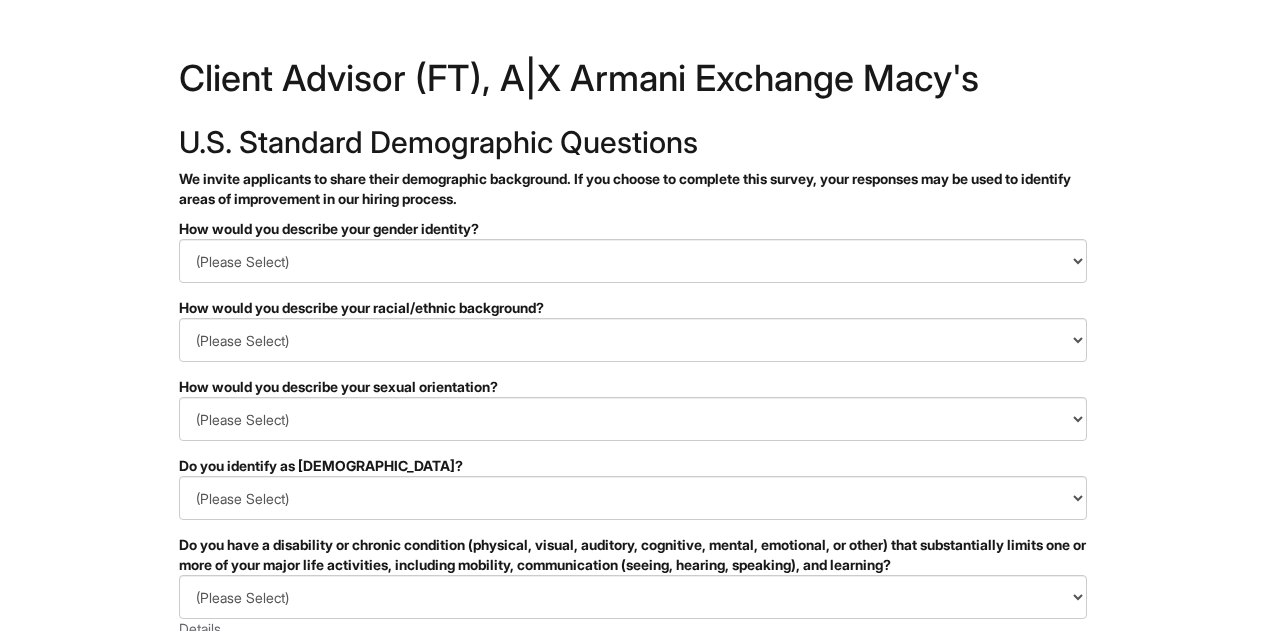 scroll, scrollTop: 0, scrollLeft: 0, axis: both 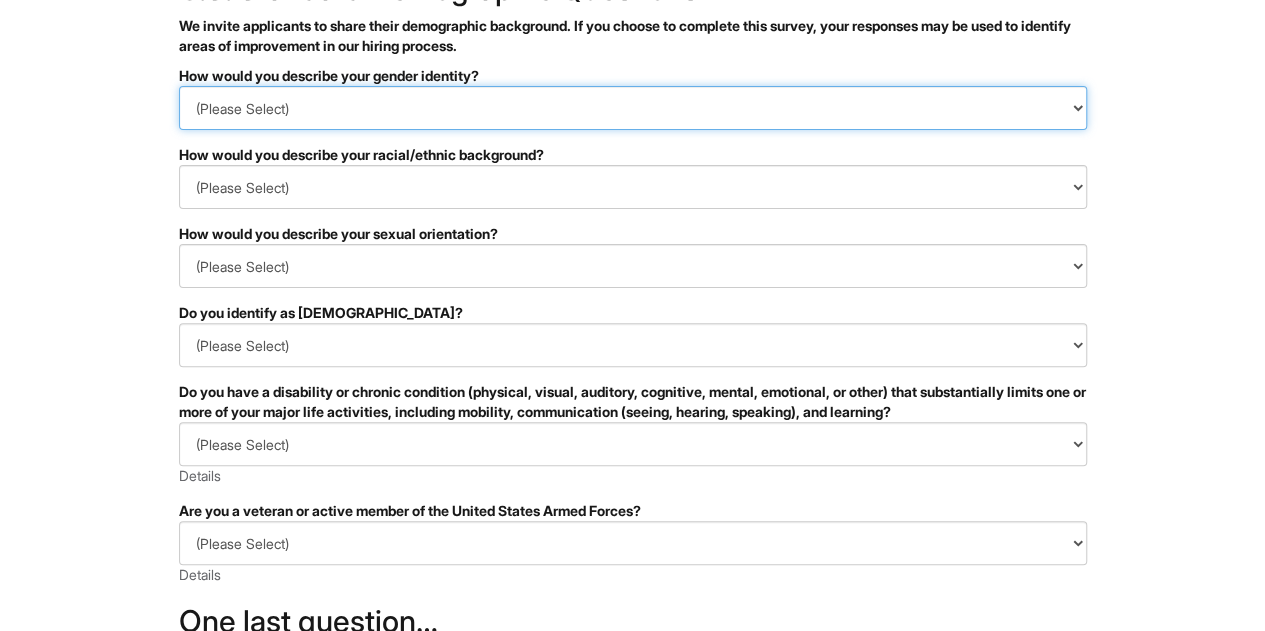 click on "(Please Select) Man Woman [DEMOGRAPHIC_DATA] I prefer to self-describe I don't wish to answer" at bounding box center (633, 108) 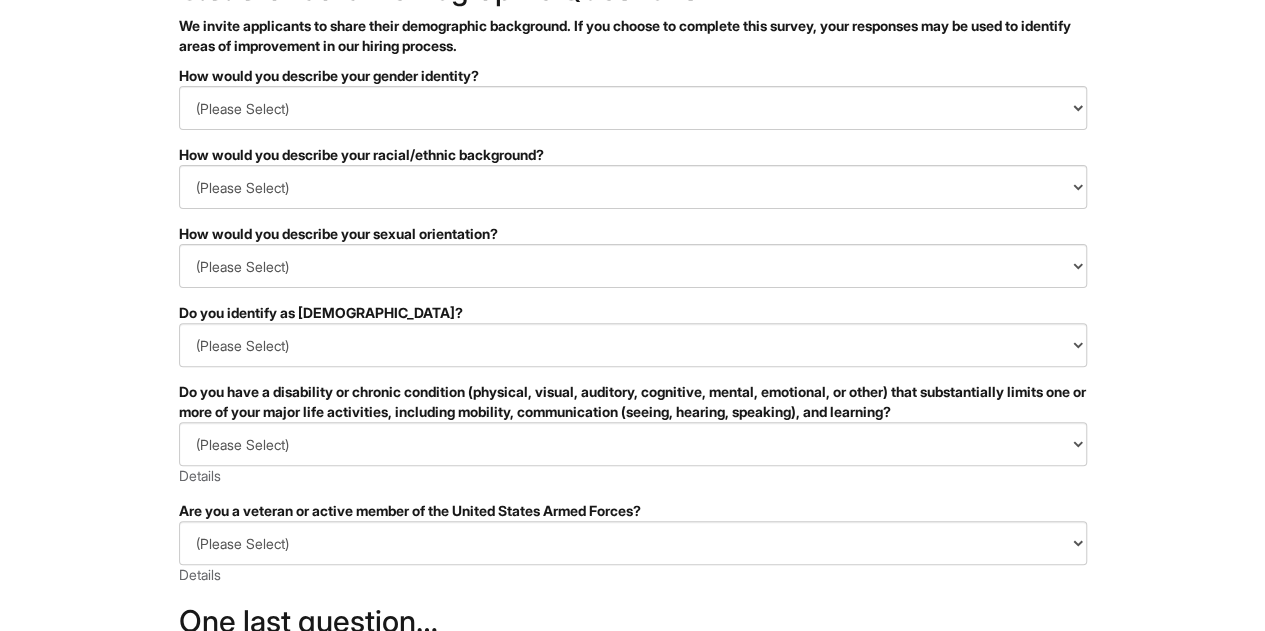 click on "&nbsp; ✔ 2 3 Client Advisor (FT), A|X Armani Exchange Macy's U.S. Standard Demographic Questions We invite applicants to share their demographic background. If you choose to complete this survey, your responses may be used to identify
areas of improvement in our hiring process. PLEASE COMPLETE ALL REQUIRED FIELDS How would you describe your gender identity? (Please Select) Man Woman [DEMOGRAPHIC_DATA] I prefer to self-describe I don't wish to answer How would you describe your racial/ethnic background? (Please Select) [DEMOGRAPHIC_DATA] or of [DEMOGRAPHIC_DATA] descent    [DEMOGRAPHIC_DATA]    Hispanic, [DEMOGRAPHIC_DATA] or of [DEMOGRAPHIC_DATA] Origin    Indigenous, [DEMOGRAPHIC_DATA] or [US_STATE][DEMOGRAPHIC_DATA]    Middle Eastern or North [DEMOGRAPHIC_DATA] or [DEMOGRAPHIC_DATA]    [DEMOGRAPHIC_DATA]    Southeast Asian    White or [DEMOGRAPHIC_DATA]    I prefer to self-describe    I don't wish to answer How would you describe your sexual orientation? (Please Select) [DEMOGRAPHIC_DATA] [DEMOGRAPHIC_DATA] and/or [DEMOGRAPHIC_DATA] [DEMOGRAPHIC_DATA] [DEMOGRAPHIC_DATA] [DEMOGRAPHIC_DATA] [DEMOGRAPHIC_DATA] I prefer to self-describe I don't wish to answer Yes" at bounding box center [632, 410] 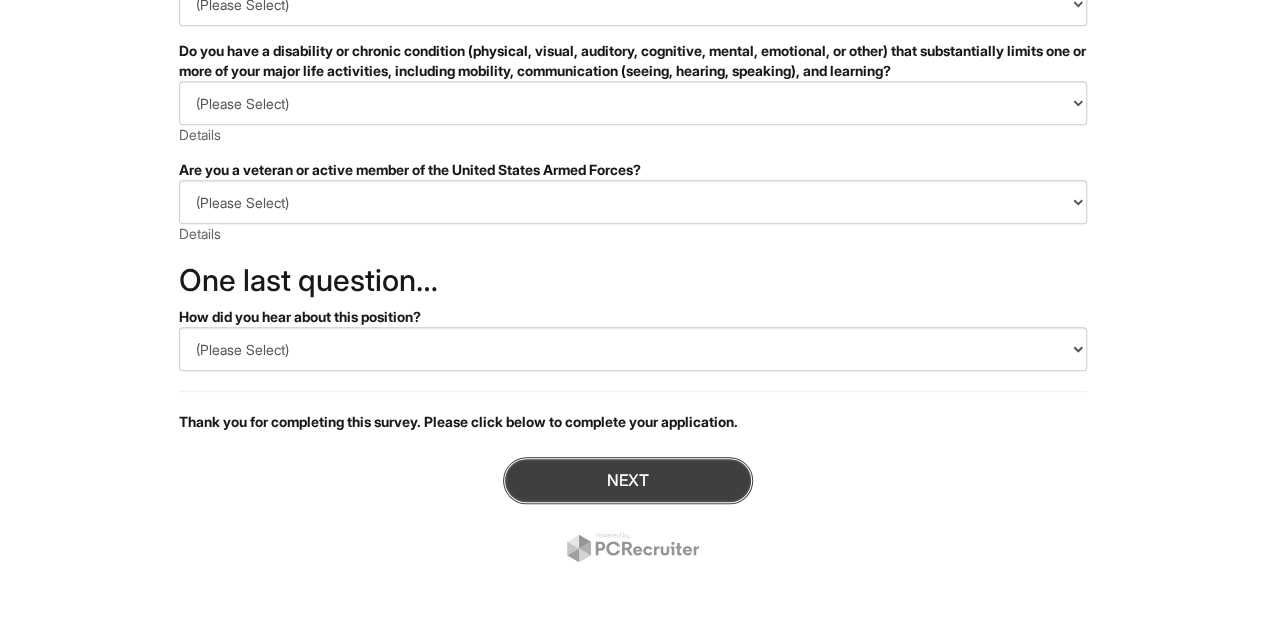 click on "Next" at bounding box center (628, 480) 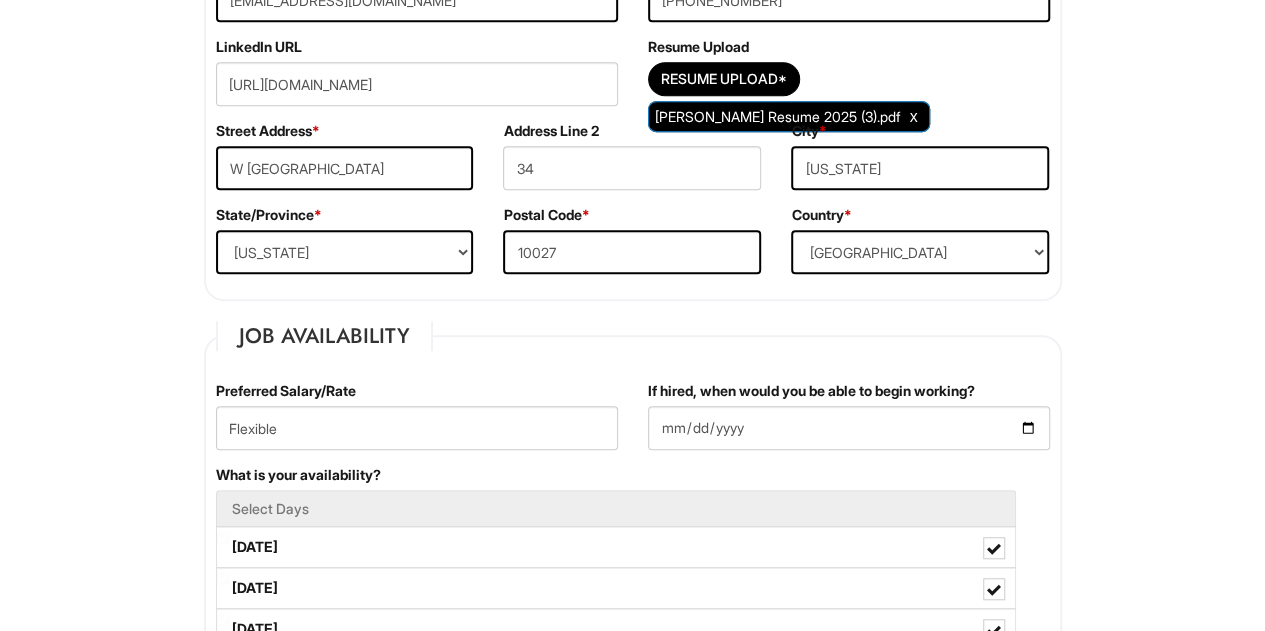 scroll, scrollTop: 520, scrollLeft: 0, axis: vertical 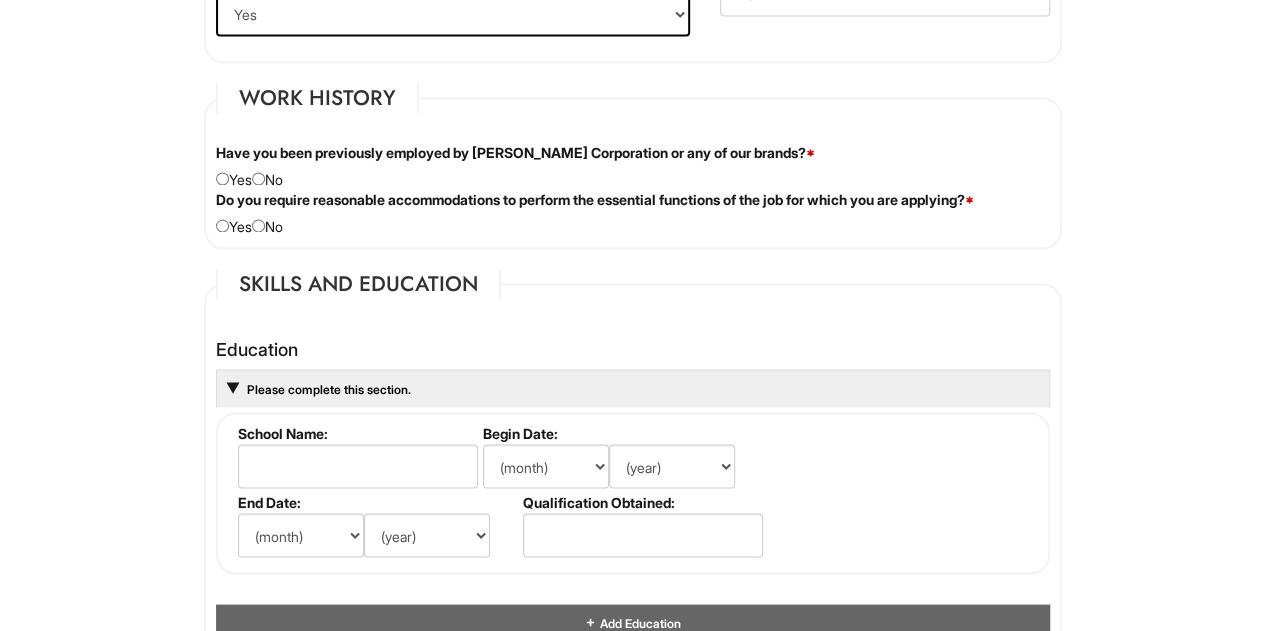 click on "Have you been previously employed by [PERSON_NAME] Corporation or any of our brands? *    Yes   No" at bounding box center [633, 166] 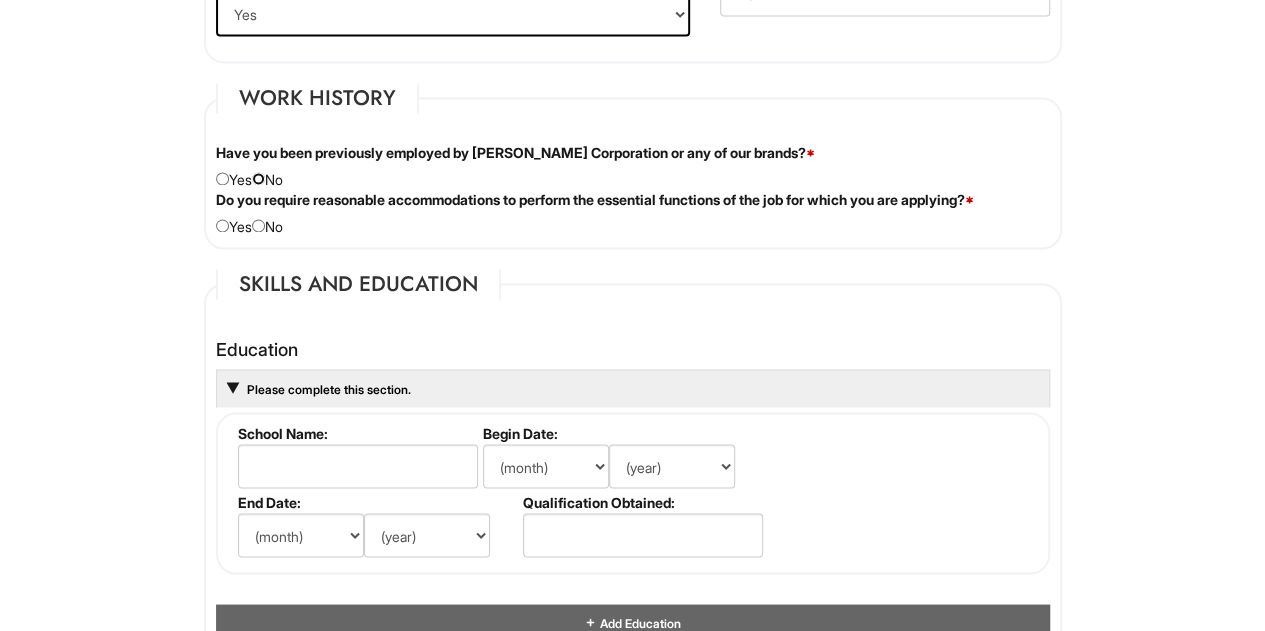 click at bounding box center (258, 178) 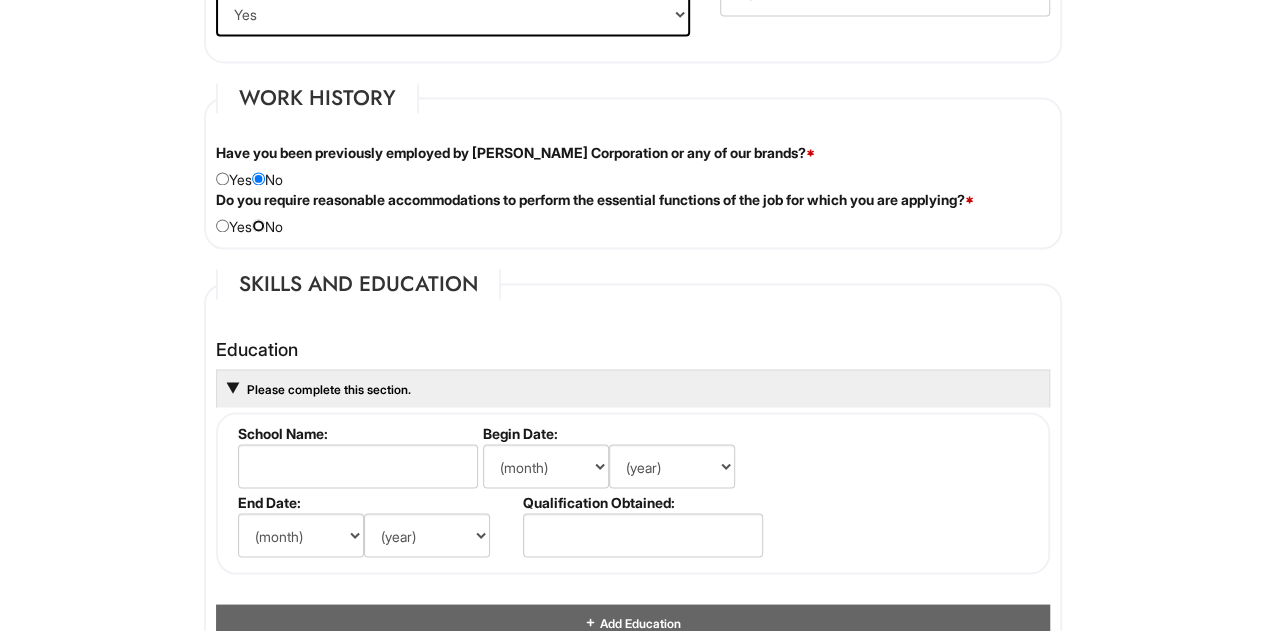click at bounding box center [258, 225] 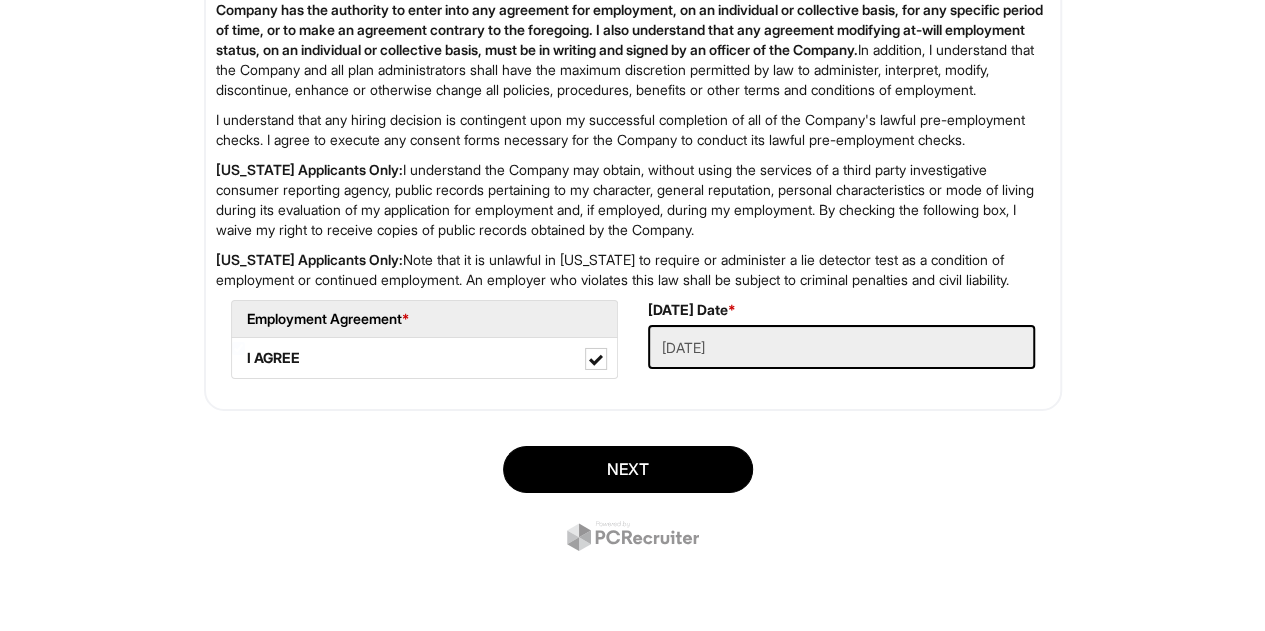 scroll, scrollTop: 3346, scrollLeft: 0, axis: vertical 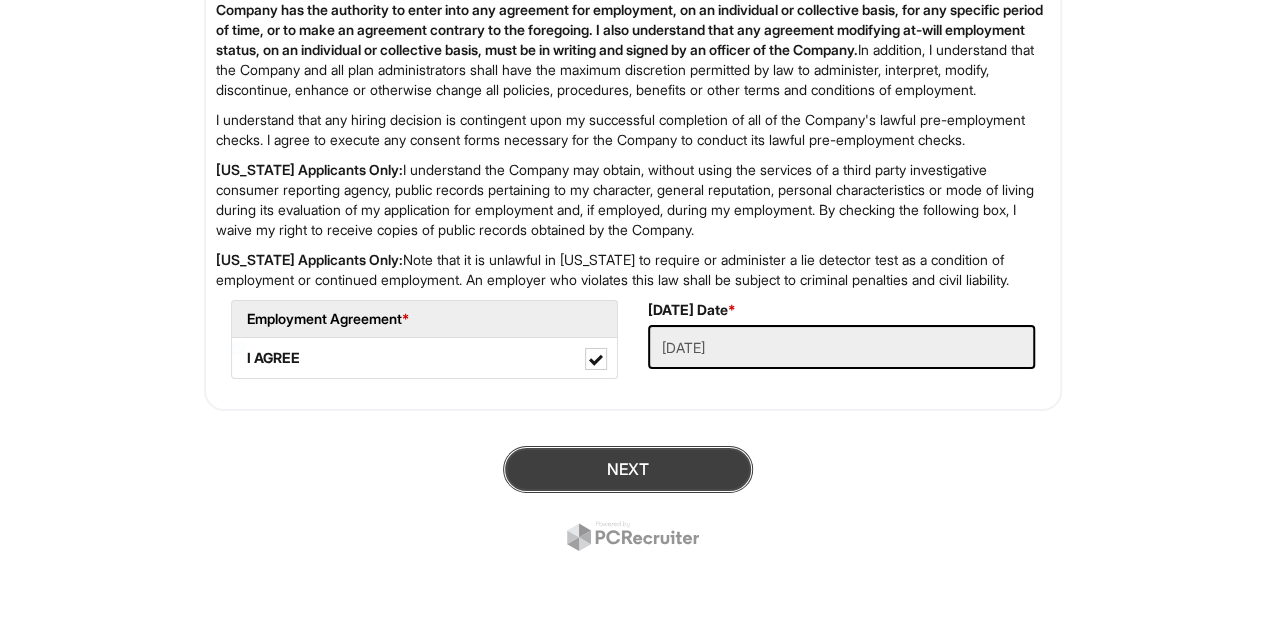 click on "Next" at bounding box center (628, 469) 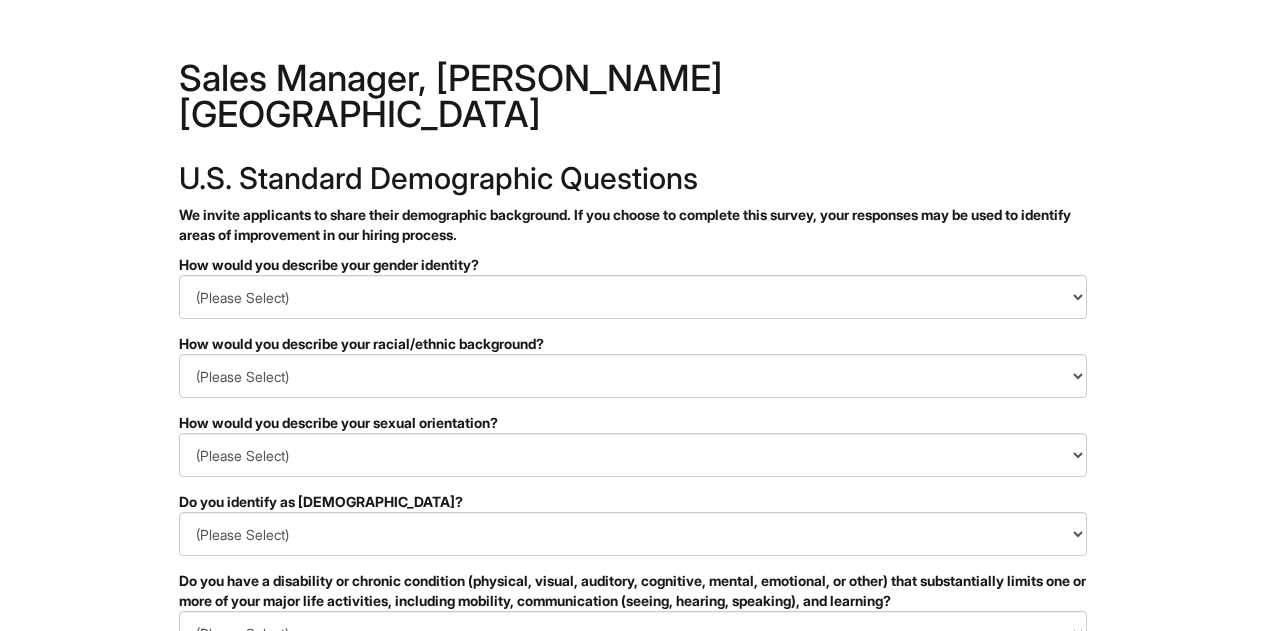 scroll, scrollTop: 0, scrollLeft: 0, axis: both 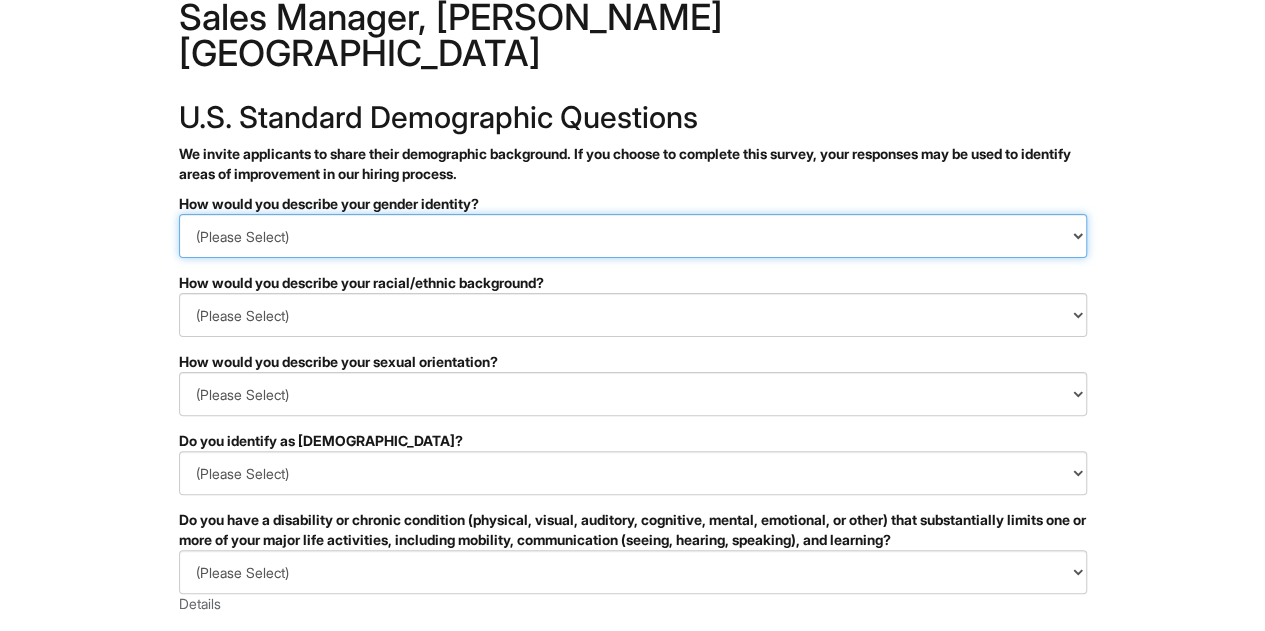 click on "(Please Select) Man Woman Non-binary I prefer to self-describe I don't wish to answer" at bounding box center [633, 236] 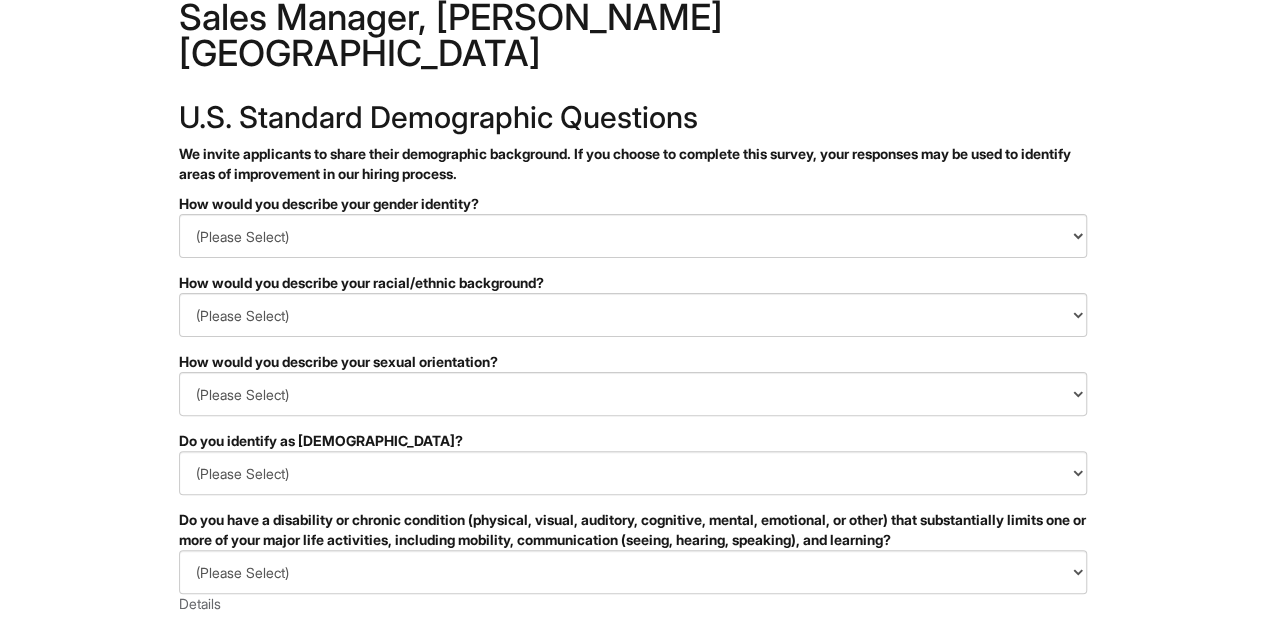 click on "How would you describe your gender identity?" at bounding box center [633, 204] 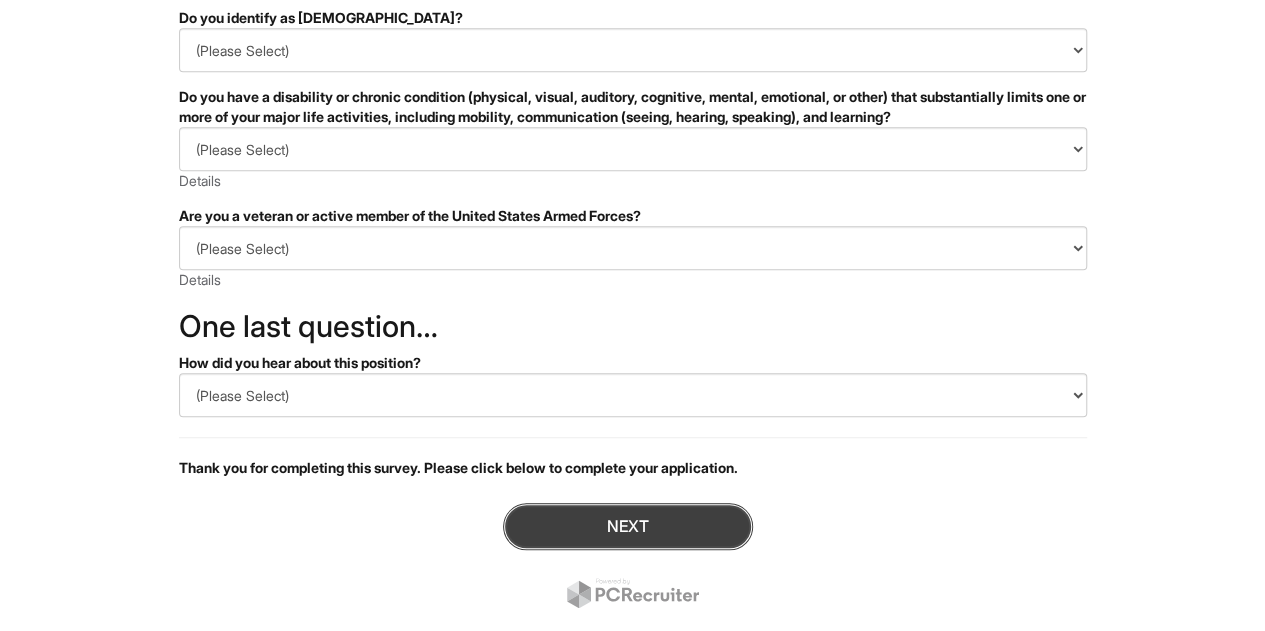 click on "Next" at bounding box center (628, 526) 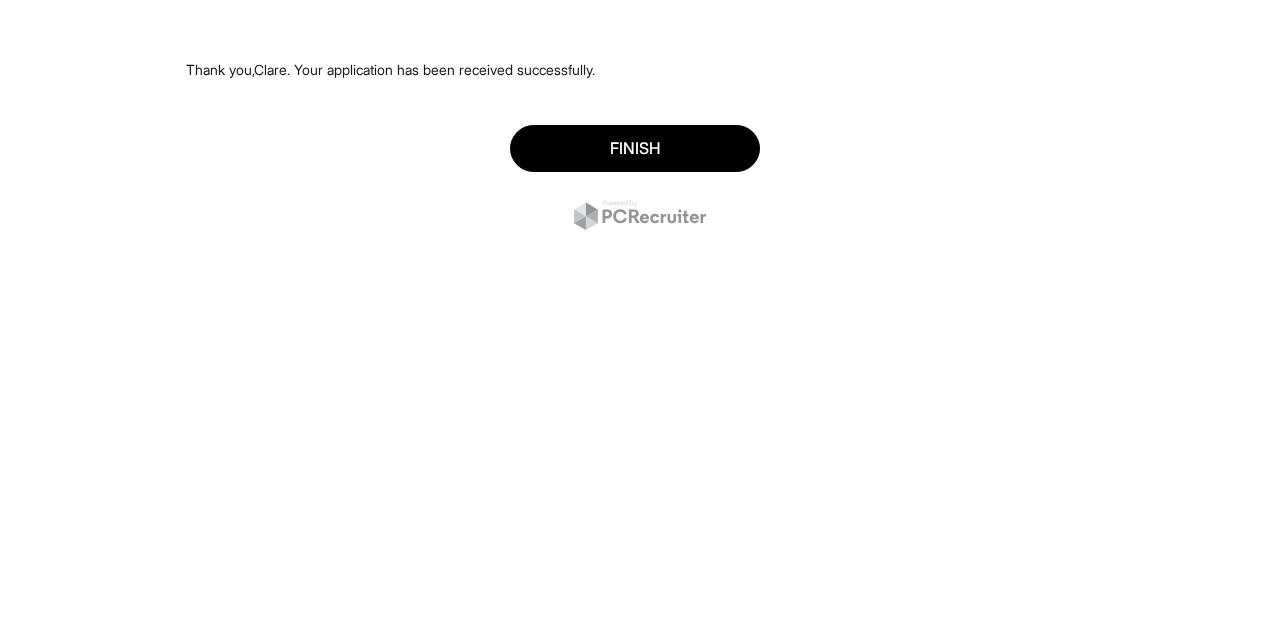 scroll, scrollTop: 0, scrollLeft: 0, axis: both 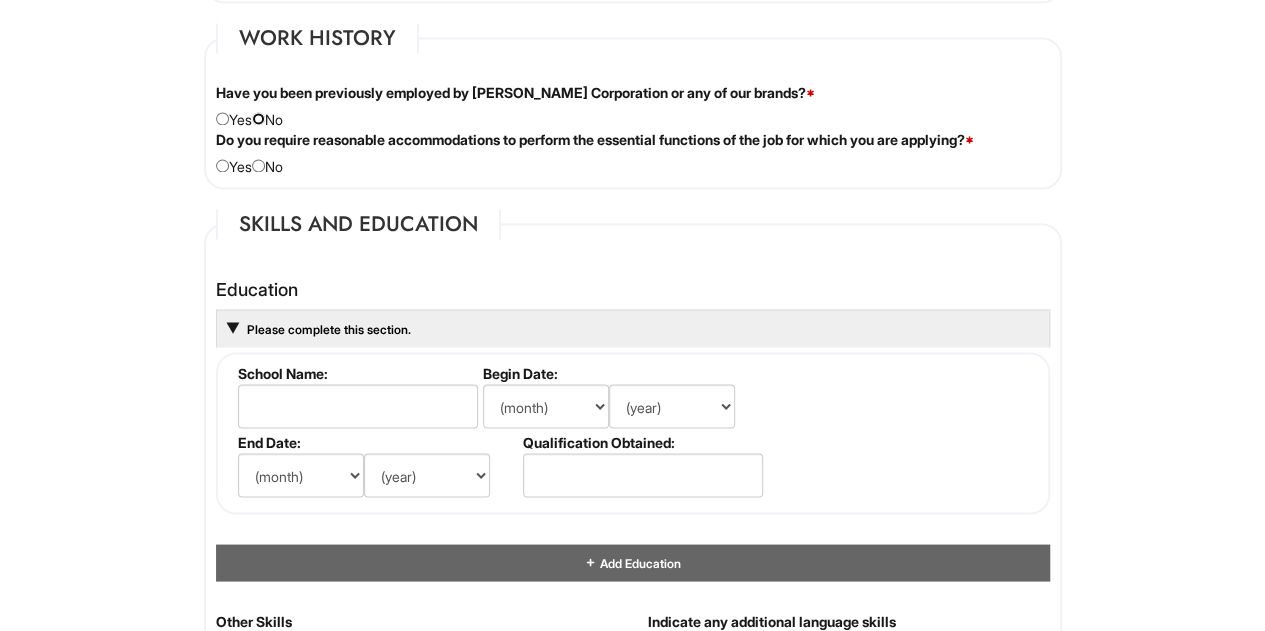 click at bounding box center [258, 118] 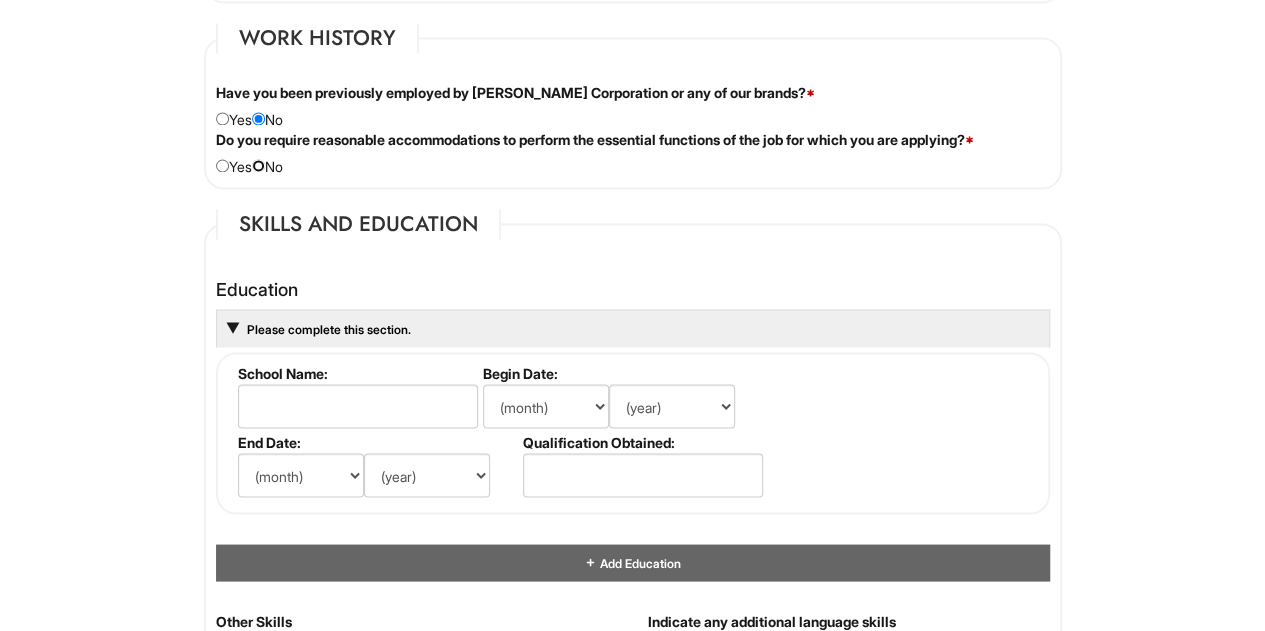 click at bounding box center (258, 165) 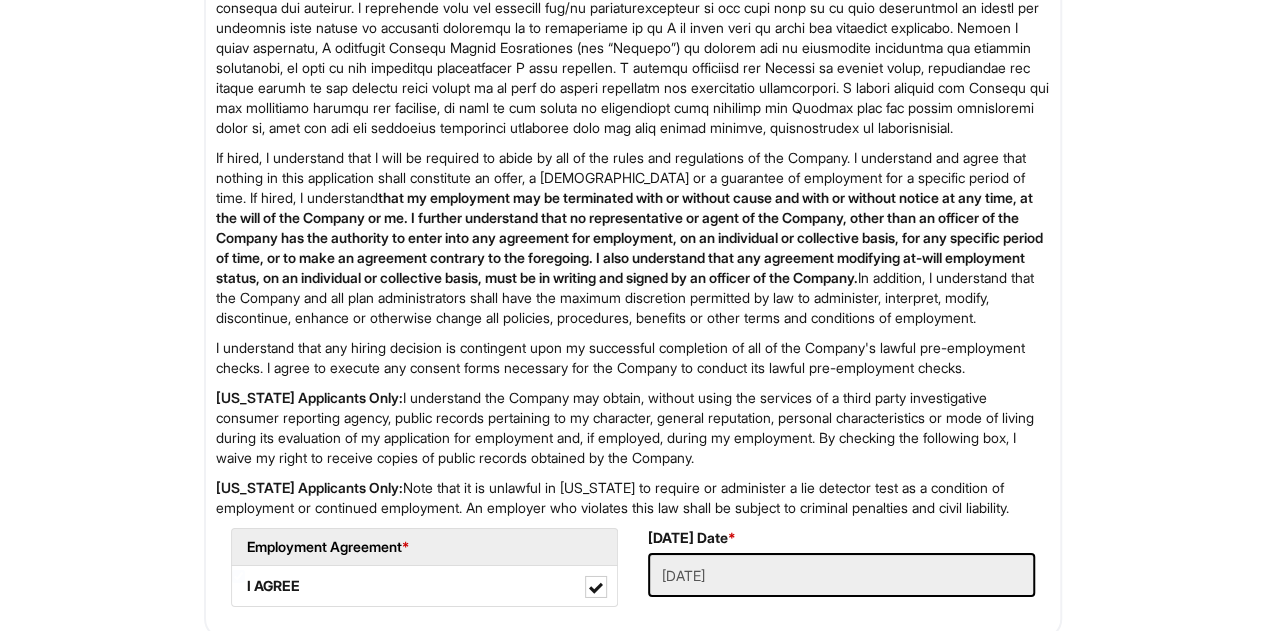scroll, scrollTop: 3346, scrollLeft: 0, axis: vertical 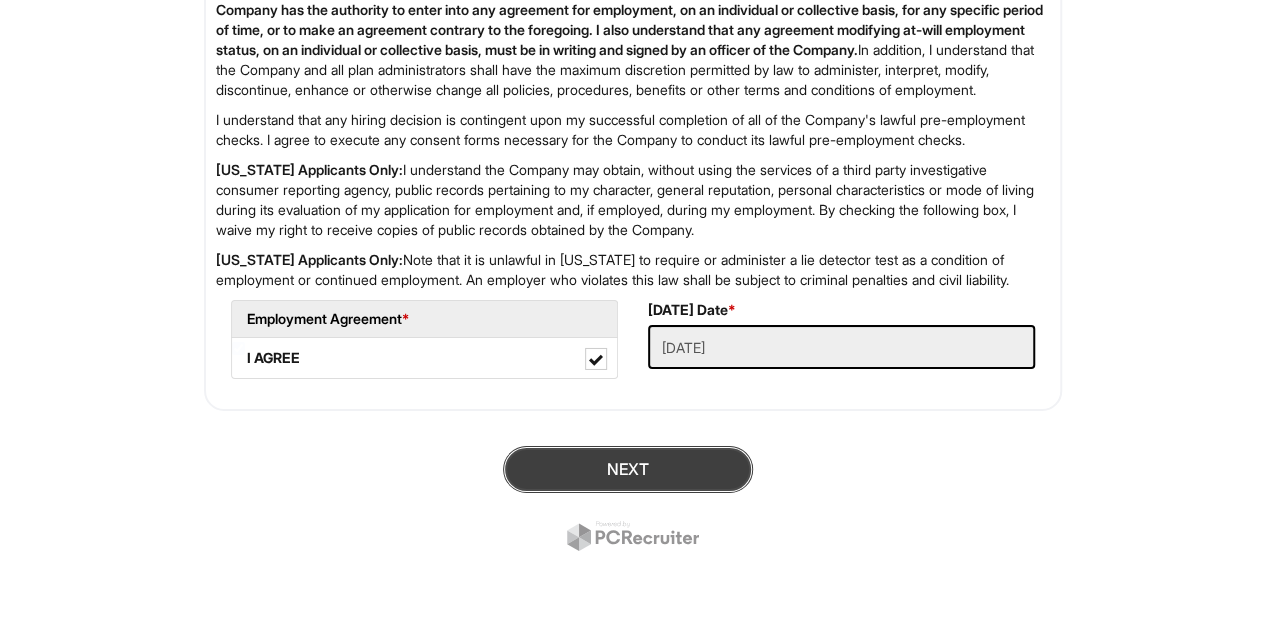 click on "Next" at bounding box center [628, 469] 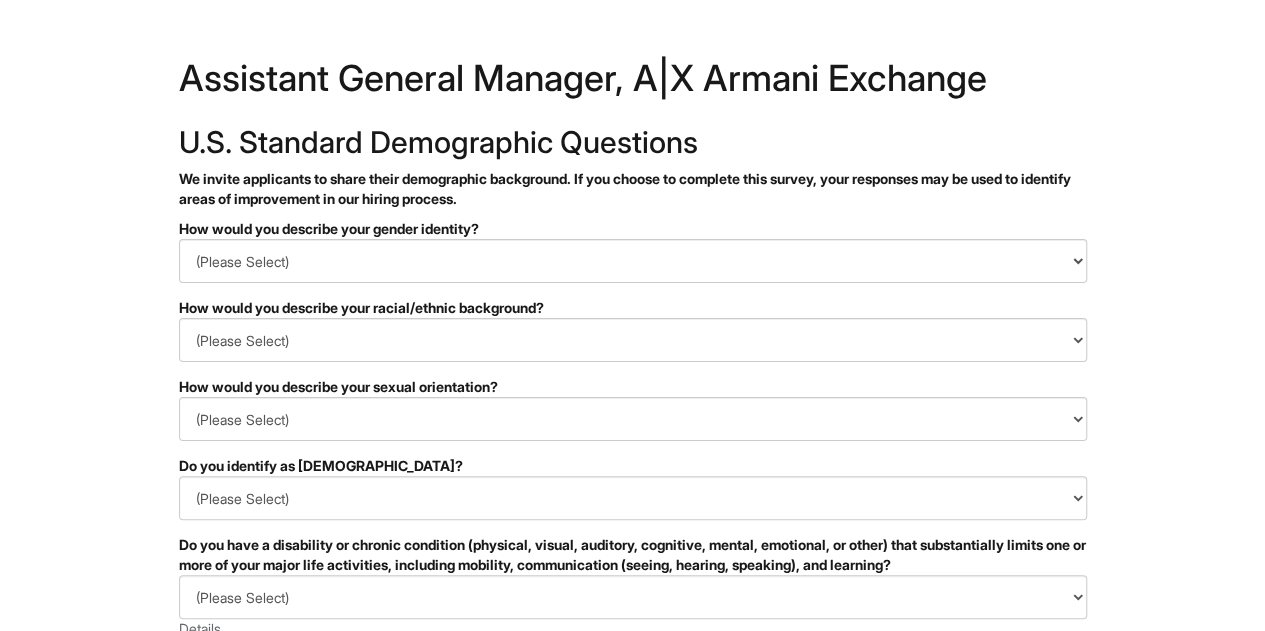 scroll, scrollTop: 494, scrollLeft: 0, axis: vertical 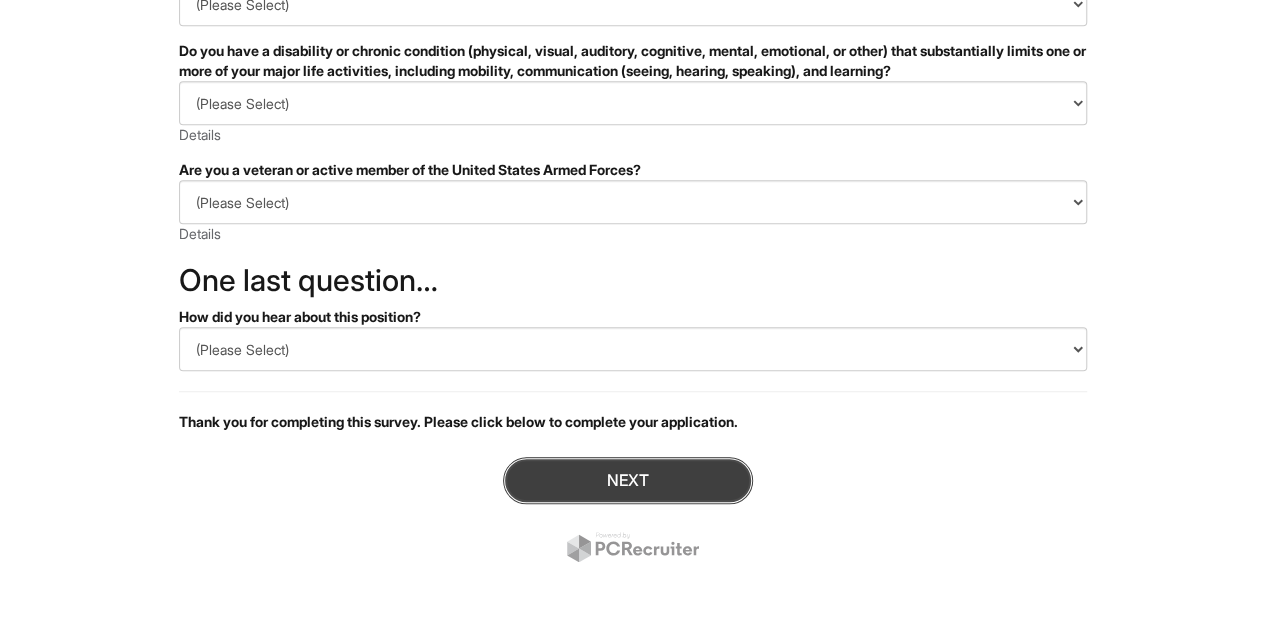 click on "Next" at bounding box center (628, 480) 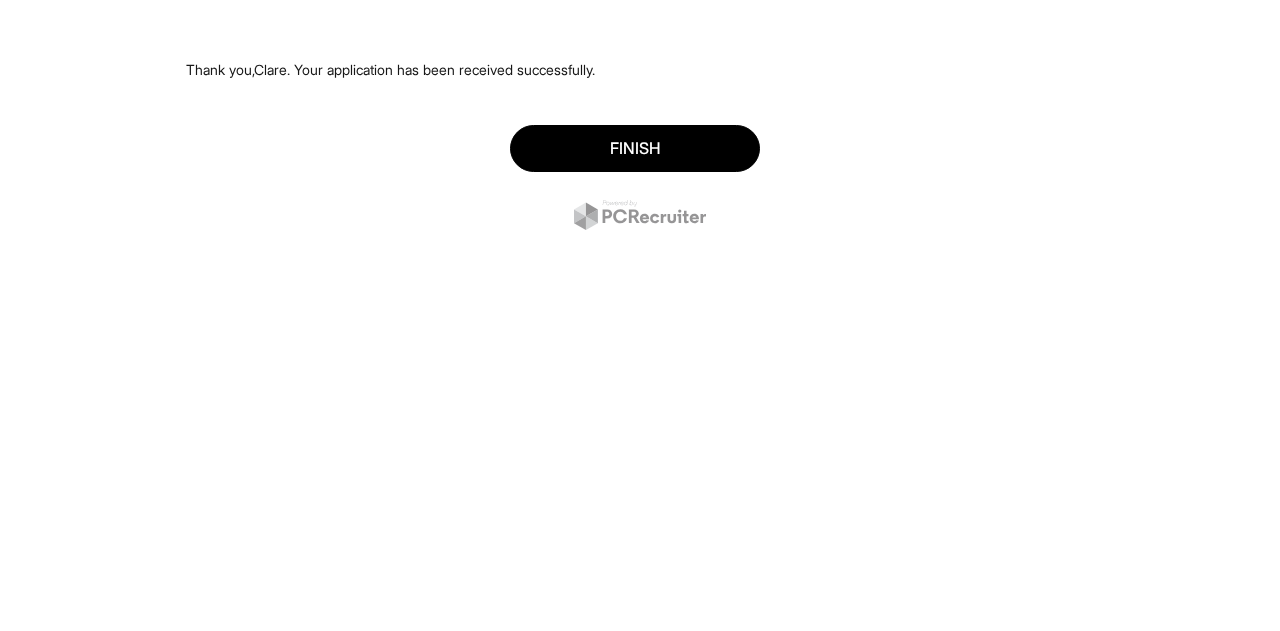scroll, scrollTop: 0, scrollLeft: 0, axis: both 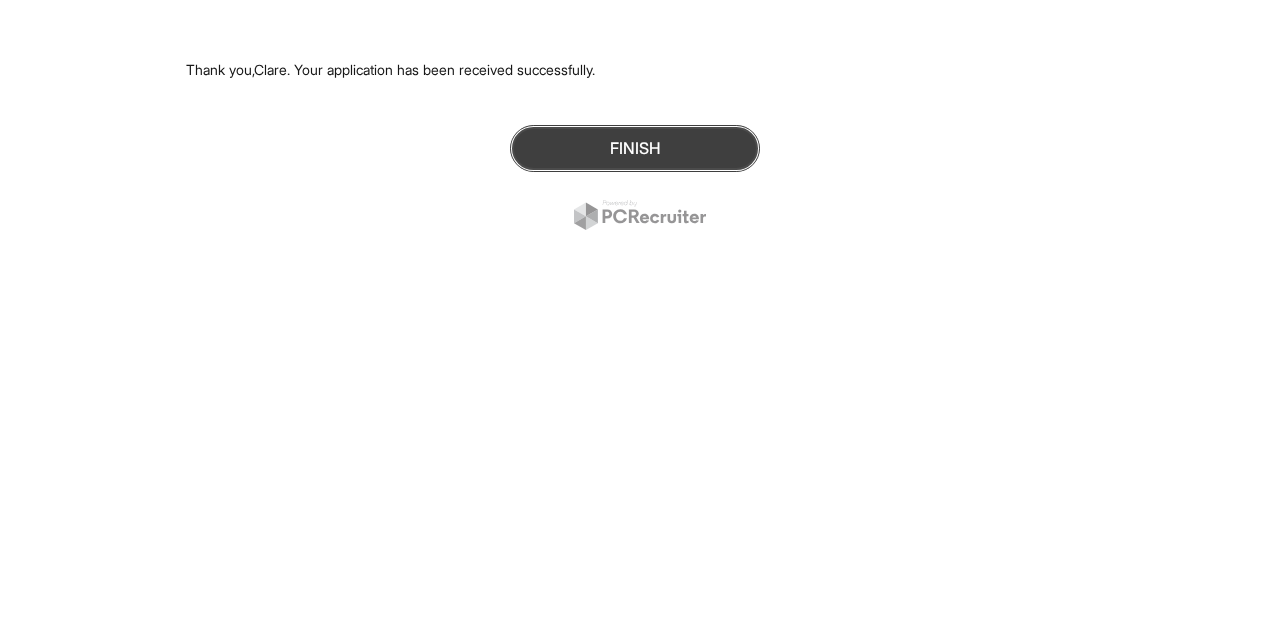 click on "Finish" at bounding box center (635, 148) 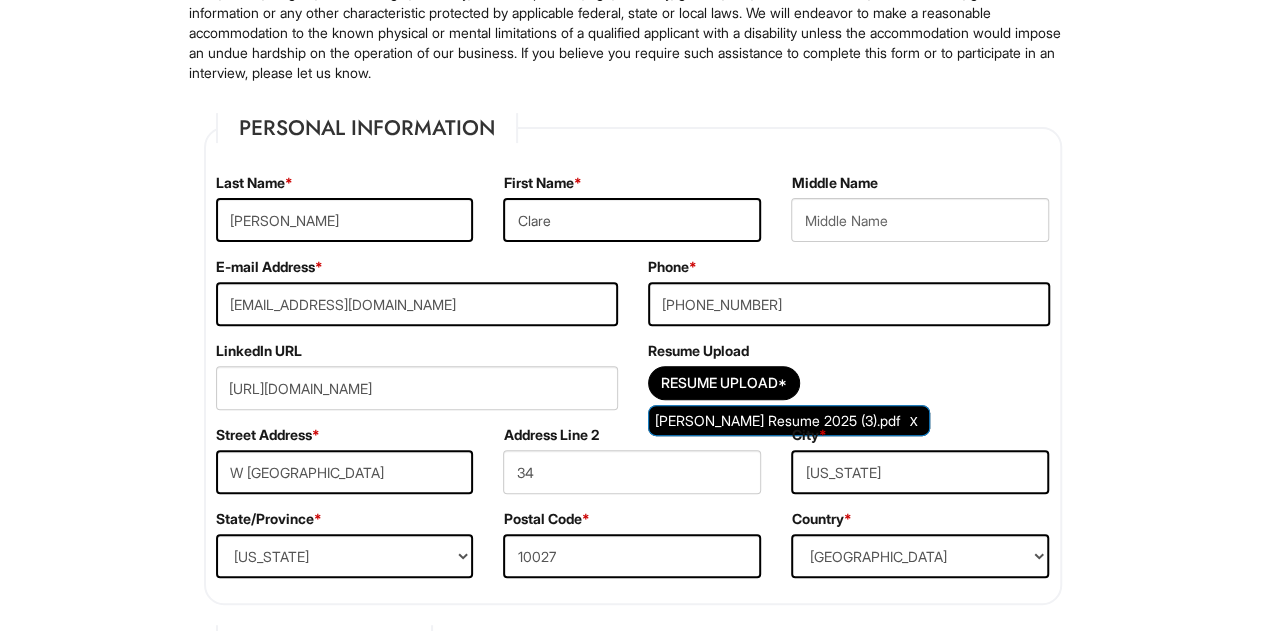 scroll, scrollTop: 226, scrollLeft: 0, axis: vertical 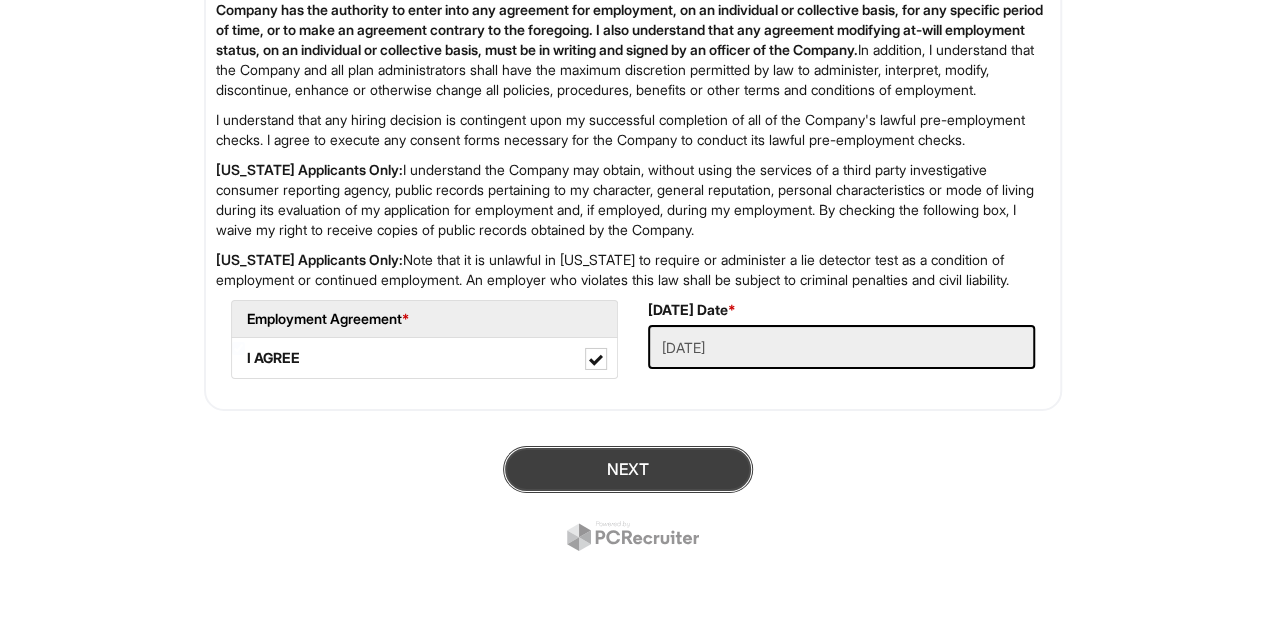 click on "Next" at bounding box center (628, 469) 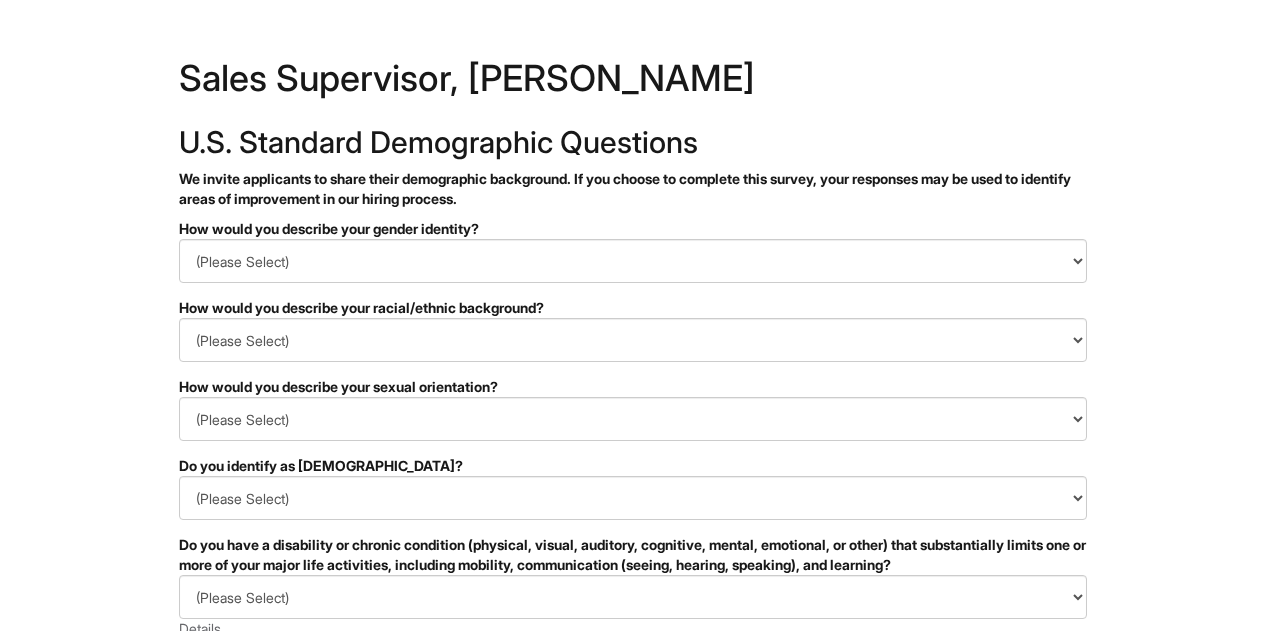 scroll, scrollTop: 0, scrollLeft: 0, axis: both 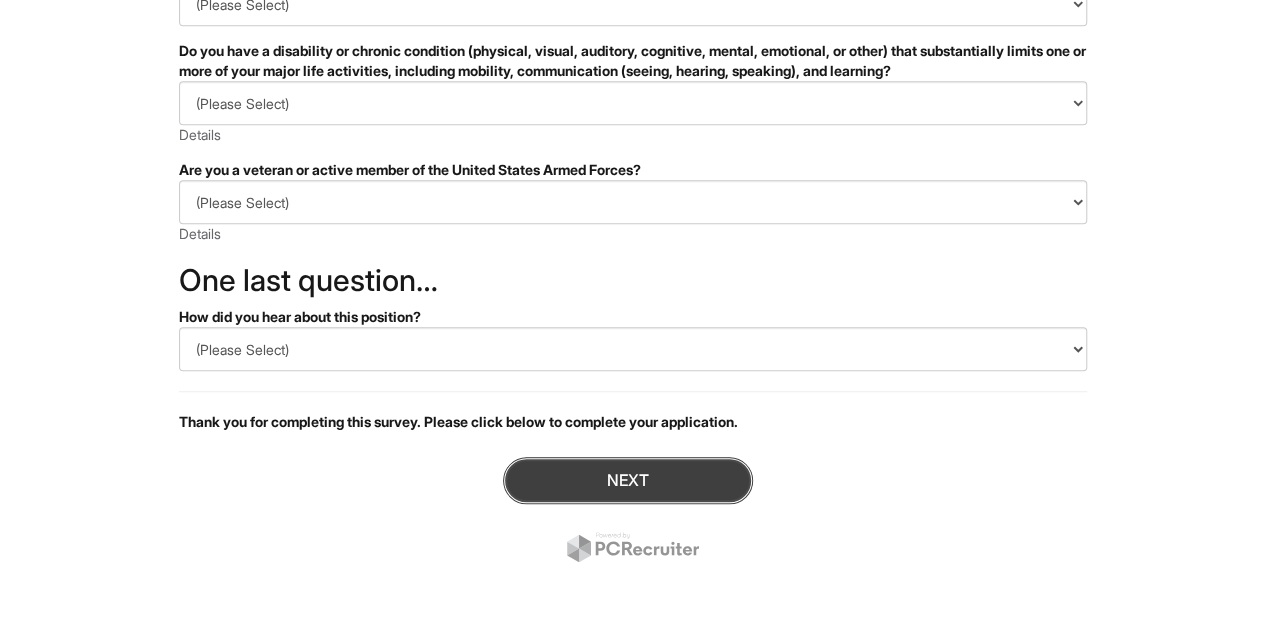 click on "Next" at bounding box center (628, 480) 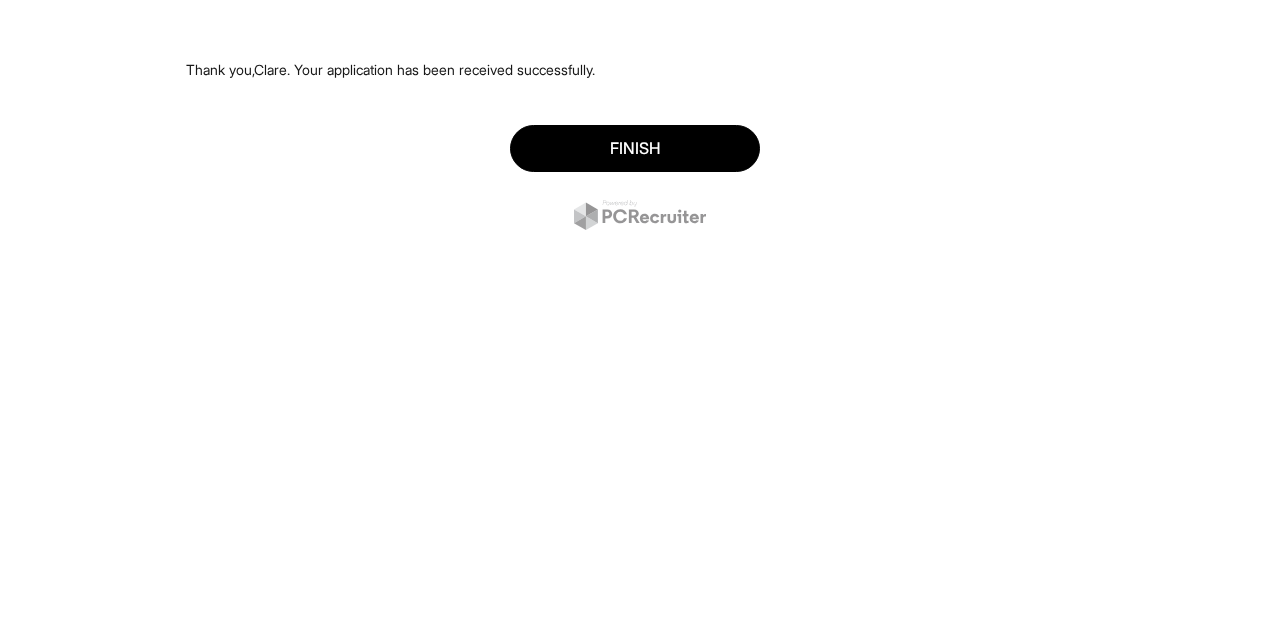 scroll, scrollTop: 0, scrollLeft: 0, axis: both 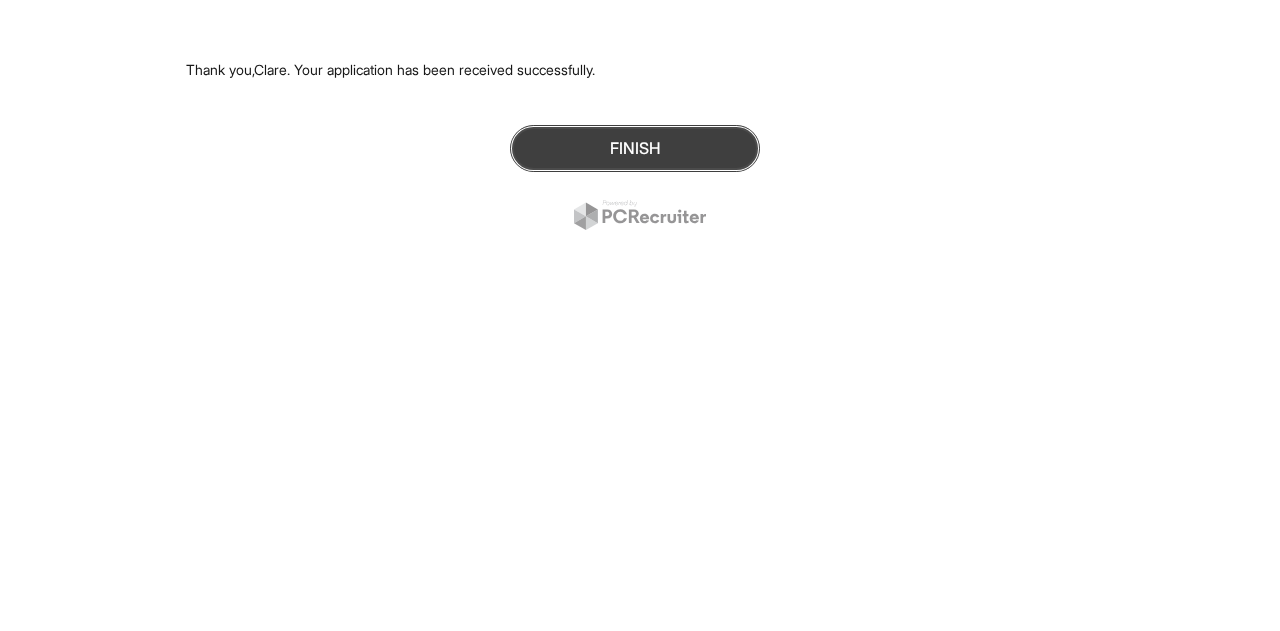 click on "Finish" at bounding box center (635, 148) 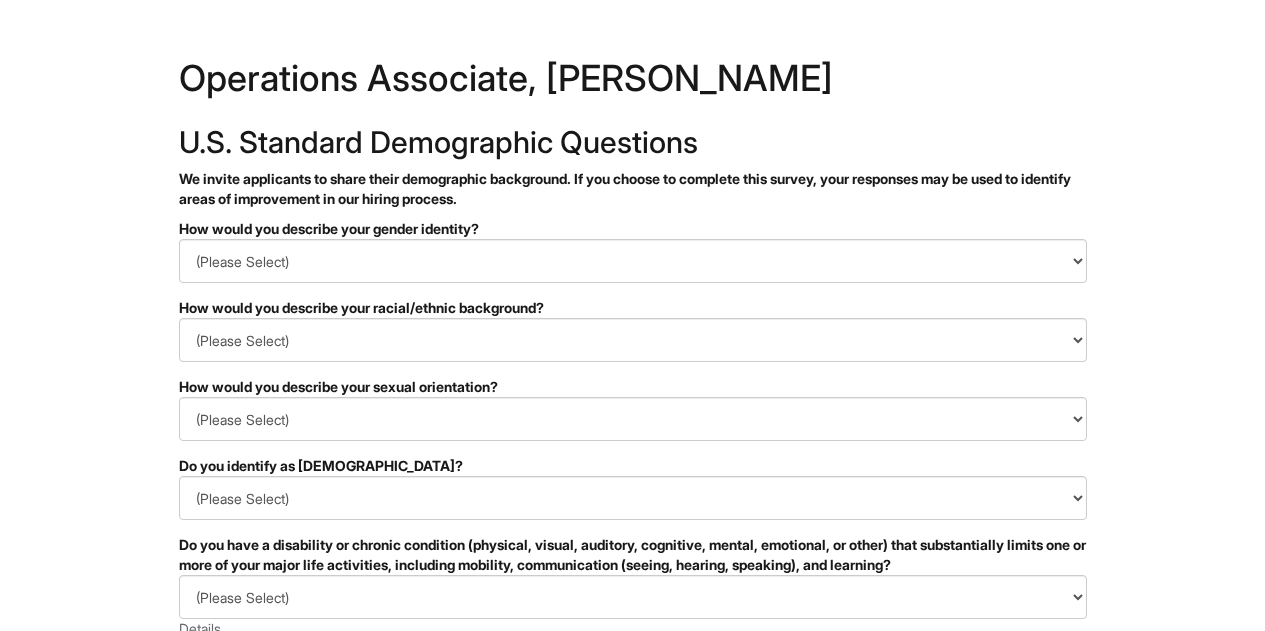 scroll, scrollTop: 0, scrollLeft: 0, axis: both 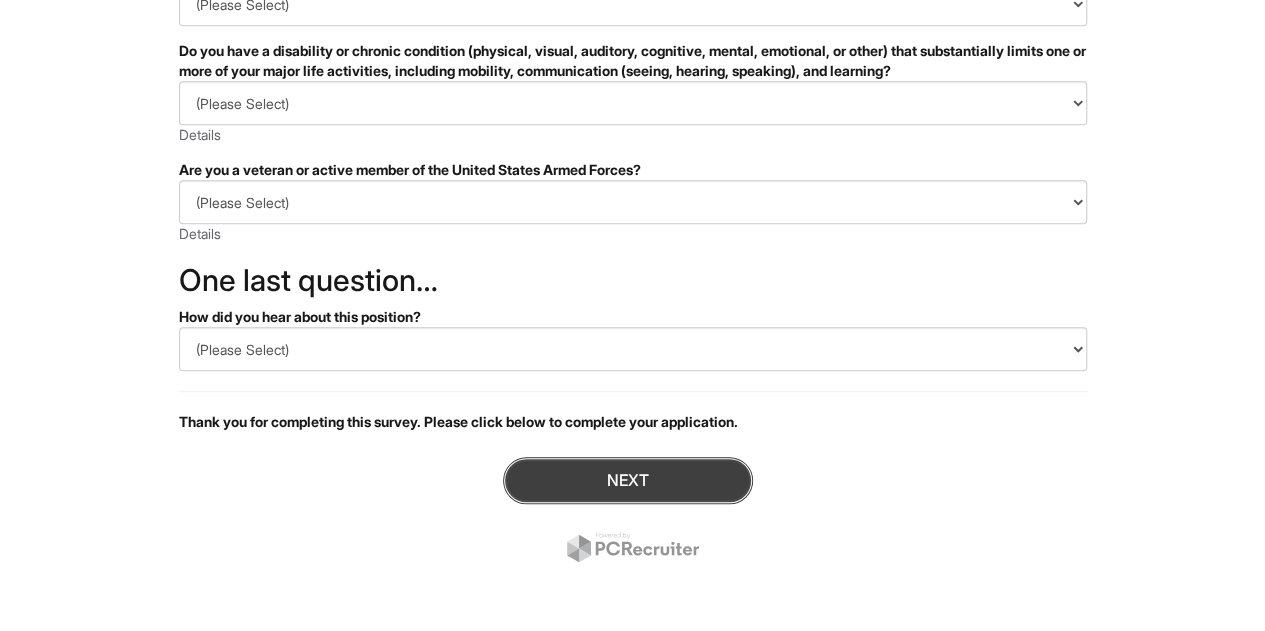 click on "Next" at bounding box center [628, 480] 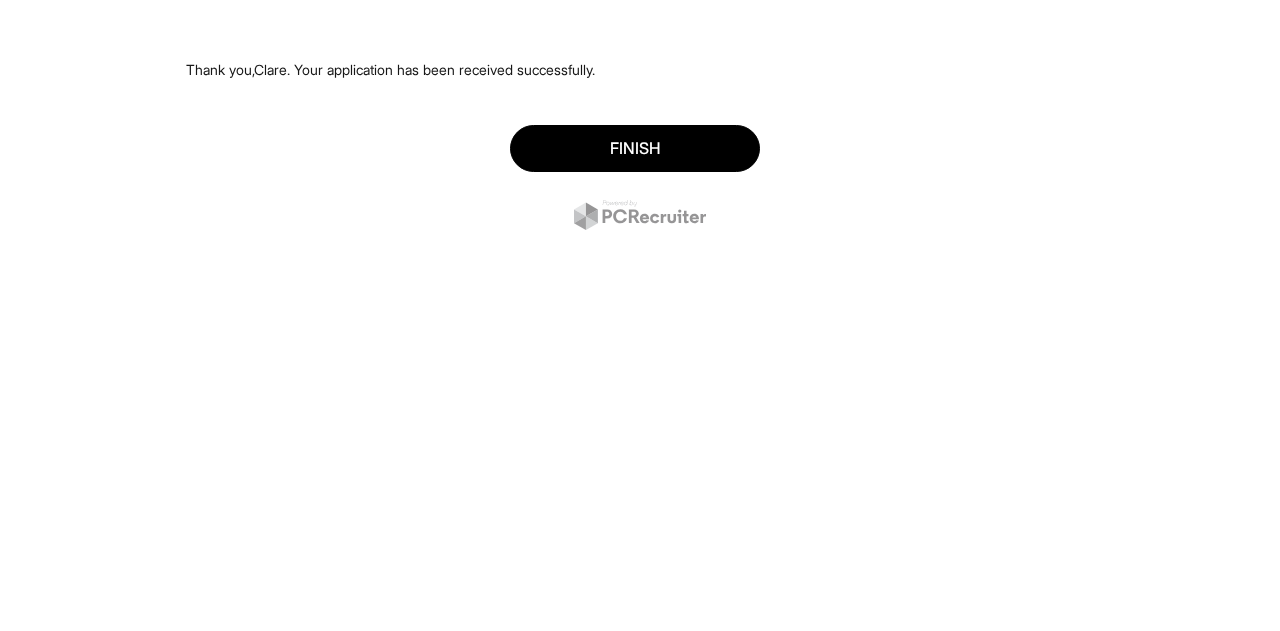 scroll, scrollTop: 0, scrollLeft: 0, axis: both 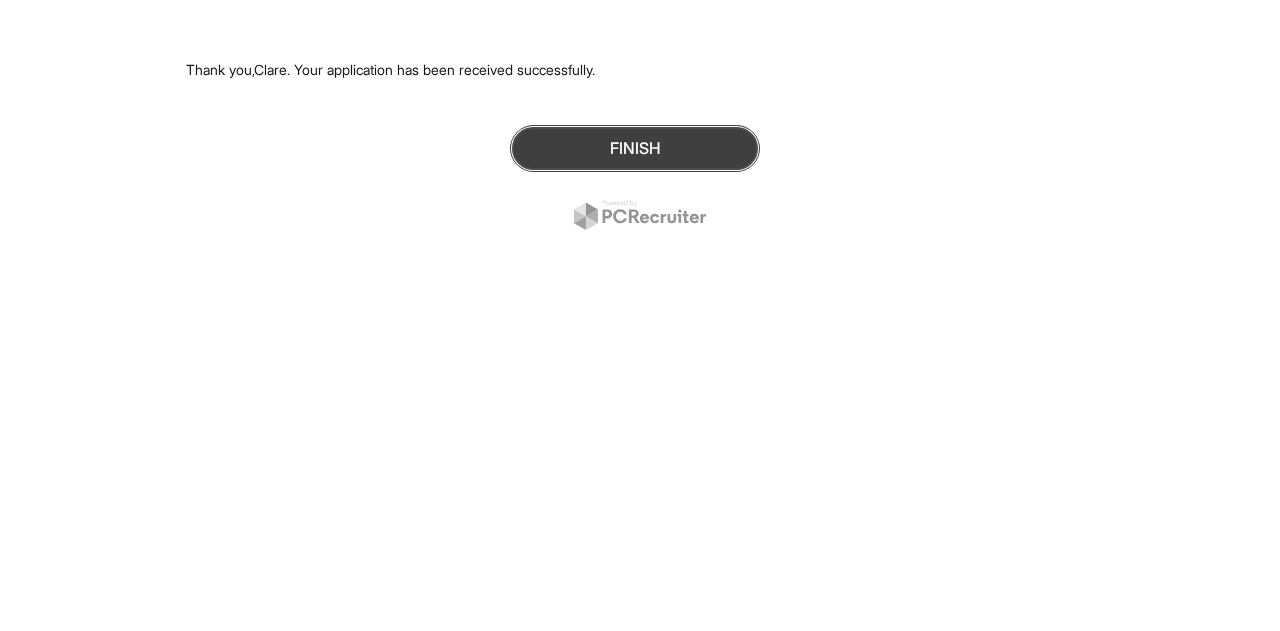 click on "Finish" at bounding box center [635, 148] 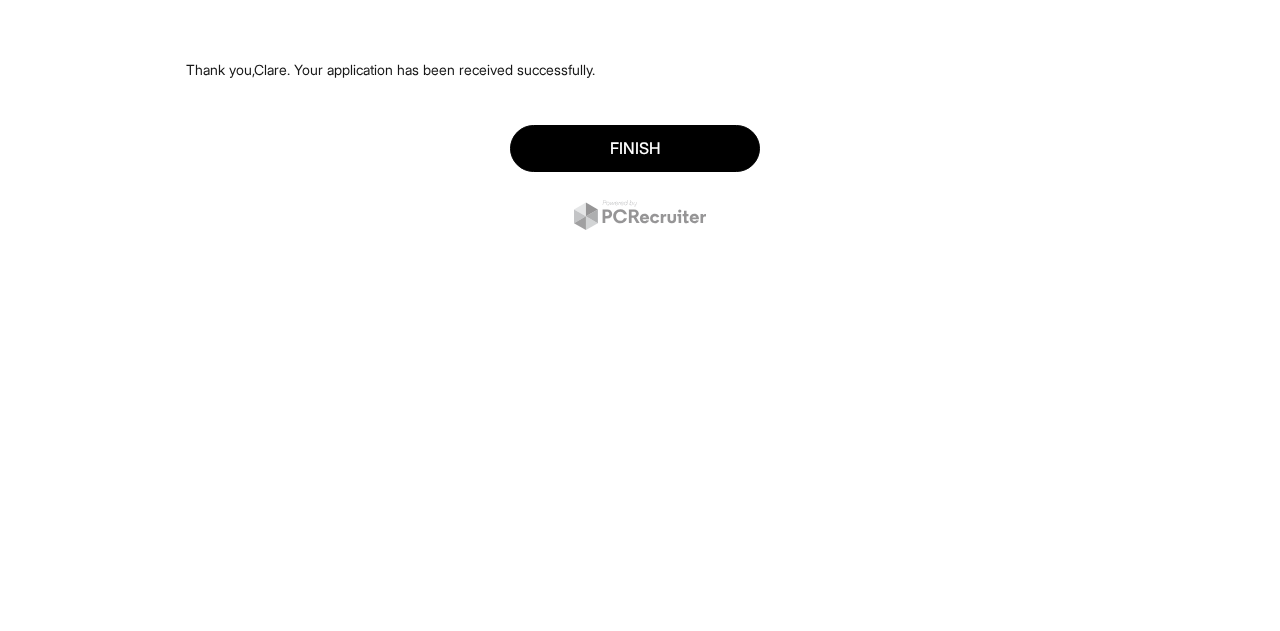 scroll, scrollTop: 0, scrollLeft: 0, axis: both 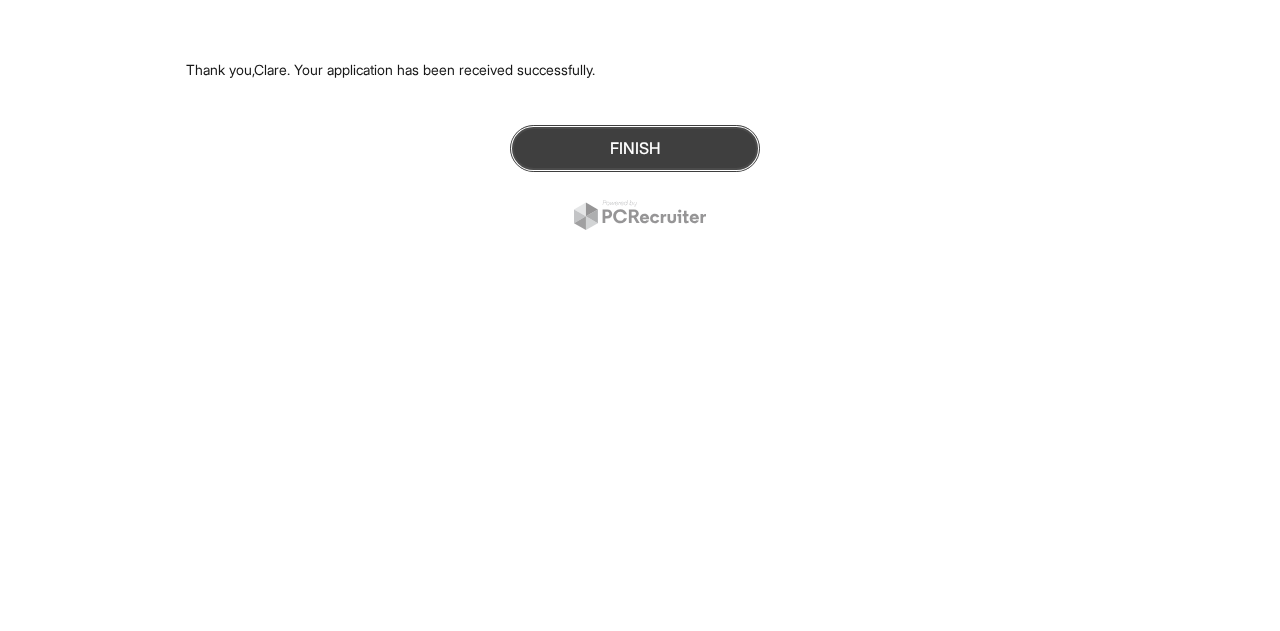 click on "Finish" at bounding box center [635, 148] 